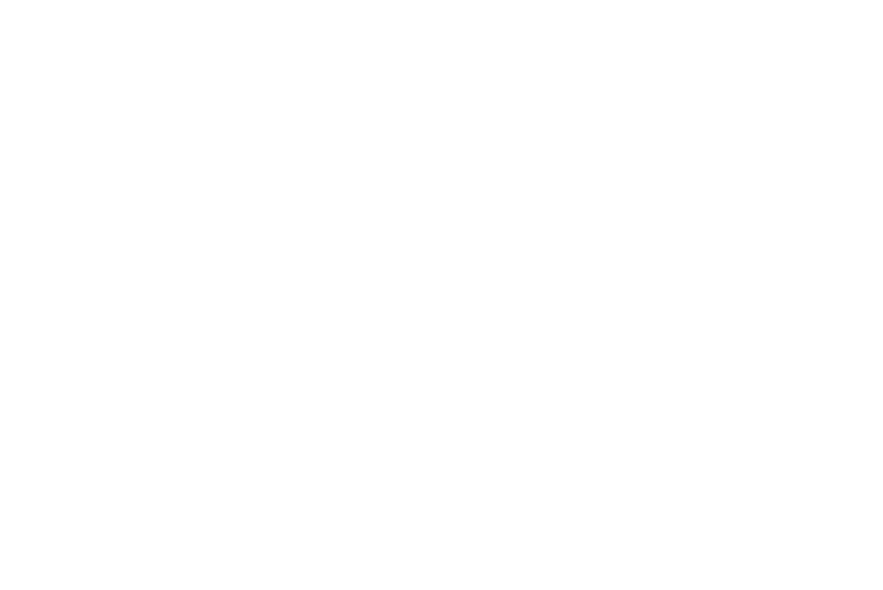scroll, scrollTop: 0, scrollLeft: 0, axis: both 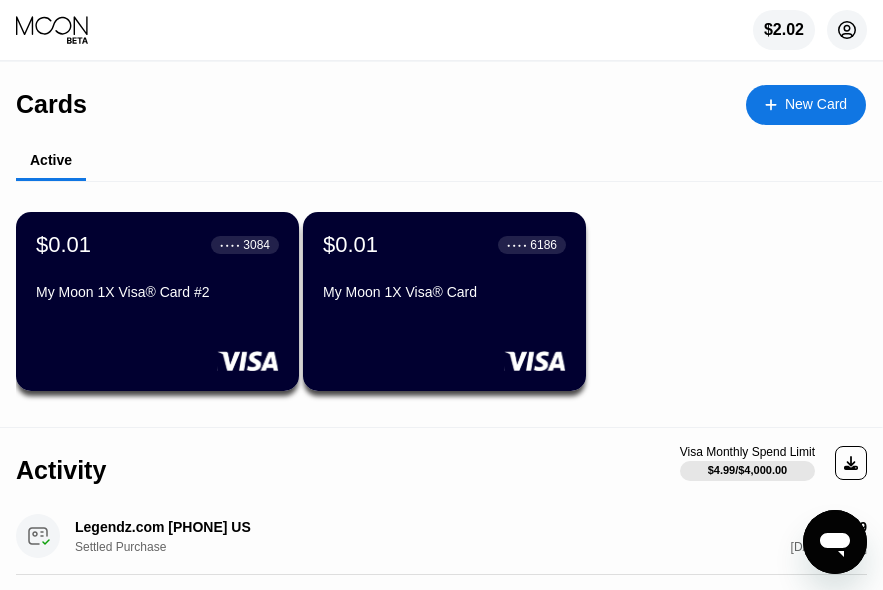 click 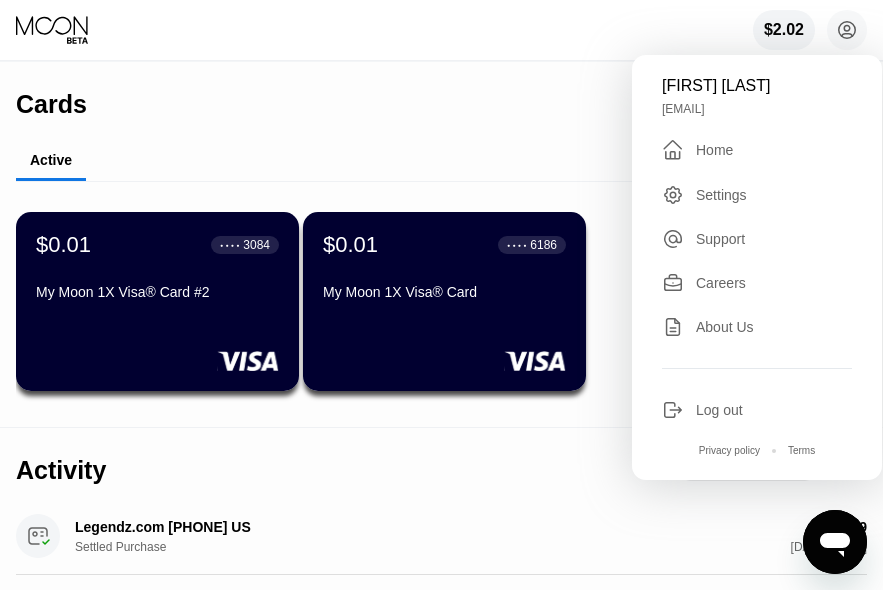 click on "Cards    New Card" at bounding box center (441, 97) 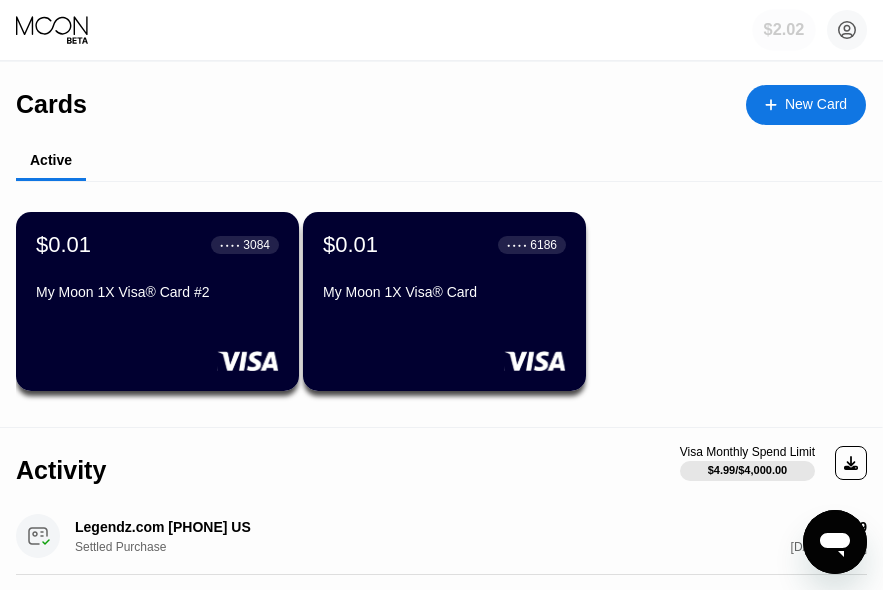 click on "$2.02" at bounding box center [784, 30] 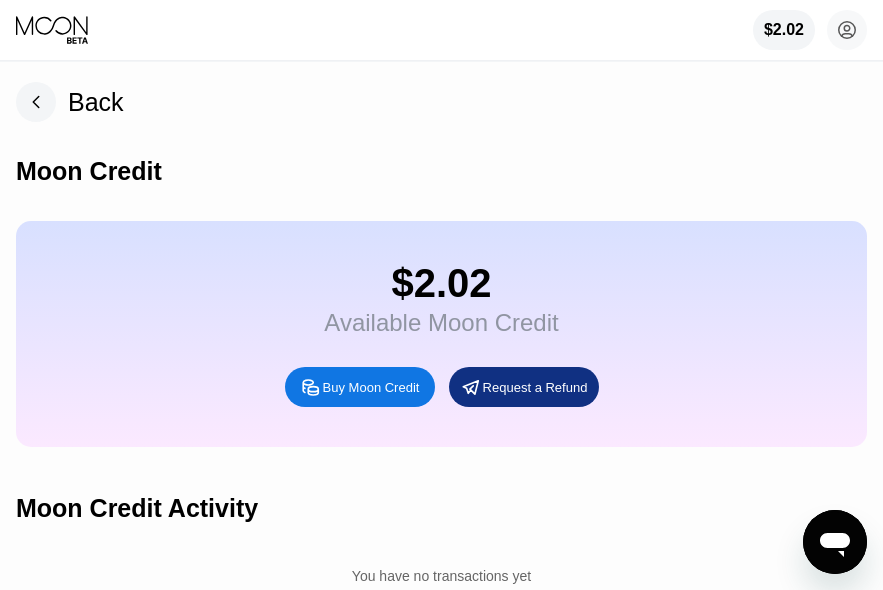 click on "Buy Moon Credit" at bounding box center [371, 387] 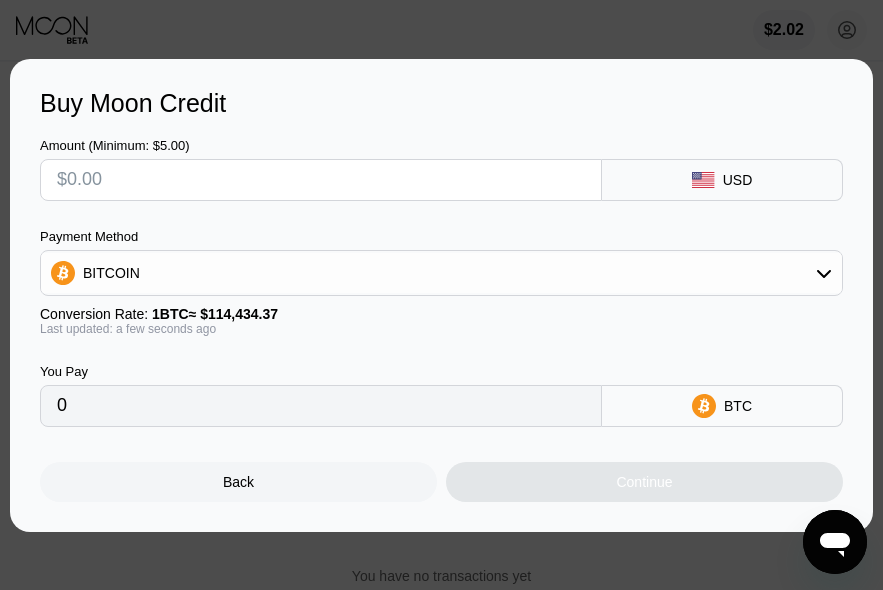 click at bounding box center [321, 180] 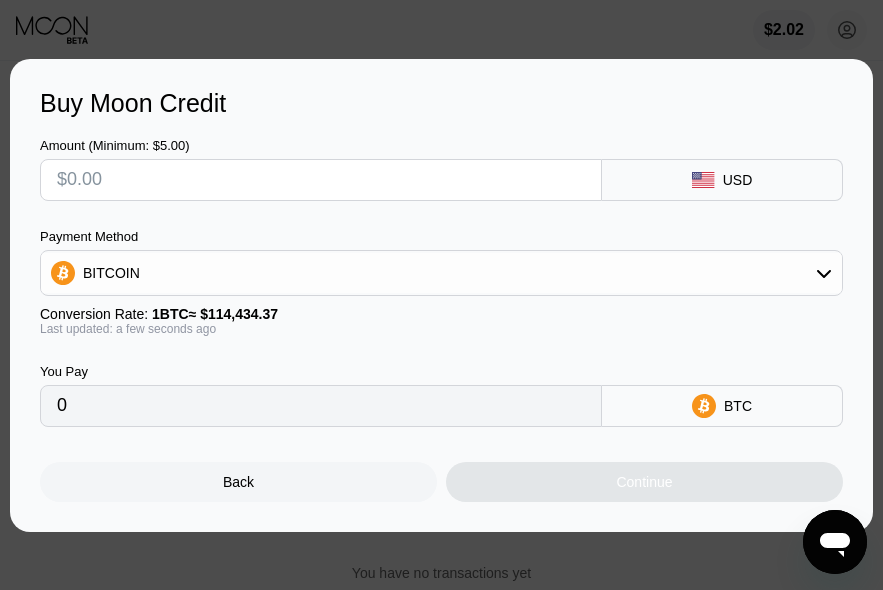 click at bounding box center (321, 180) 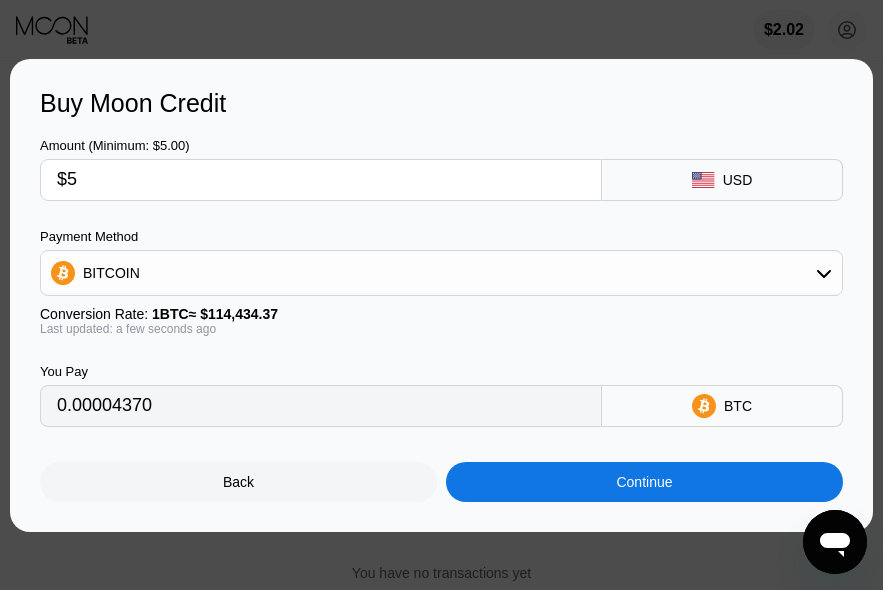 type on "0.00004370" 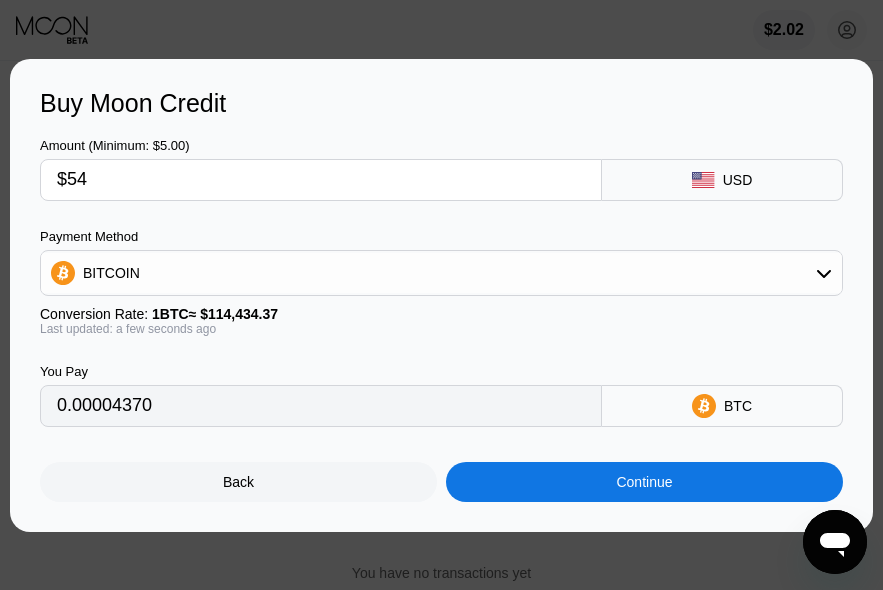 type on "0.00047189" 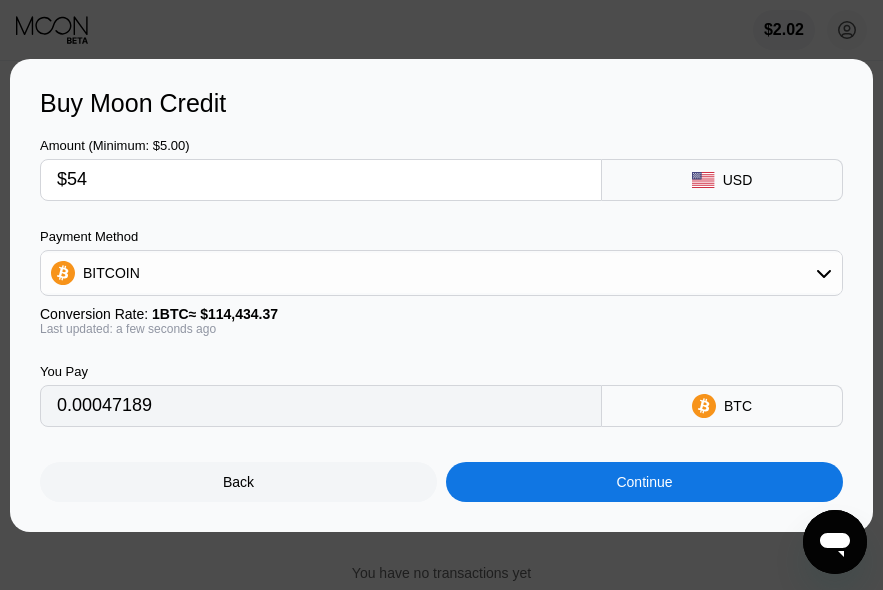 click on "$54" at bounding box center [321, 180] 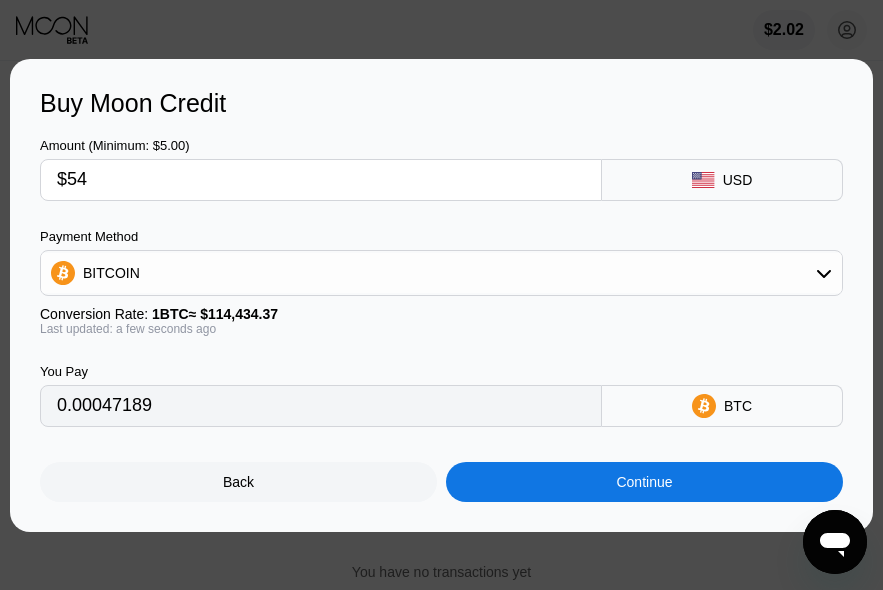 click on "$54" at bounding box center (321, 180) 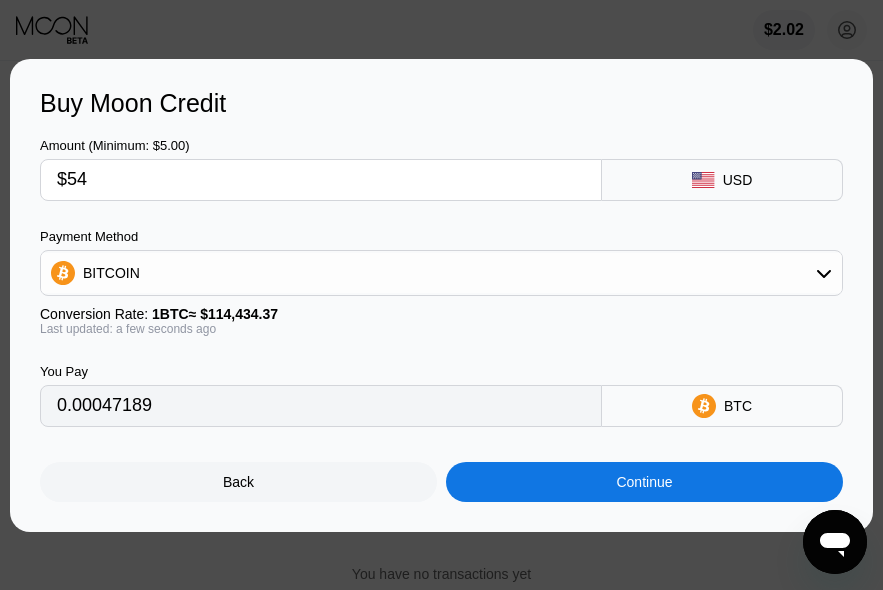 scroll, scrollTop: 0, scrollLeft: 0, axis: both 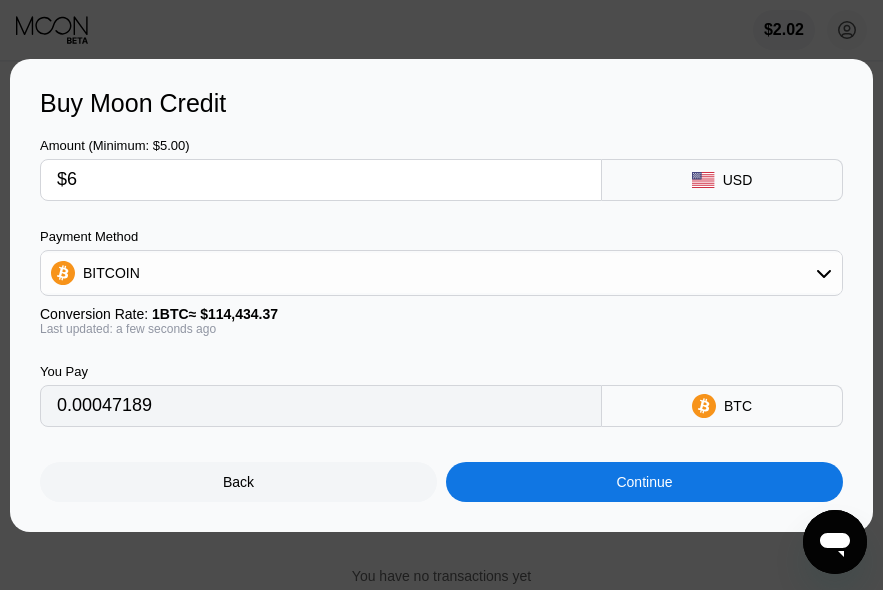 type on "$65" 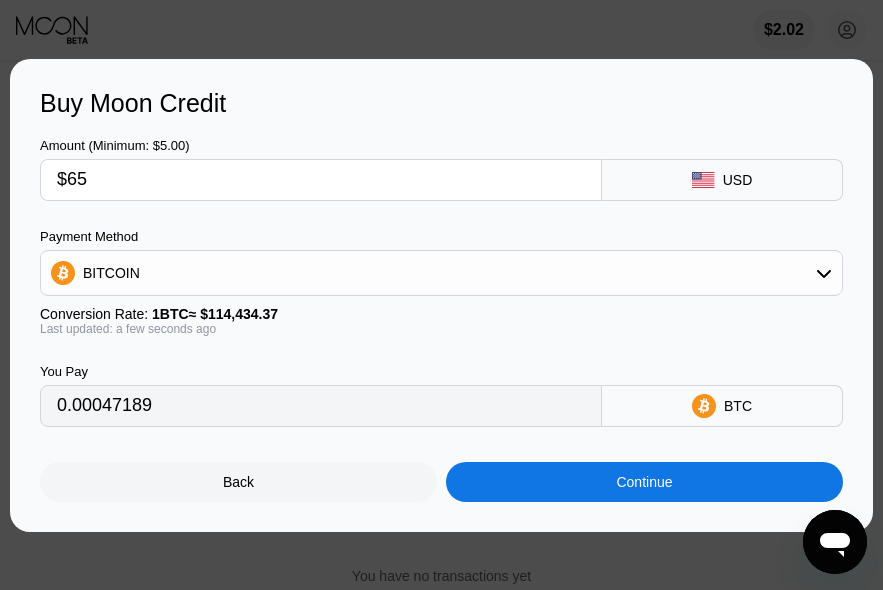 type on "0.00056802" 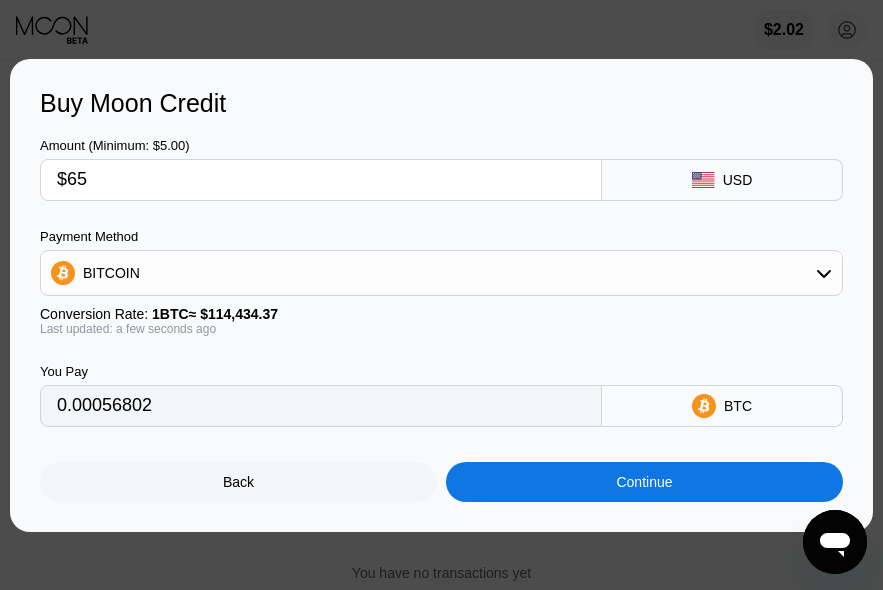 scroll, scrollTop: 0, scrollLeft: 0, axis: both 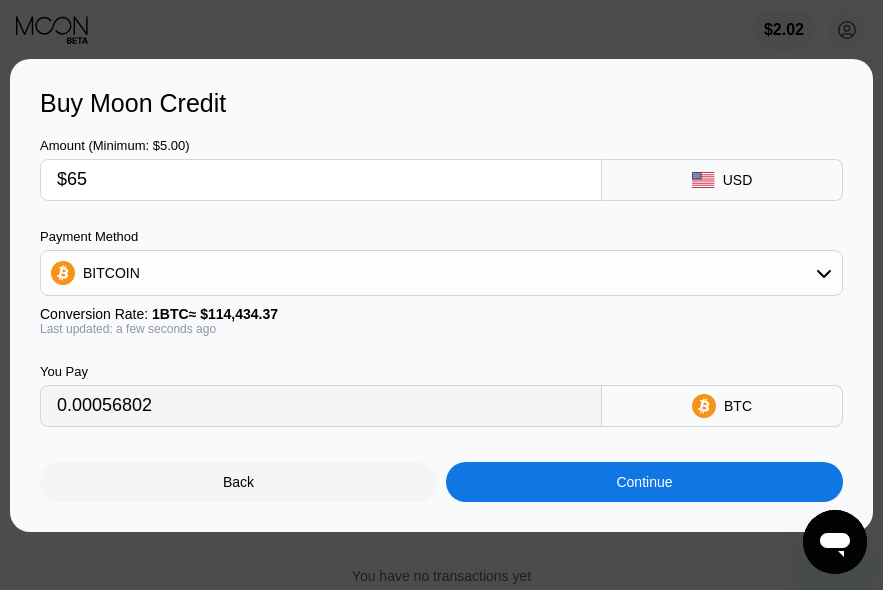 type on "$65" 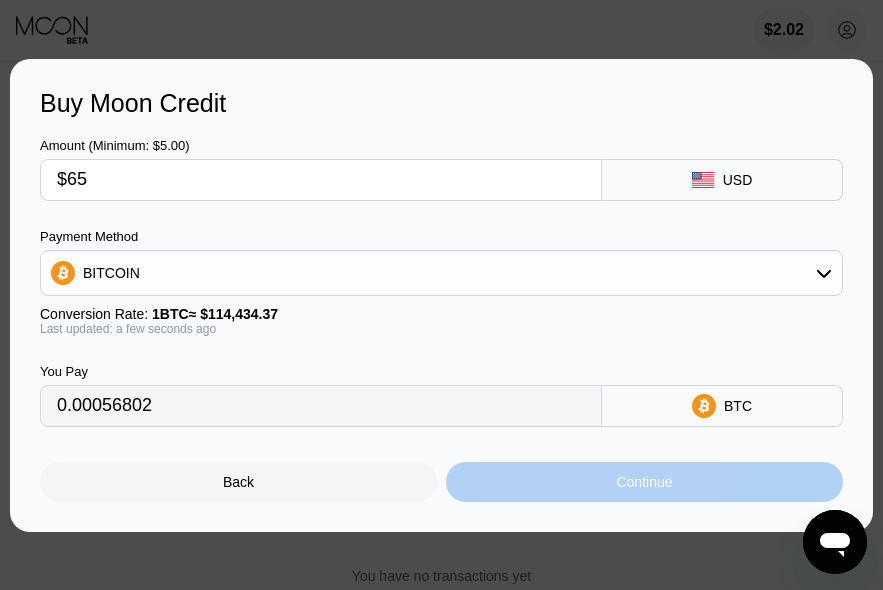 click on "Continue" at bounding box center (644, 482) 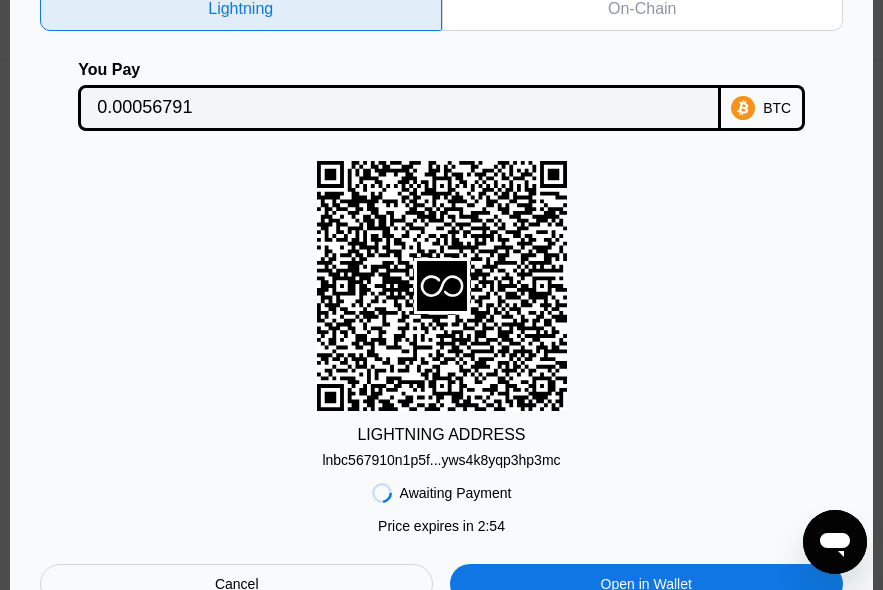 scroll, scrollTop: 0, scrollLeft: 0, axis: both 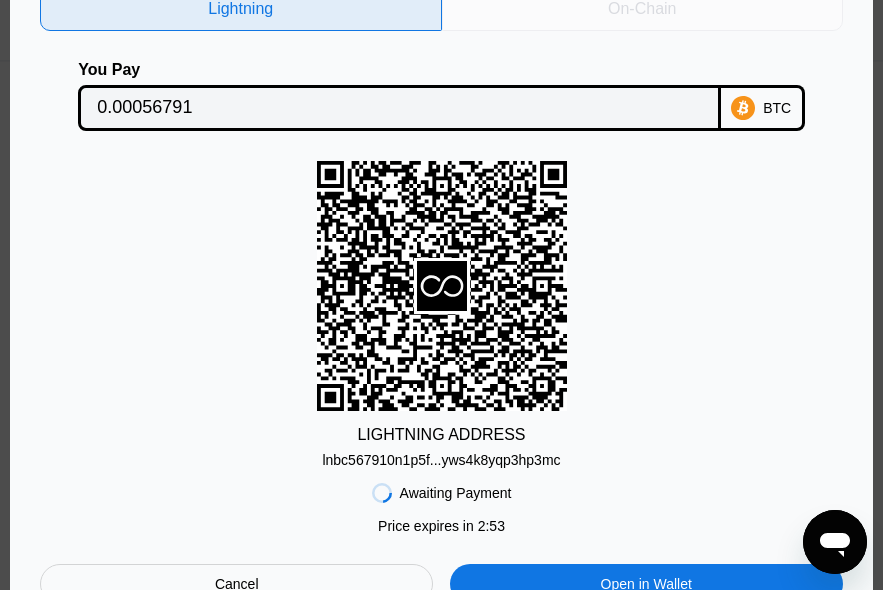 click on "On-Chain" at bounding box center (643, 9) 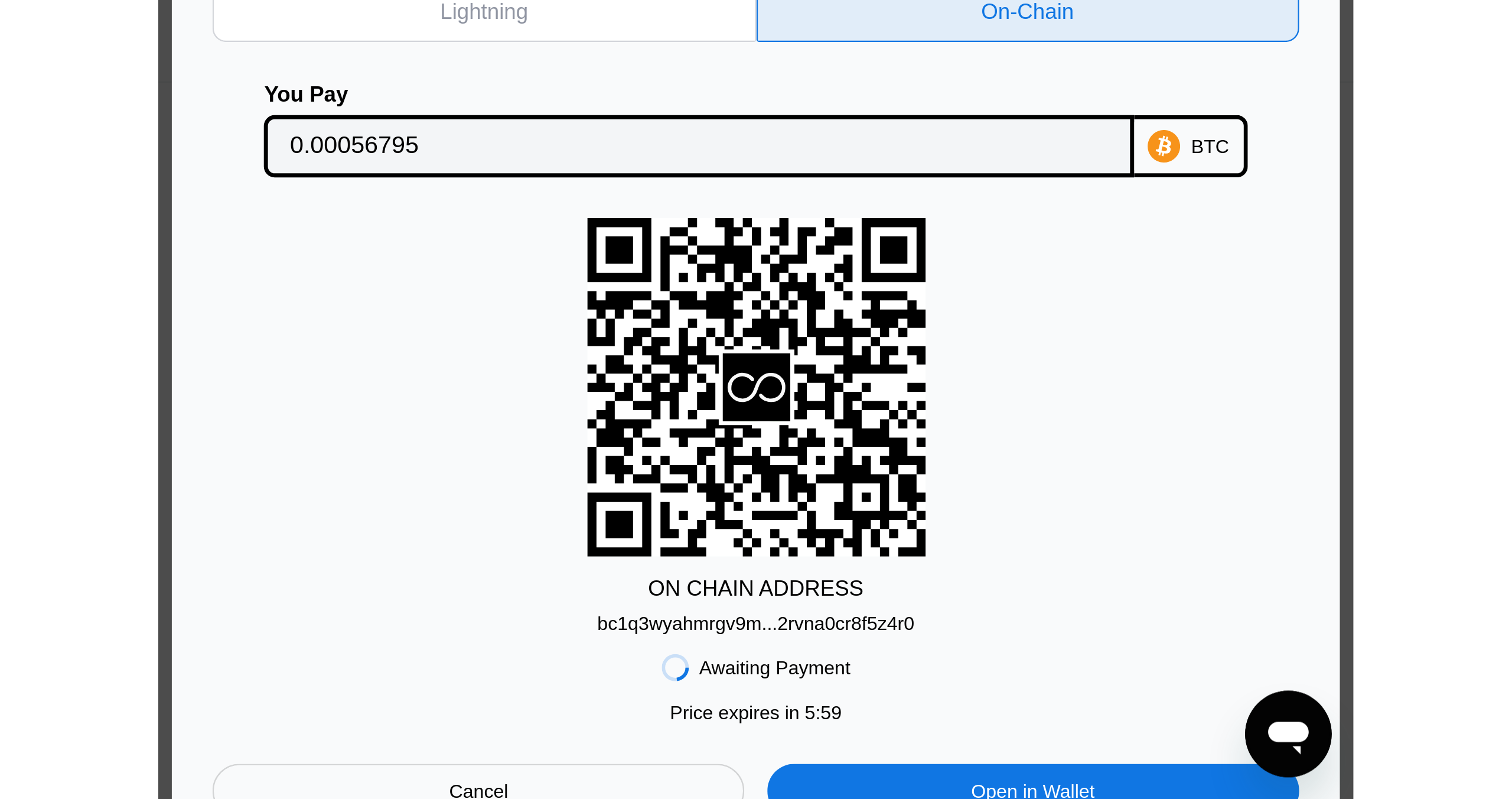 scroll, scrollTop: 131, scrollLeft: 0, axis: vertical 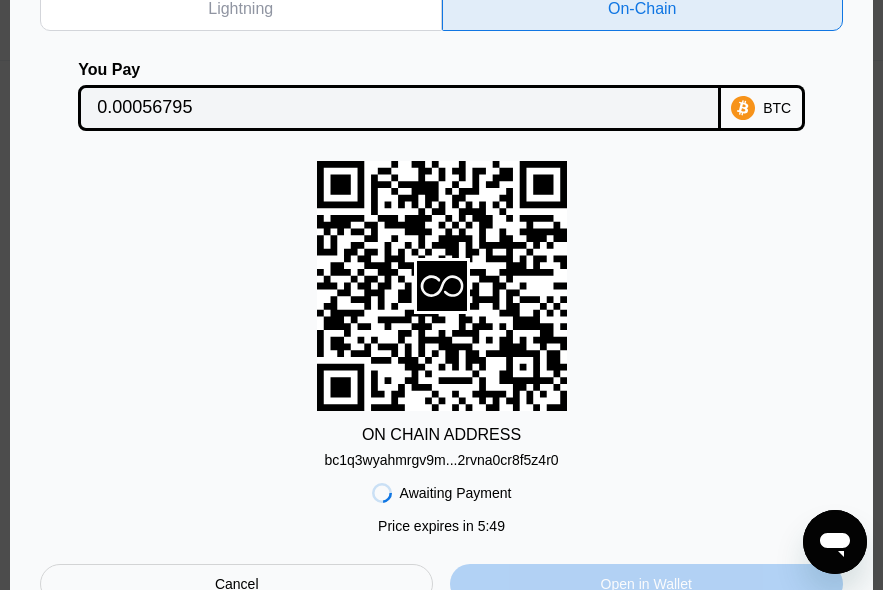 click on "Open in Wallet" at bounding box center (646, 584) 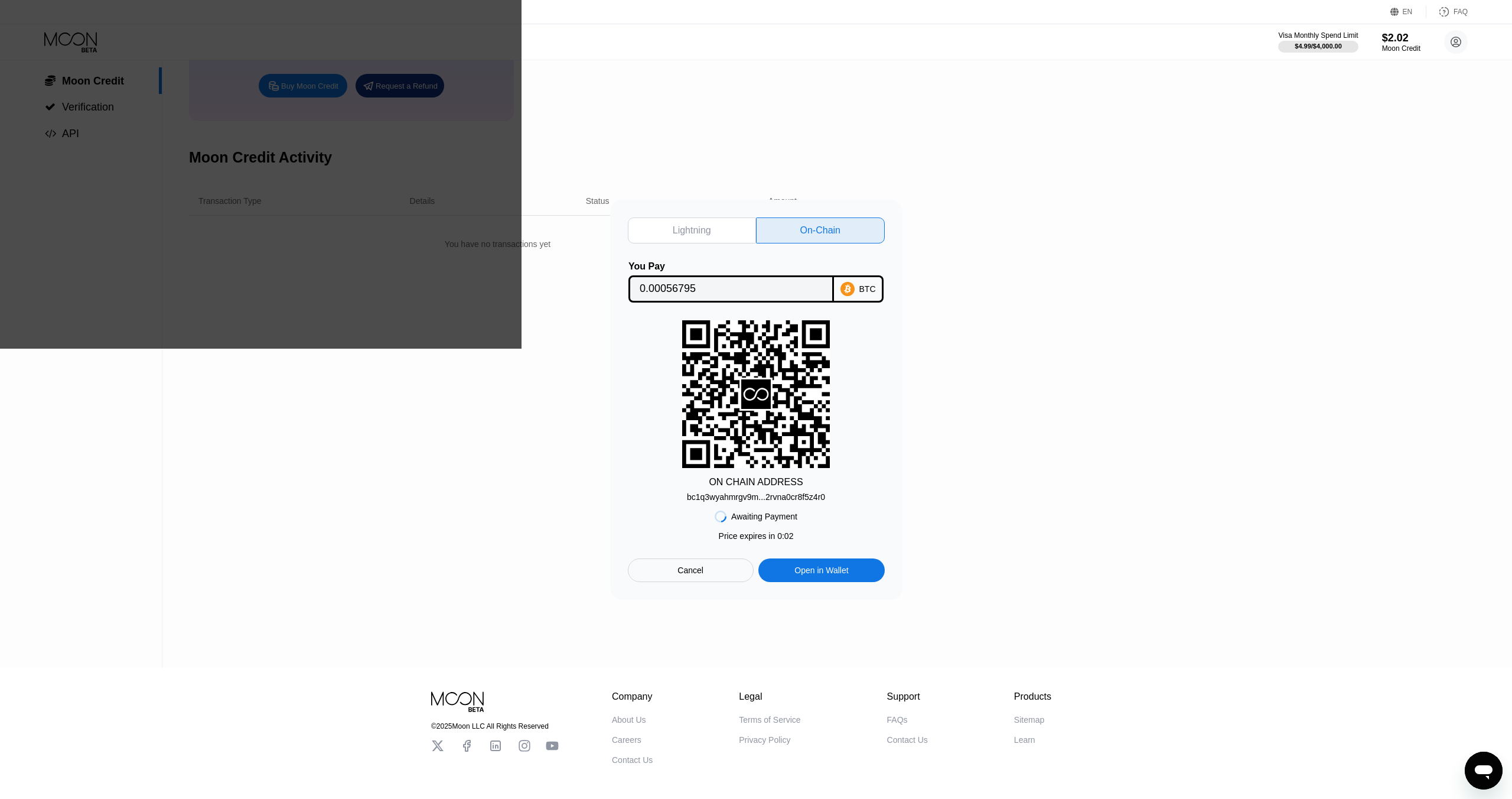 click on "Lightning" at bounding box center [692, 230] 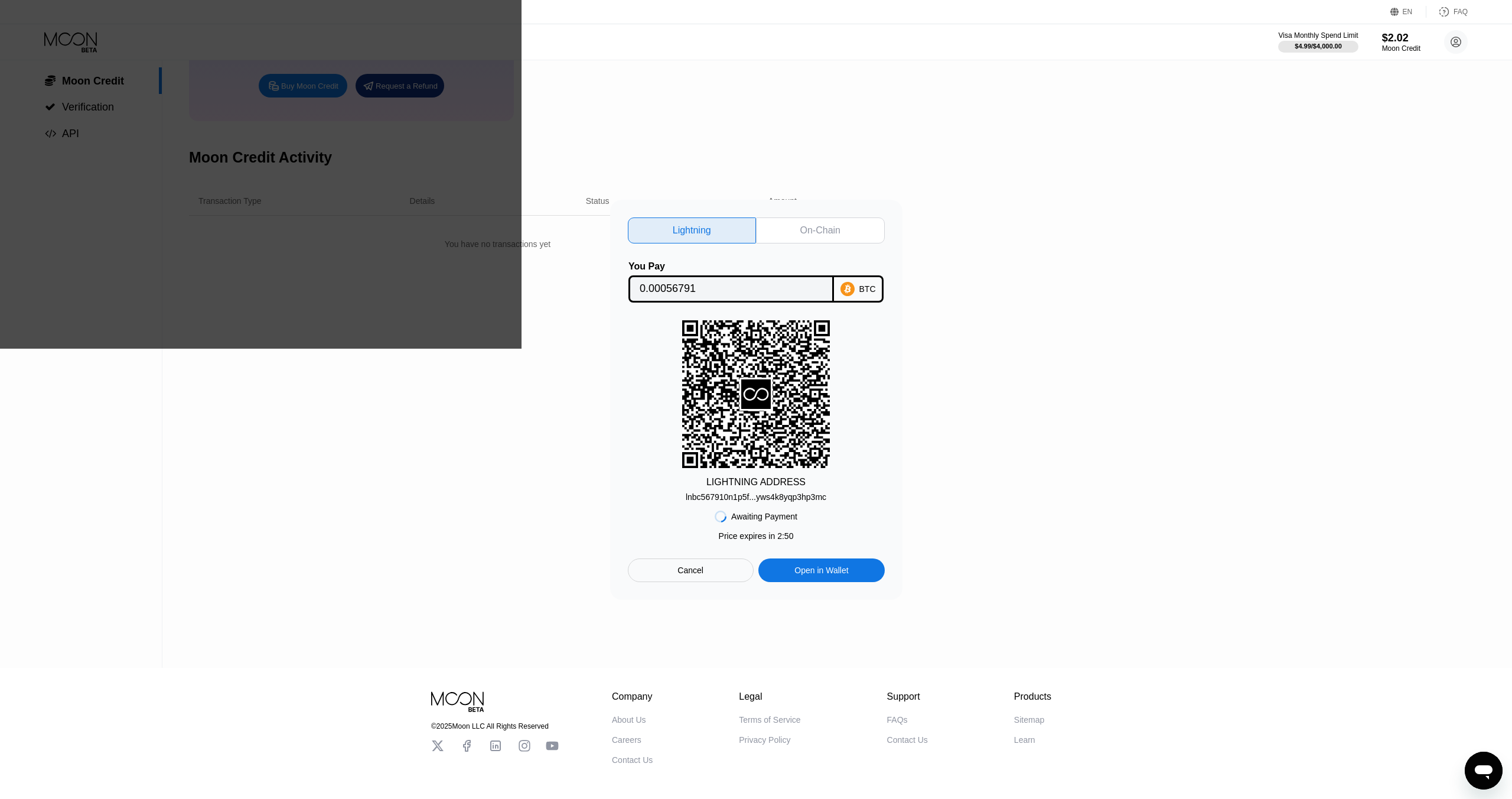 click on "On-Chain" at bounding box center [820, 230] 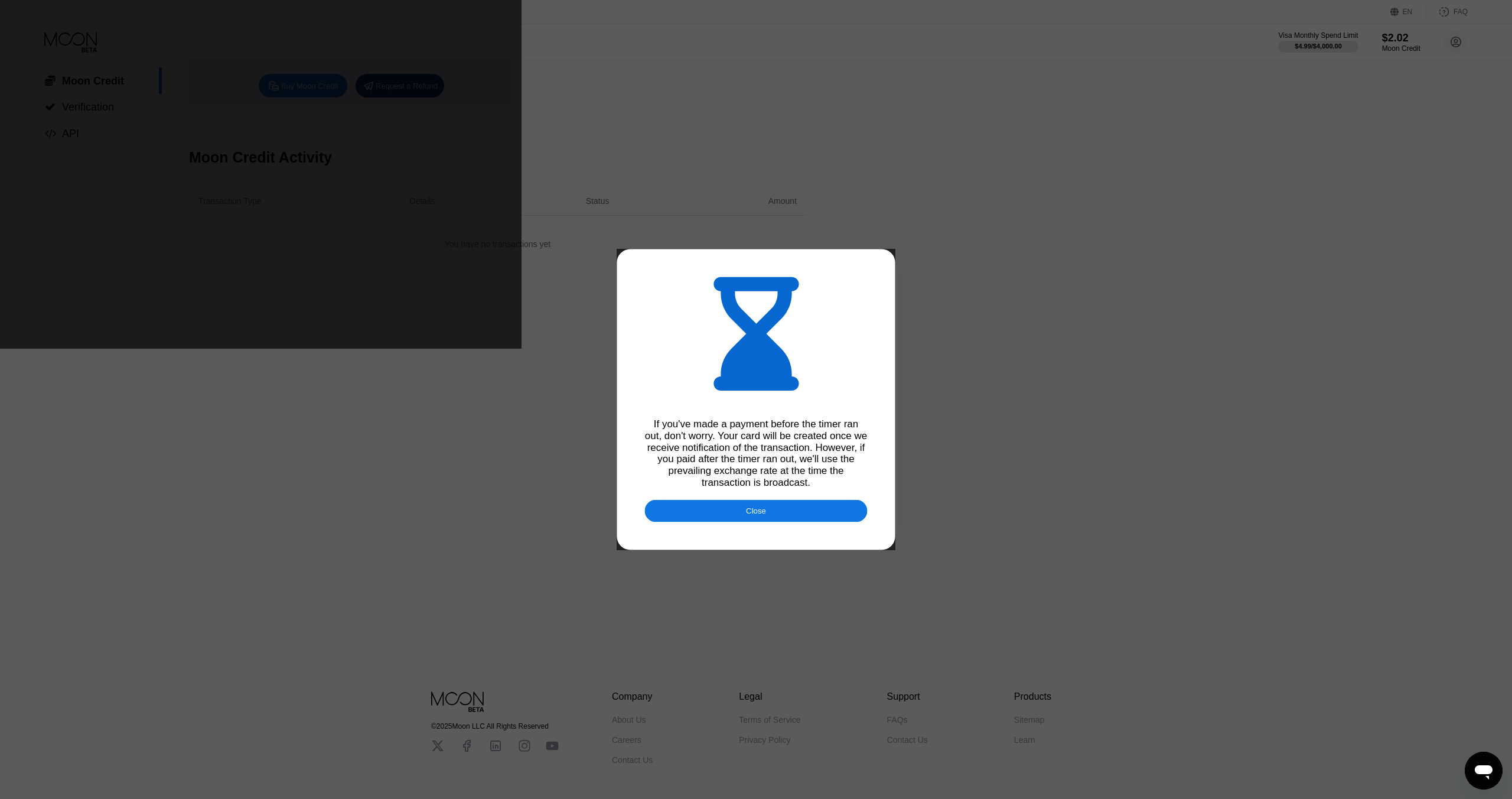 type on "0.00056794" 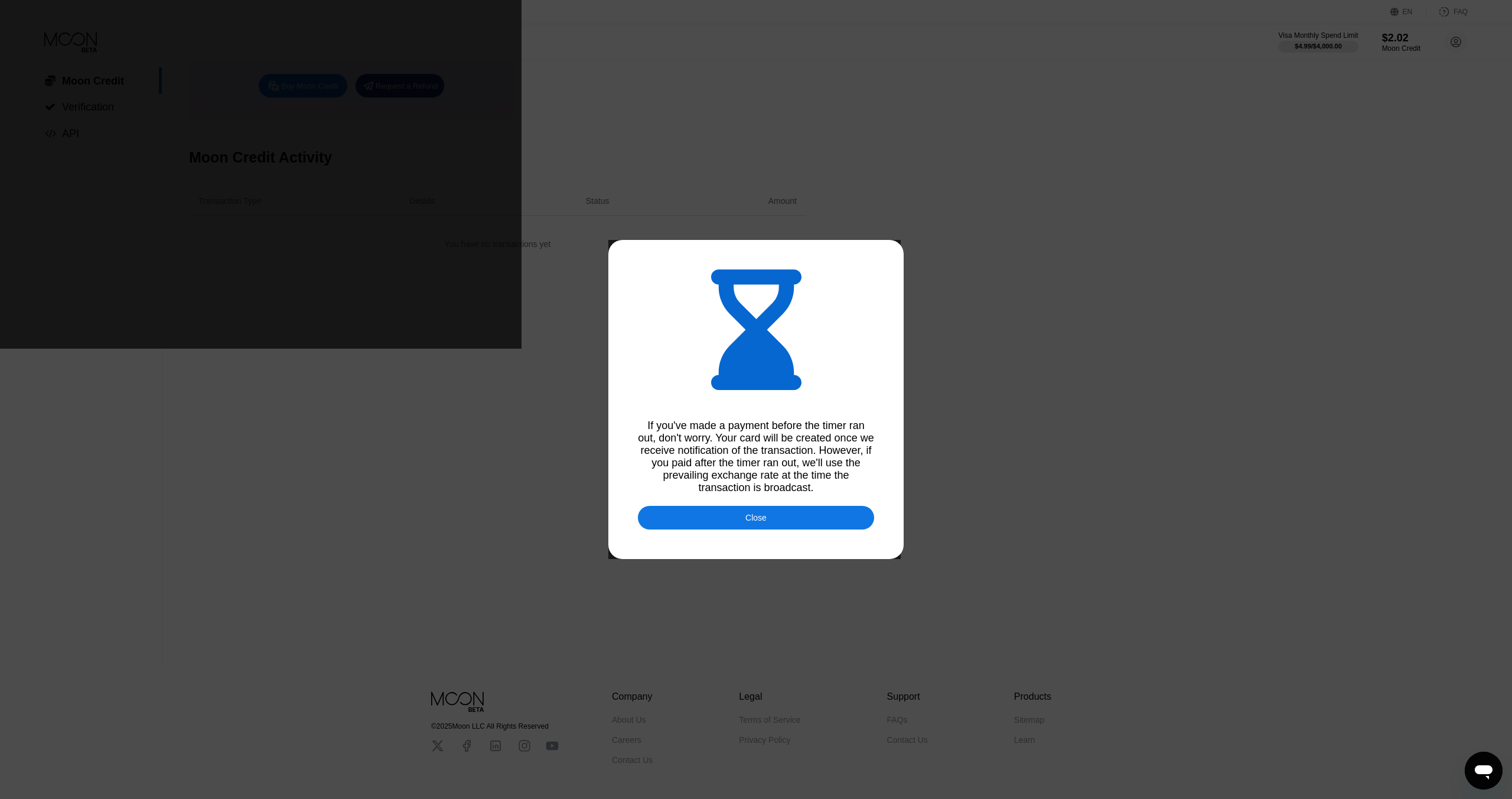 click on "Close" at bounding box center (756, 518) 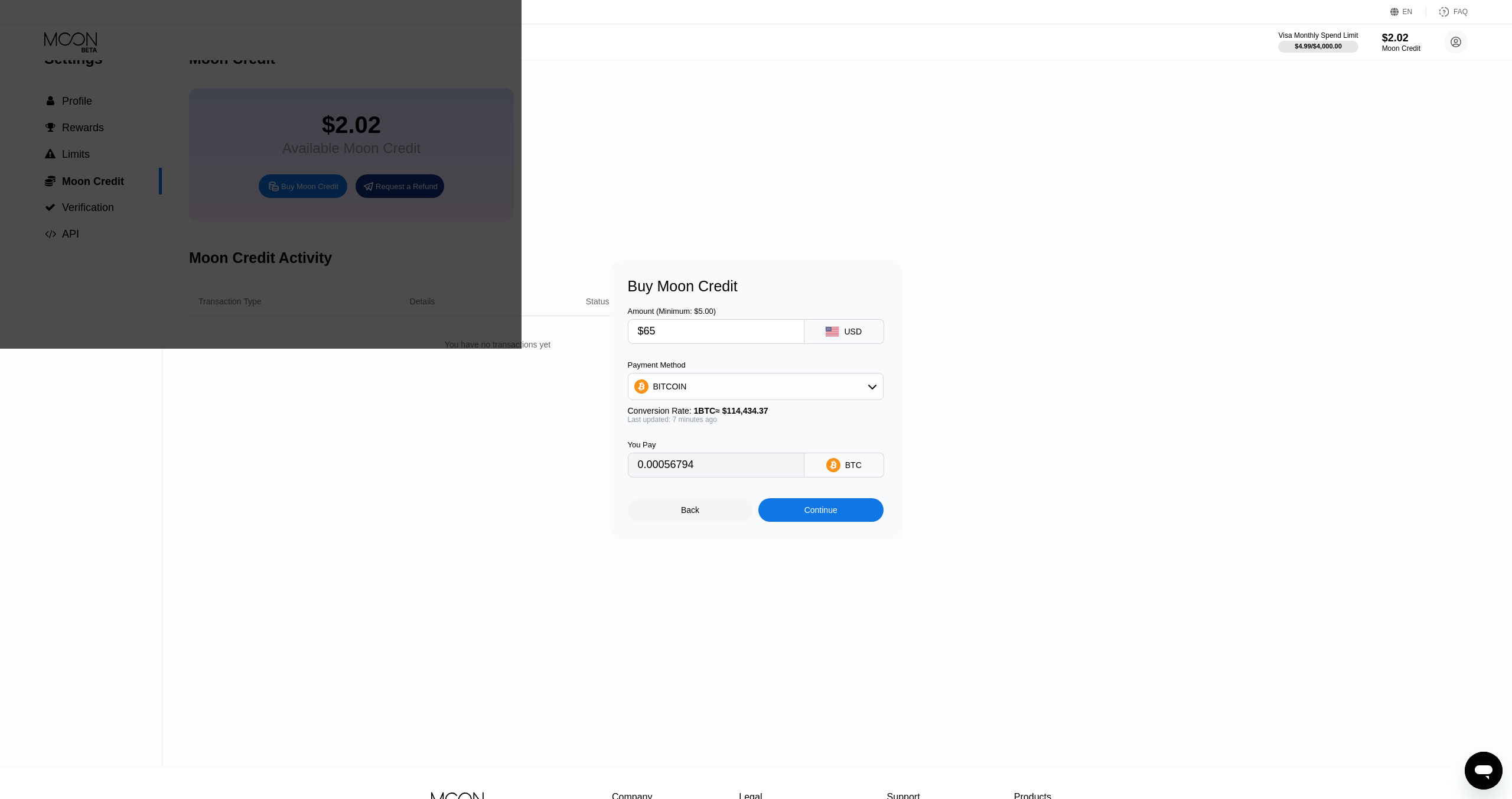 scroll, scrollTop: 0, scrollLeft: 0, axis: both 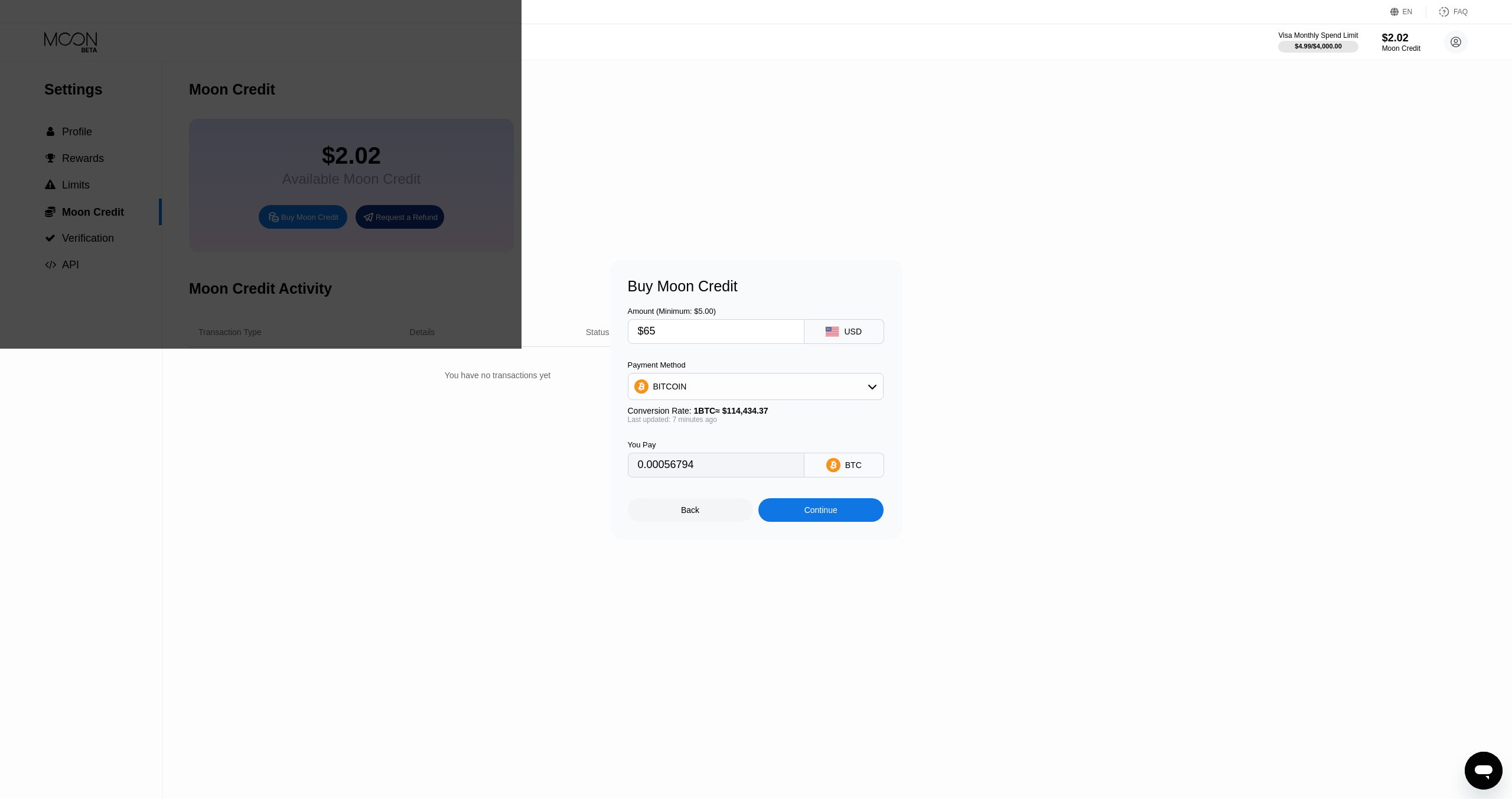click on "Continue" at bounding box center (821, 510) 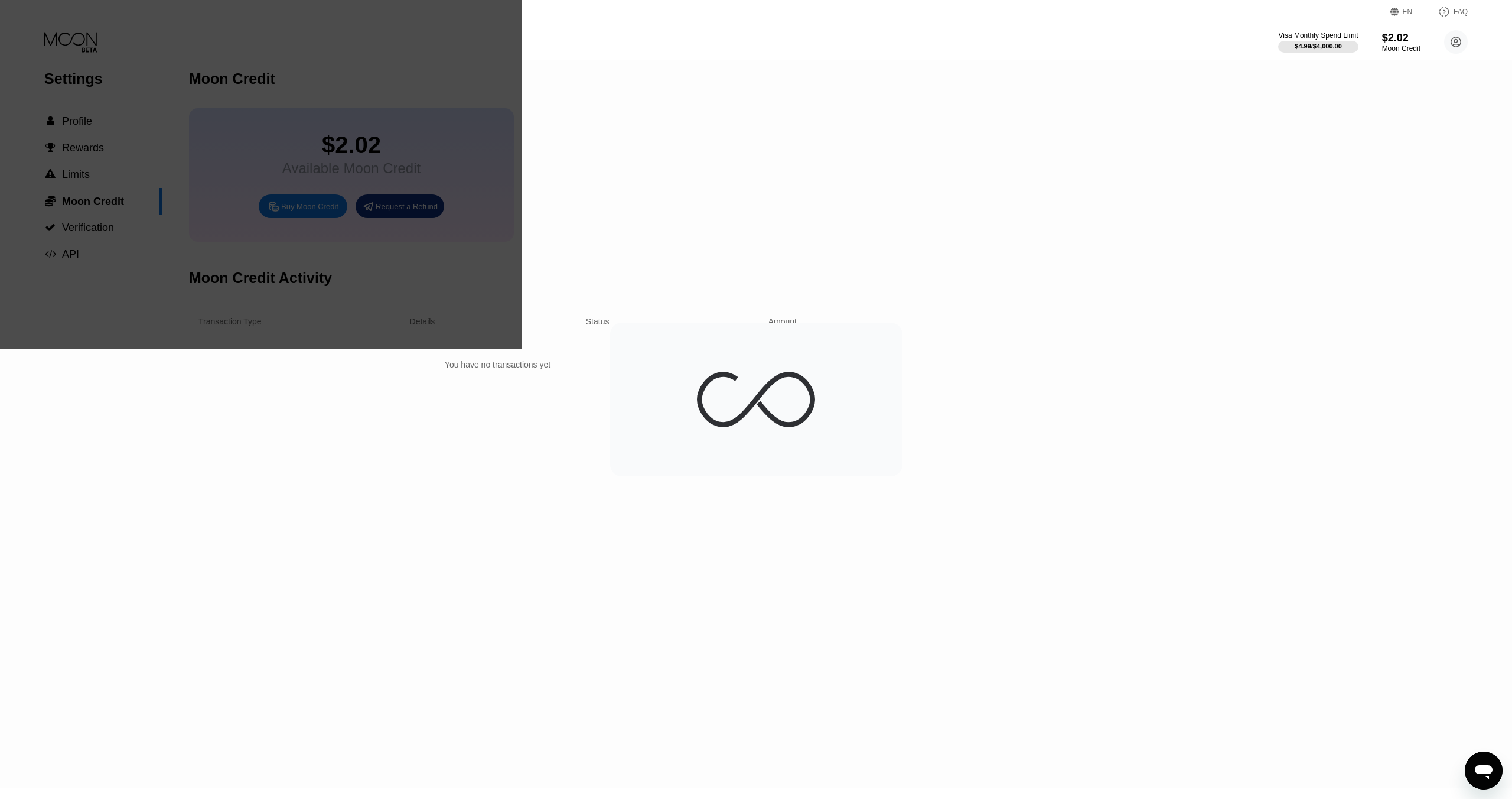 scroll, scrollTop: 14, scrollLeft: 0, axis: vertical 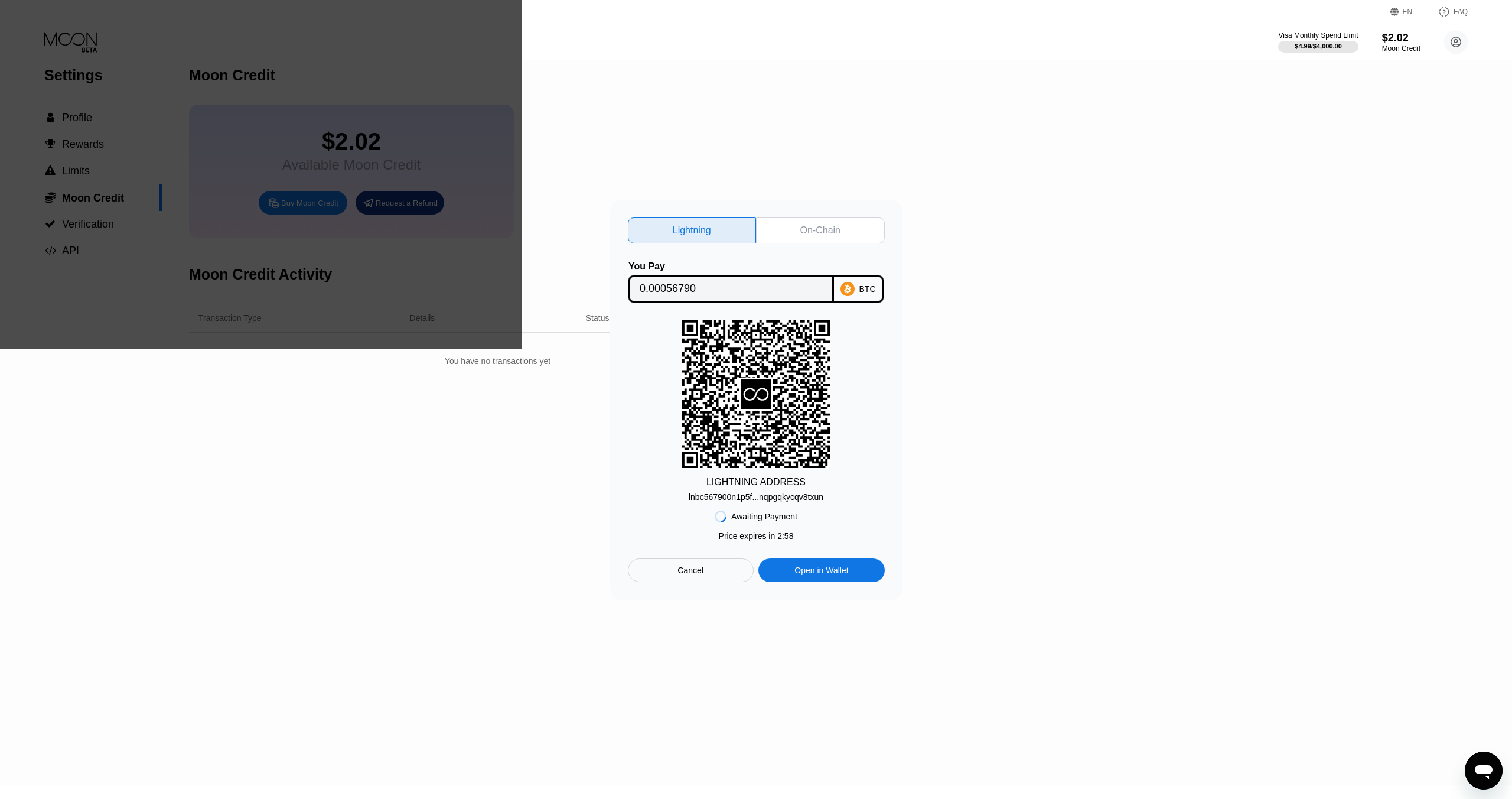 click on "On-Chain" at bounding box center [820, 230] 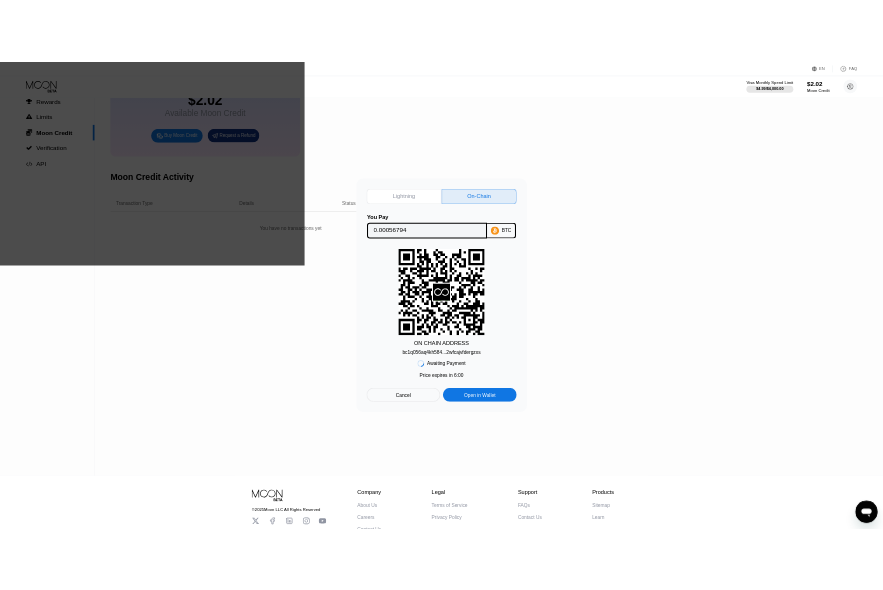 scroll, scrollTop: 0, scrollLeft: 0, axis: both 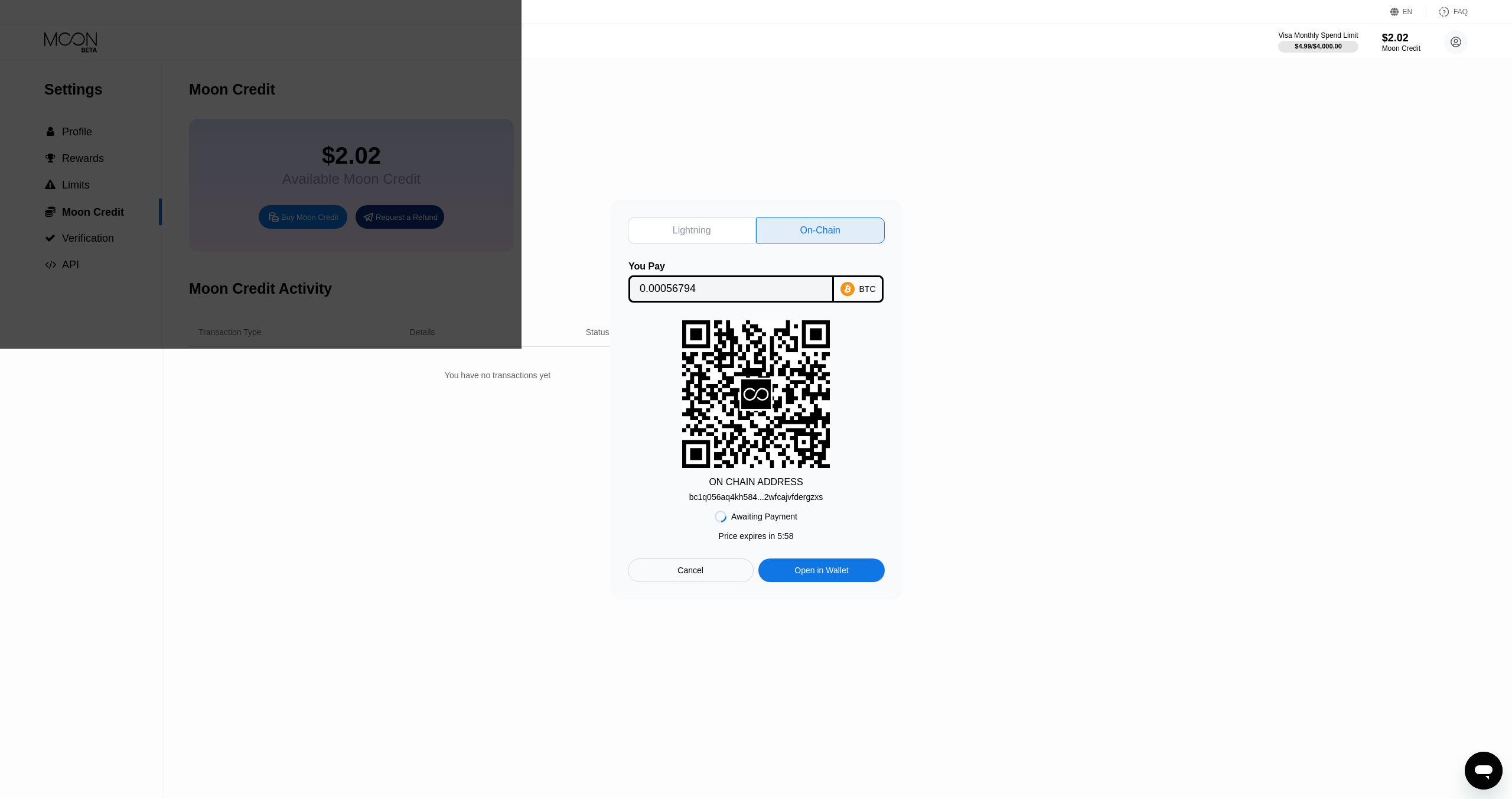 click on "bc1q056aq4kh584...2wfcajvfdergzxs" at bounding box center (756, 497) 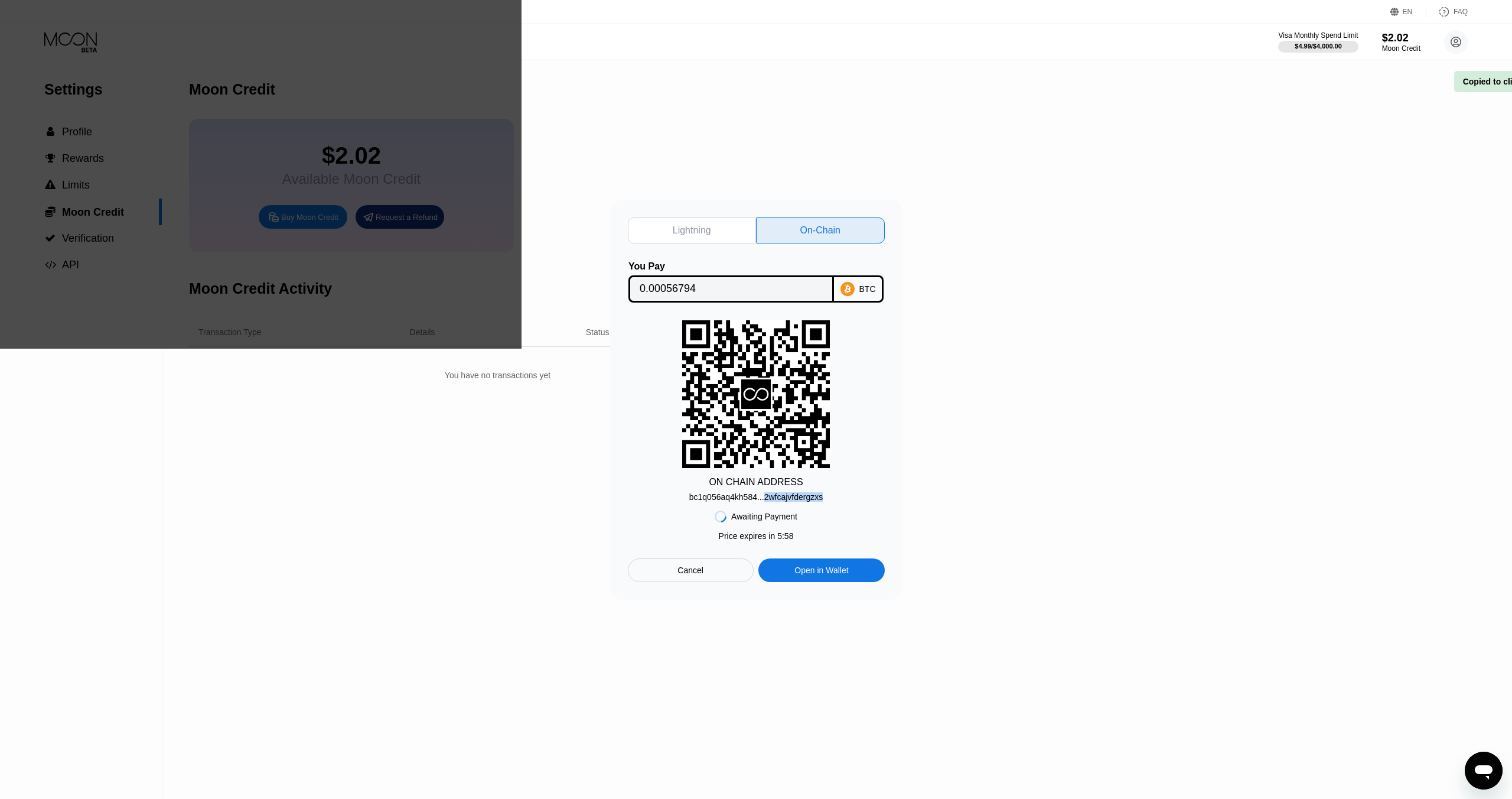 click on "bc1q056aq4kh584...2wfcajvfdergzxs" at bounding box center (756, 497) 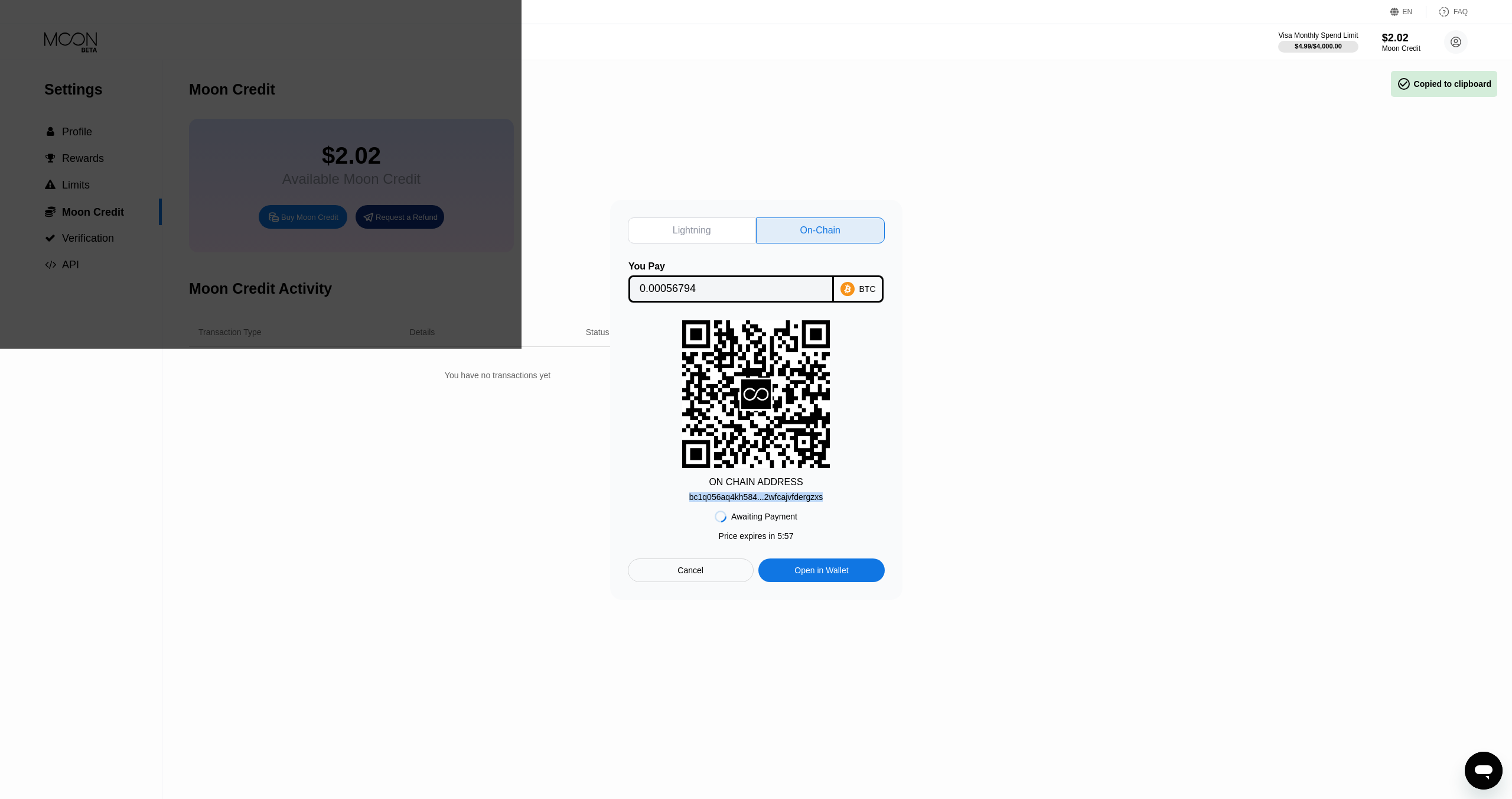 click on "bc1q056aq4kh584...2wfcajvfdergzxs" at bounding box center (756, 497) 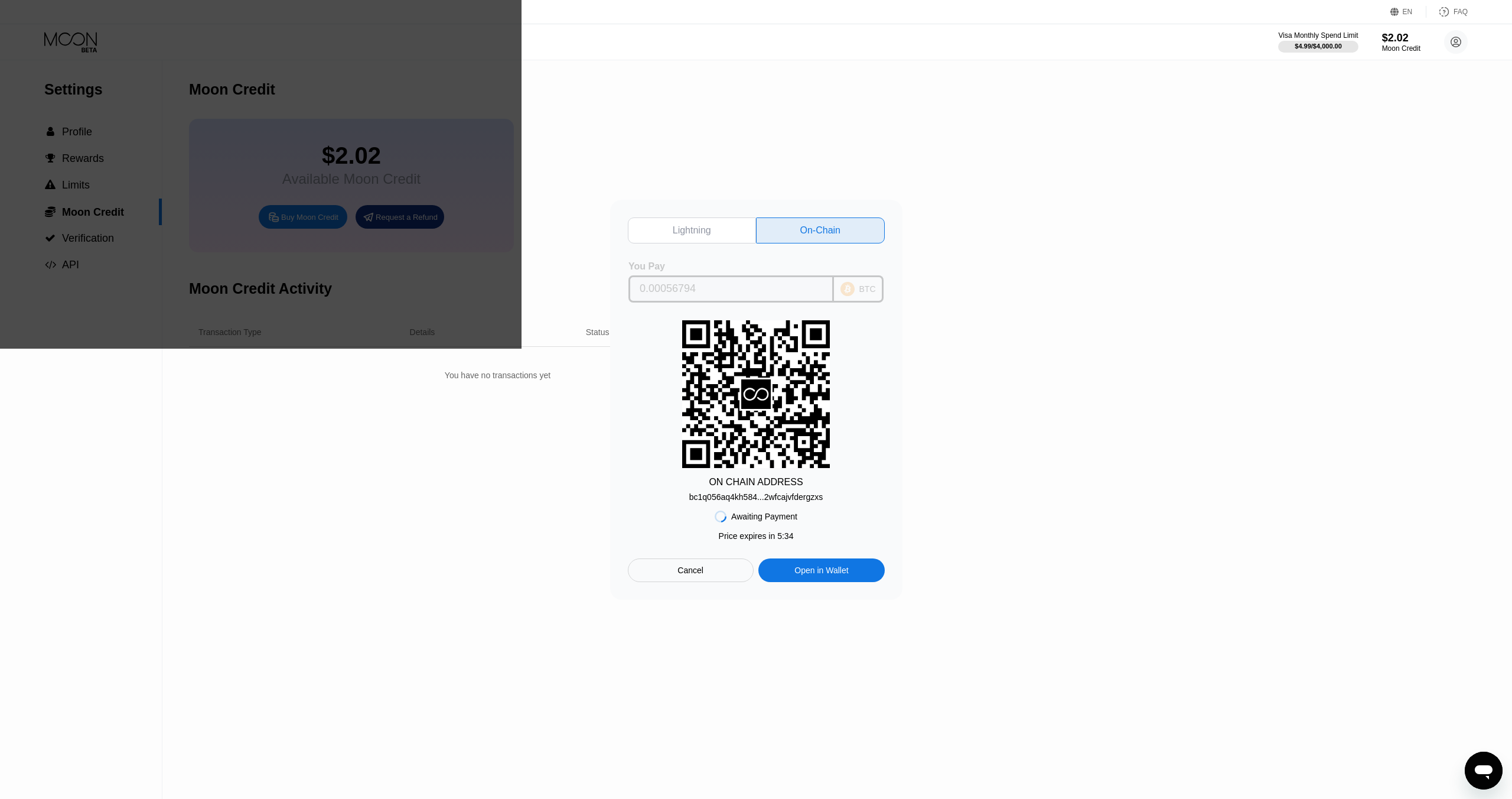 click on "0.00056794" at bounding box center [731, 289] 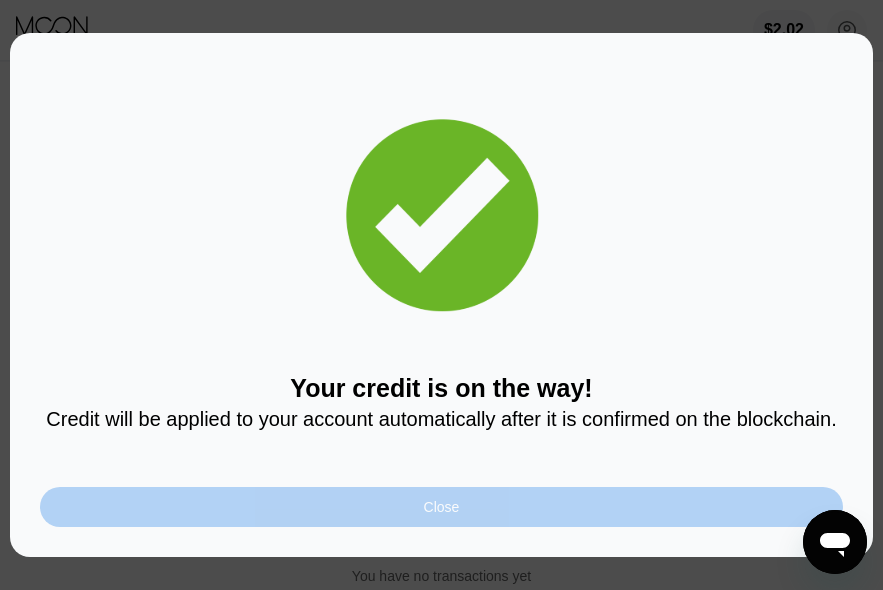 drag, startPoint x: 428, startPoint y: 492, endPoint x: 417, endPoint y: 489, distance: 11.401754 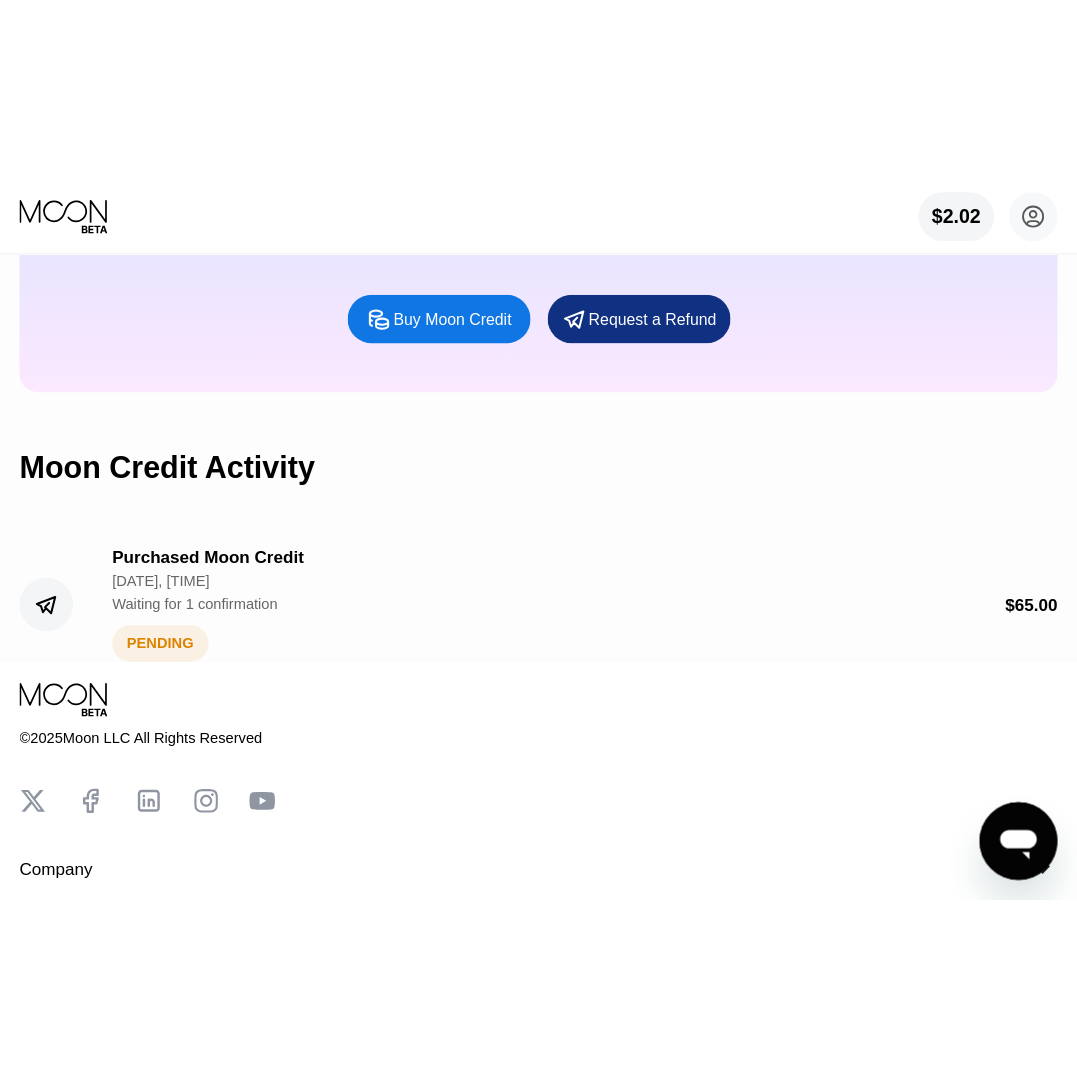 scroll, scrollTop: 0, scrollLeft: 0, axis: both 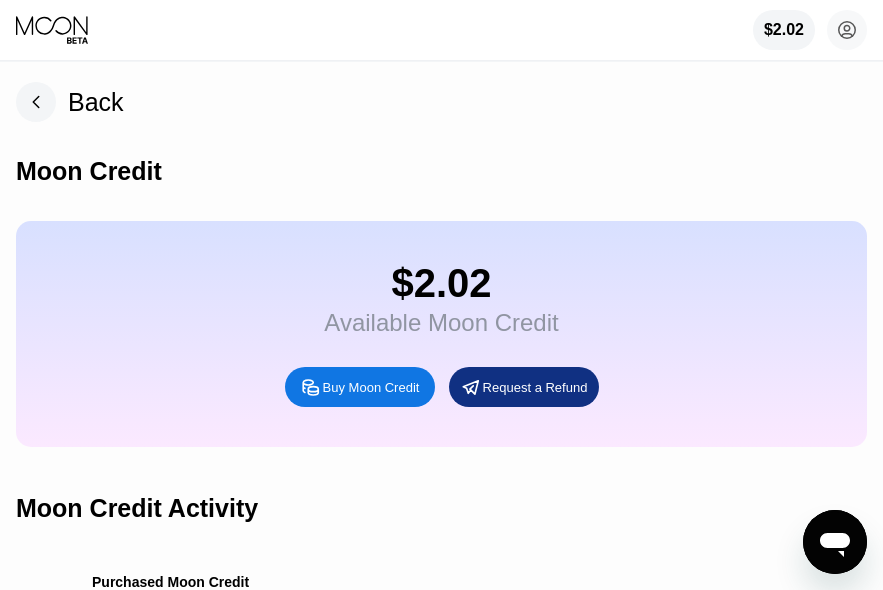 click 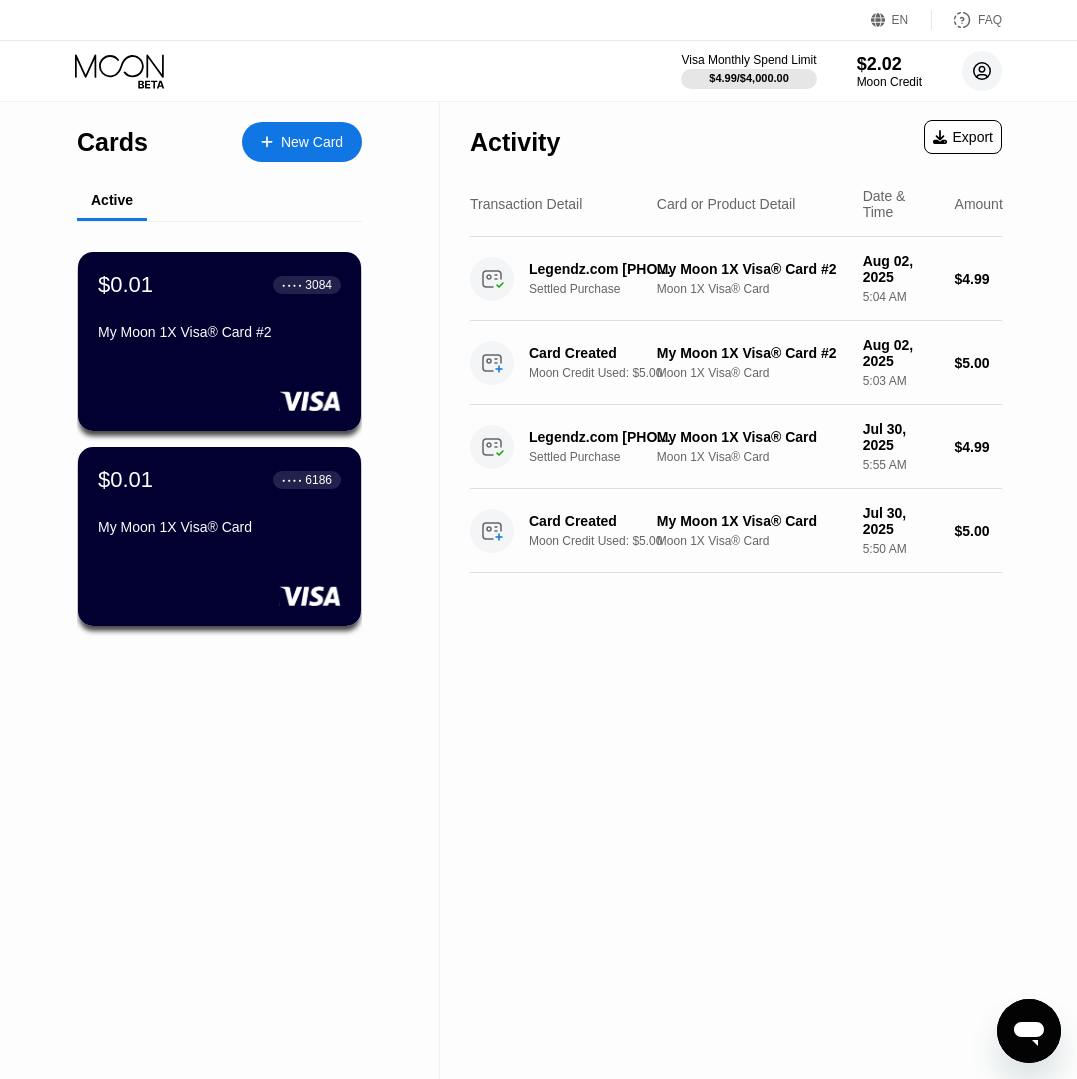 click 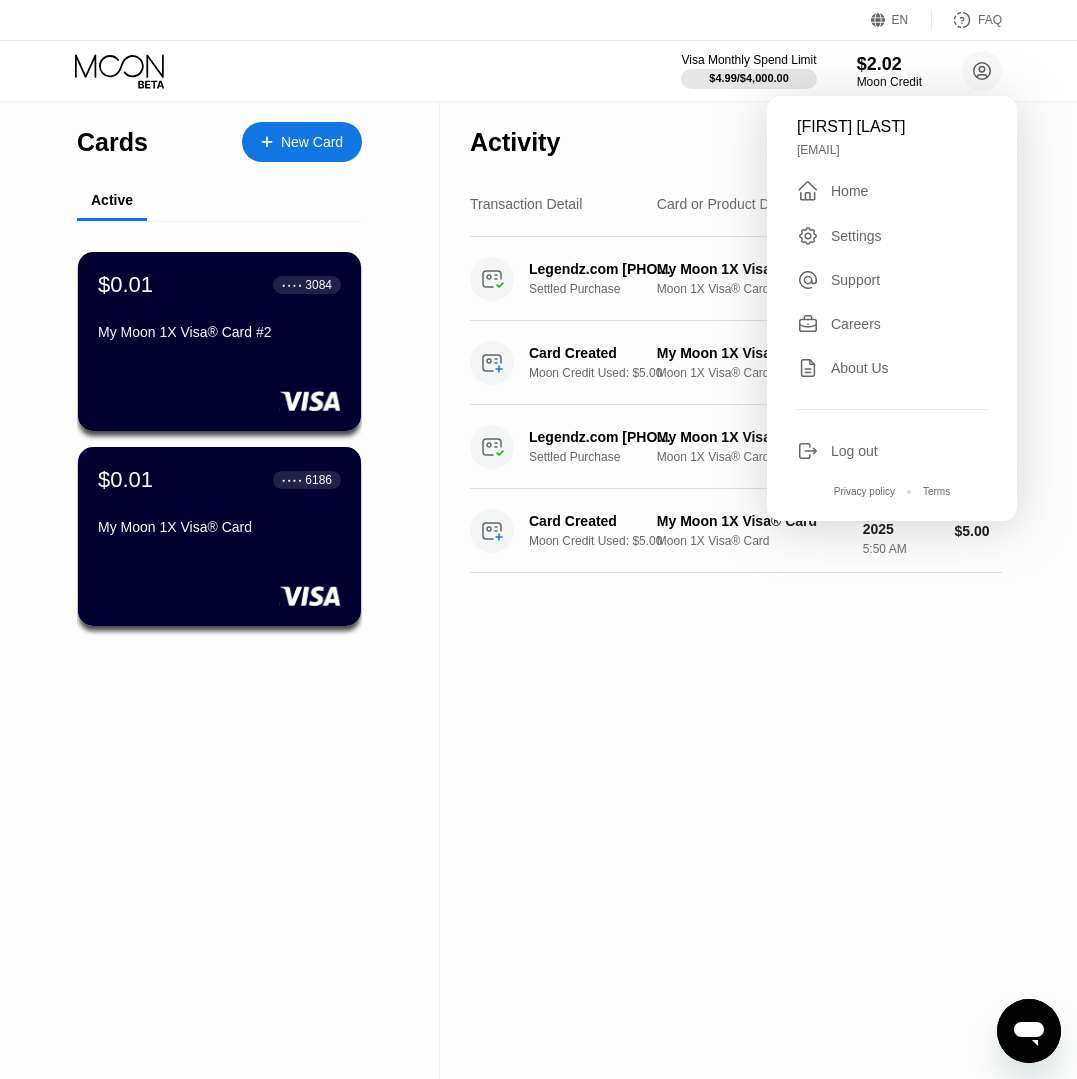 click on "Transaction Detail" at bounding box center (526, 204) 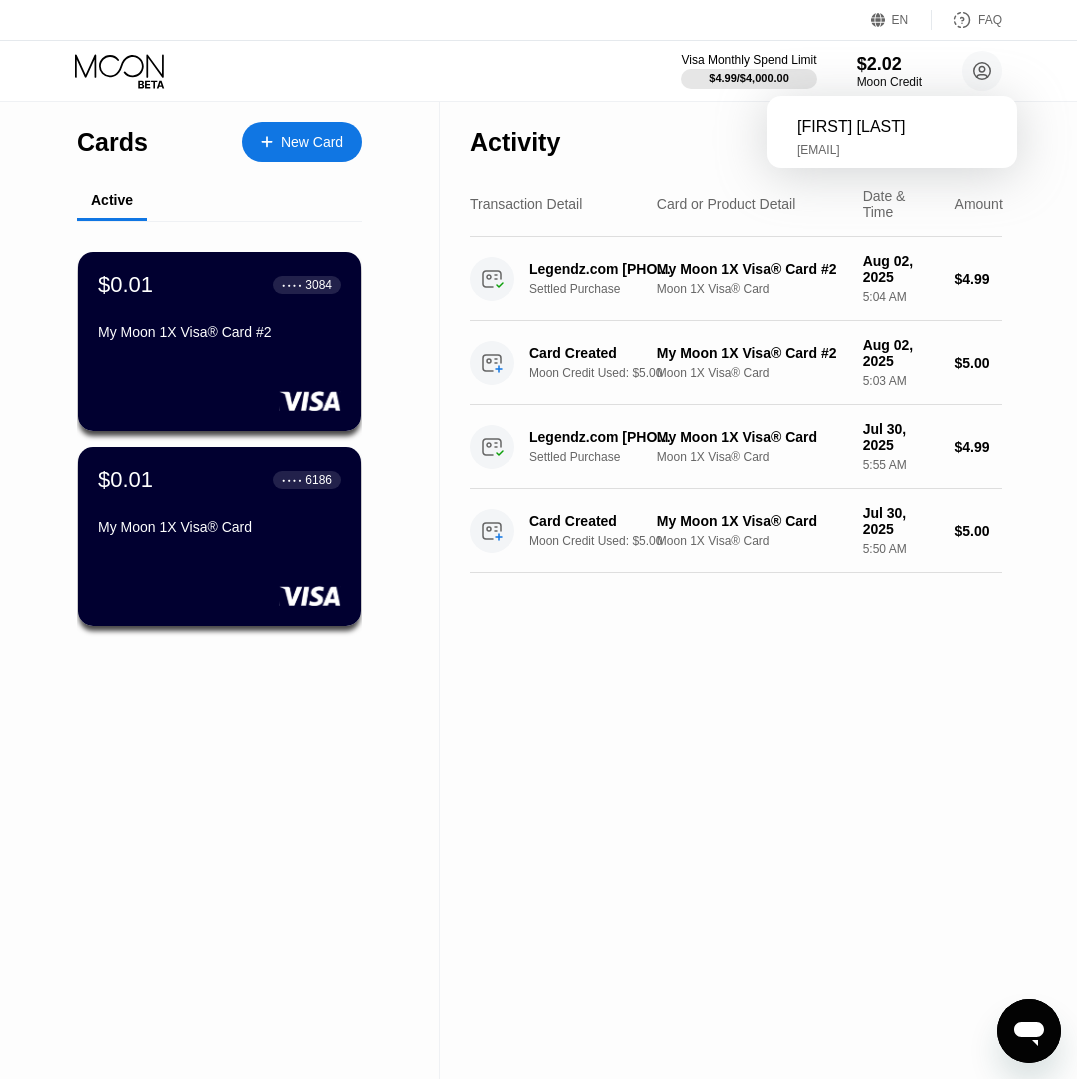 click on "Transaction Detail" at bounding box center [526, 204] 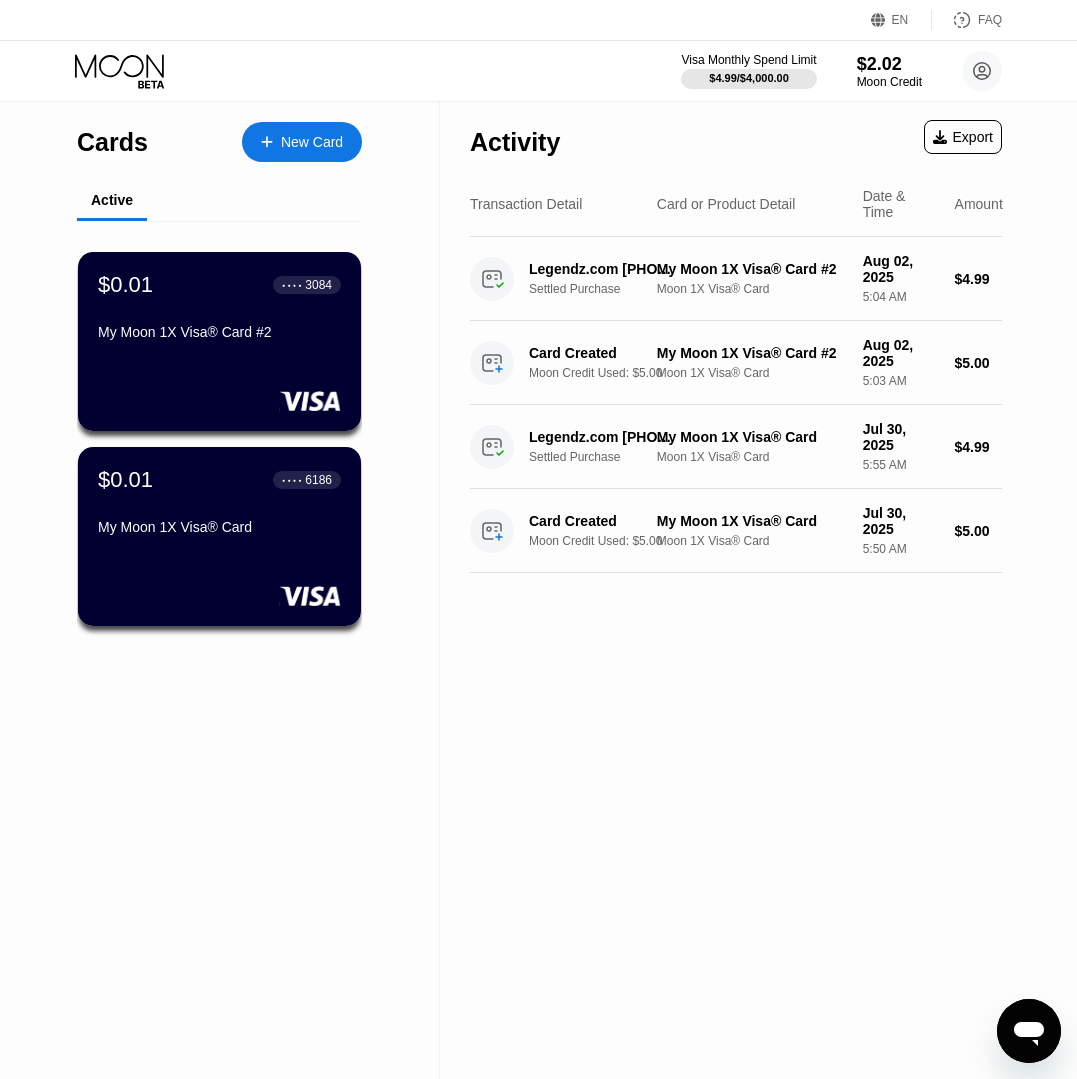 click on "Cards" at bounding box center [112, 142] 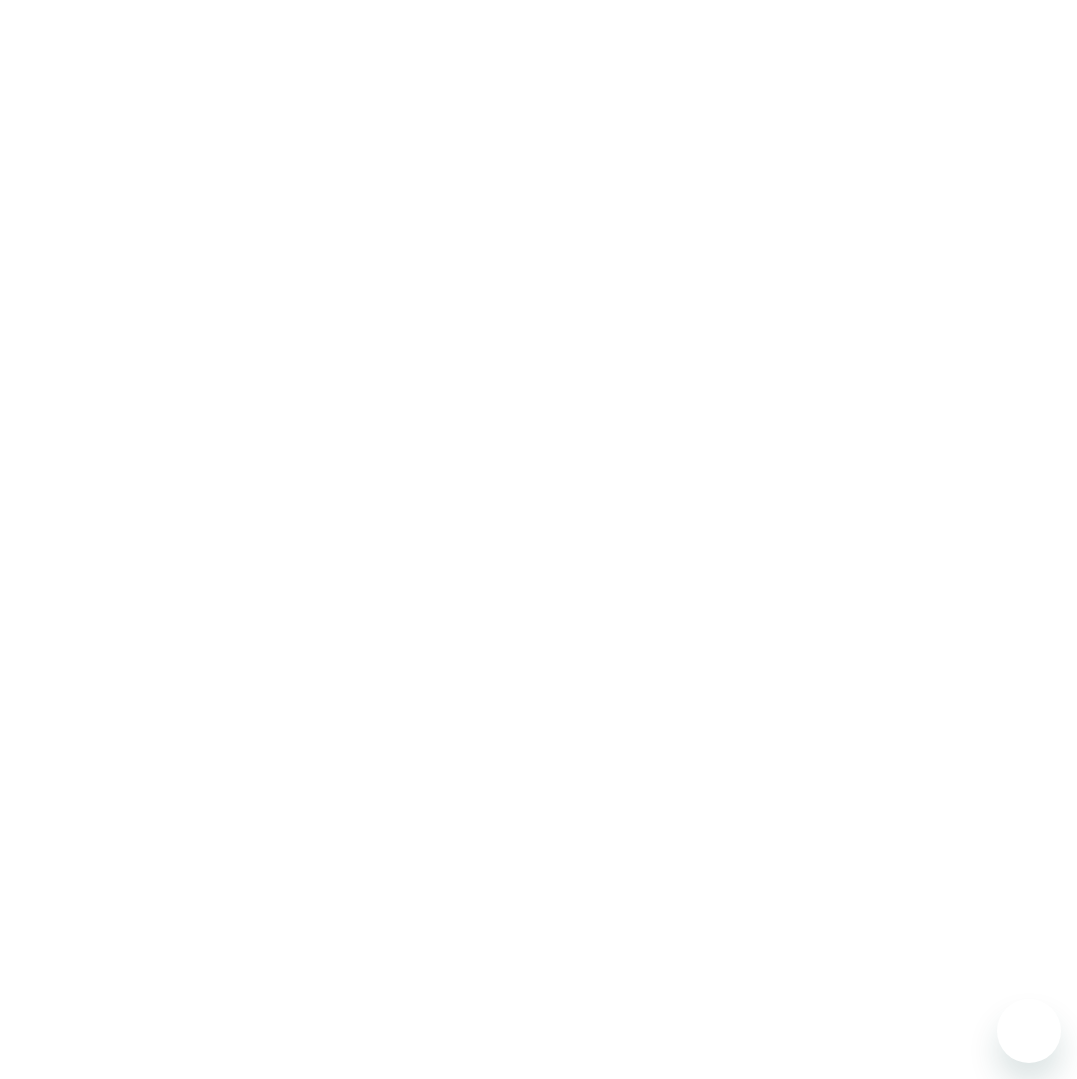 scroll, scrollTop: 0, scrollLeft: 0, axis: both 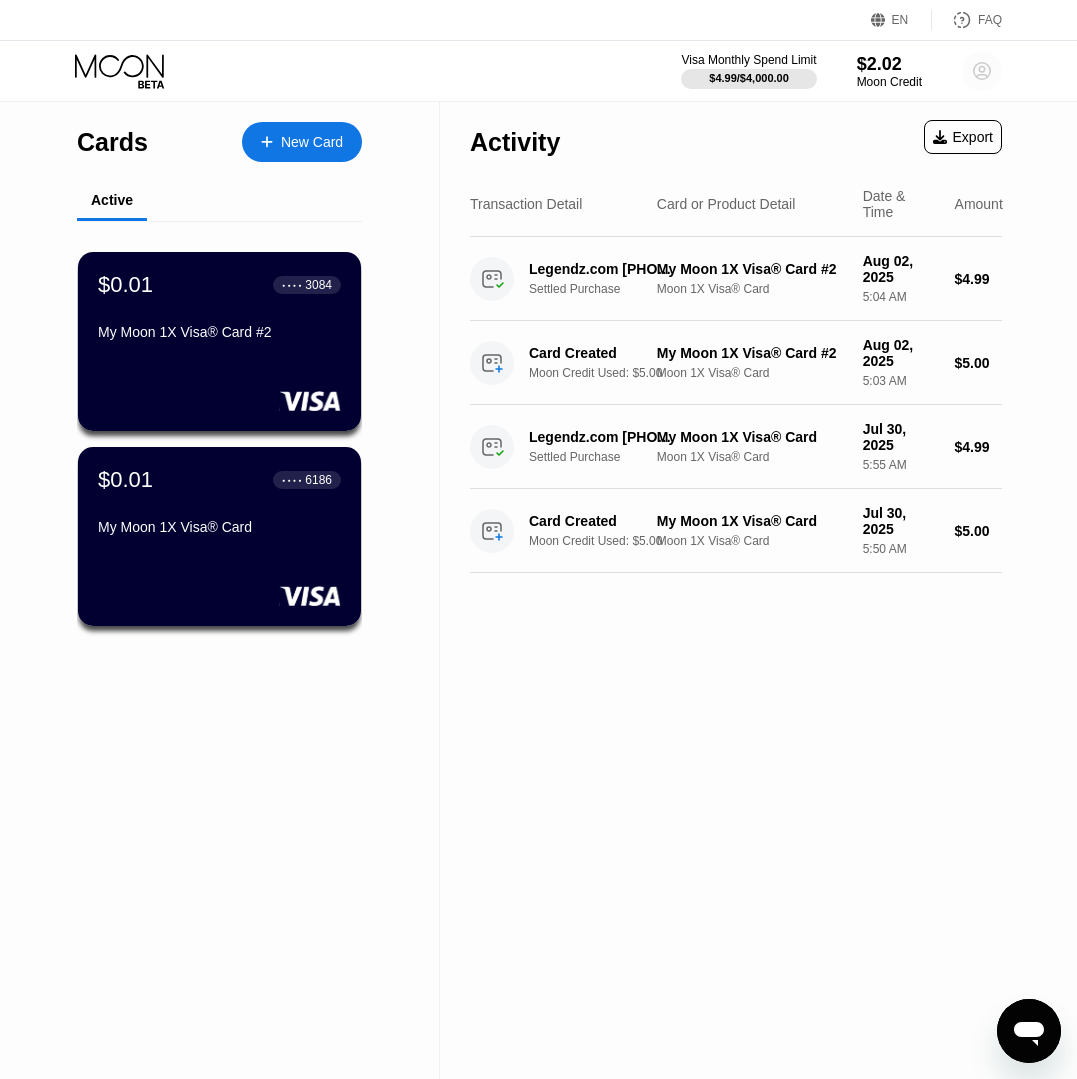 click 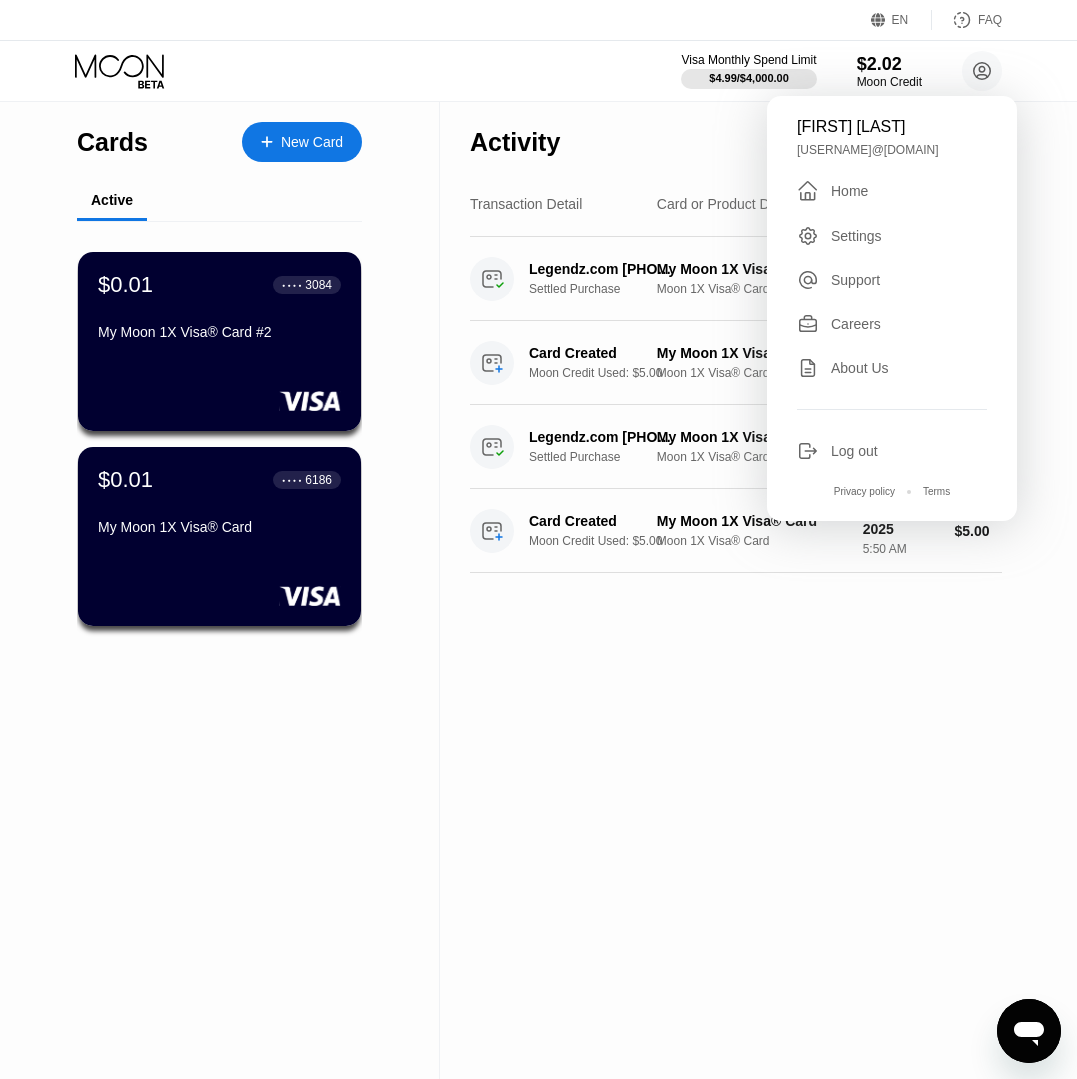 click on "Home" at bounding box center [849, 191] 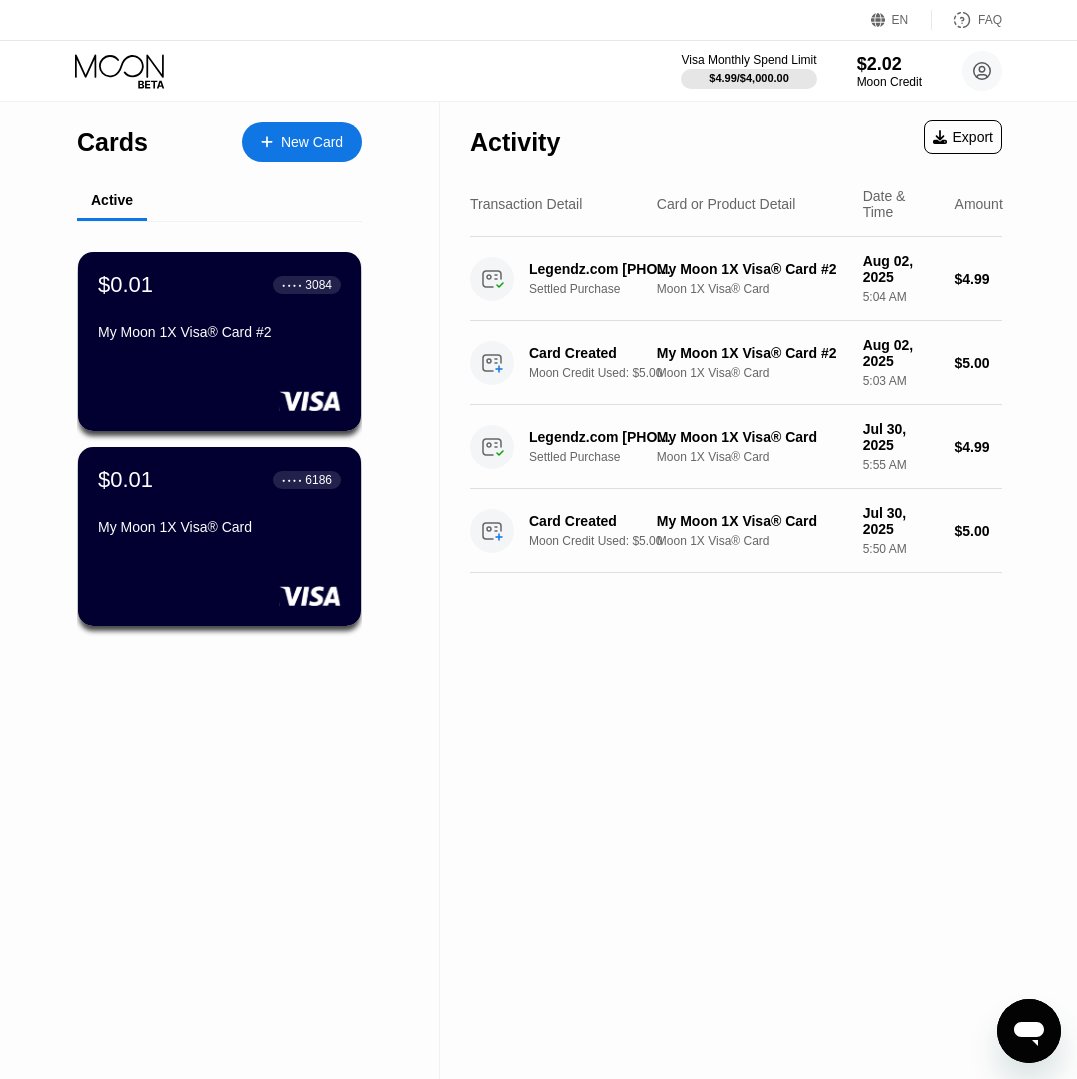 click on "Visa Monthly Spend Limit $4.99 / $4,000.00 $2.02 Moon Credit Facheng lin fclin1995@gmail.com  Home Settings Support Careers About Us Log out Privacy policy Terms" at bounding box center (538, 71) 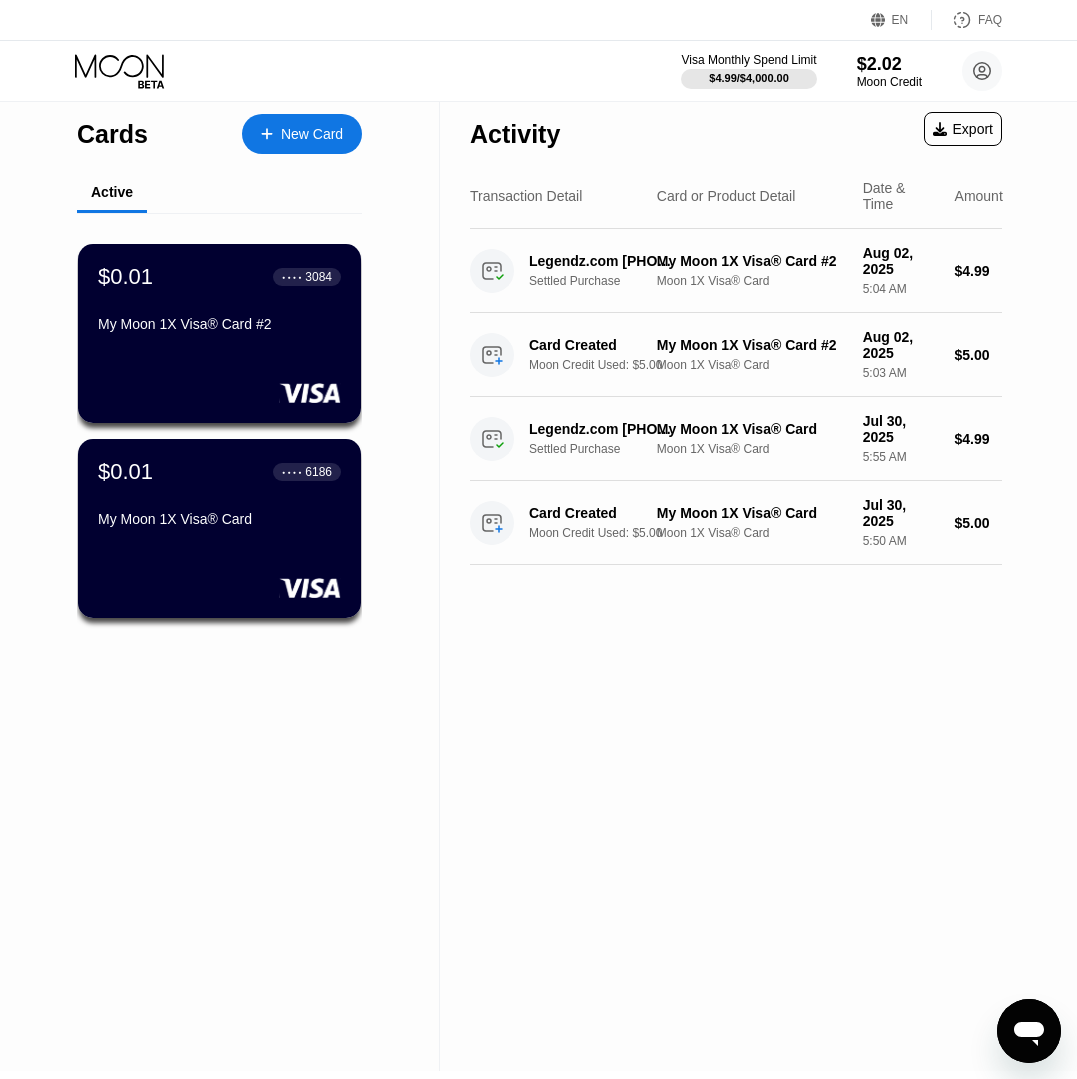 scroll, scrollTop: 0, scrollLeft: 0, axis: both 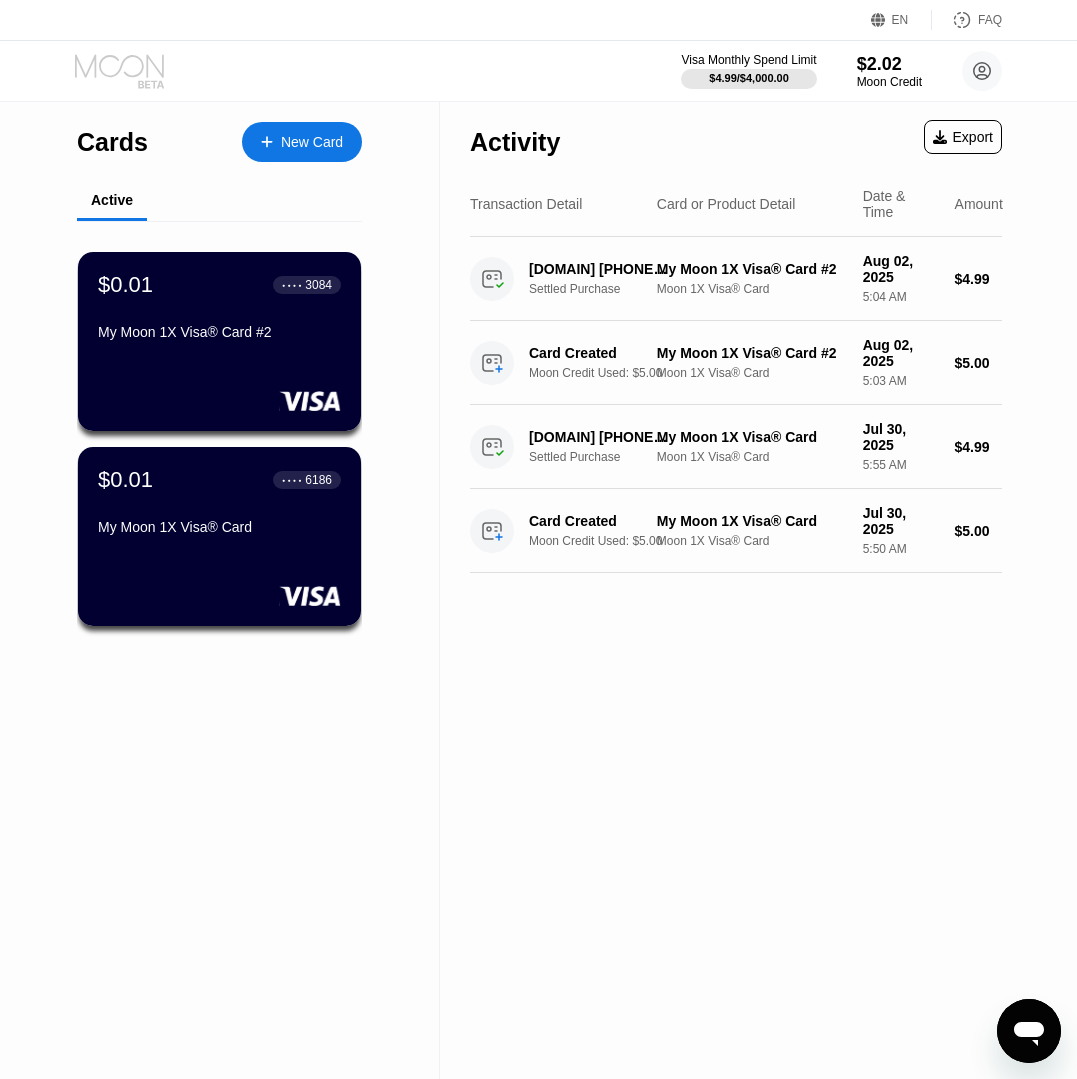 click 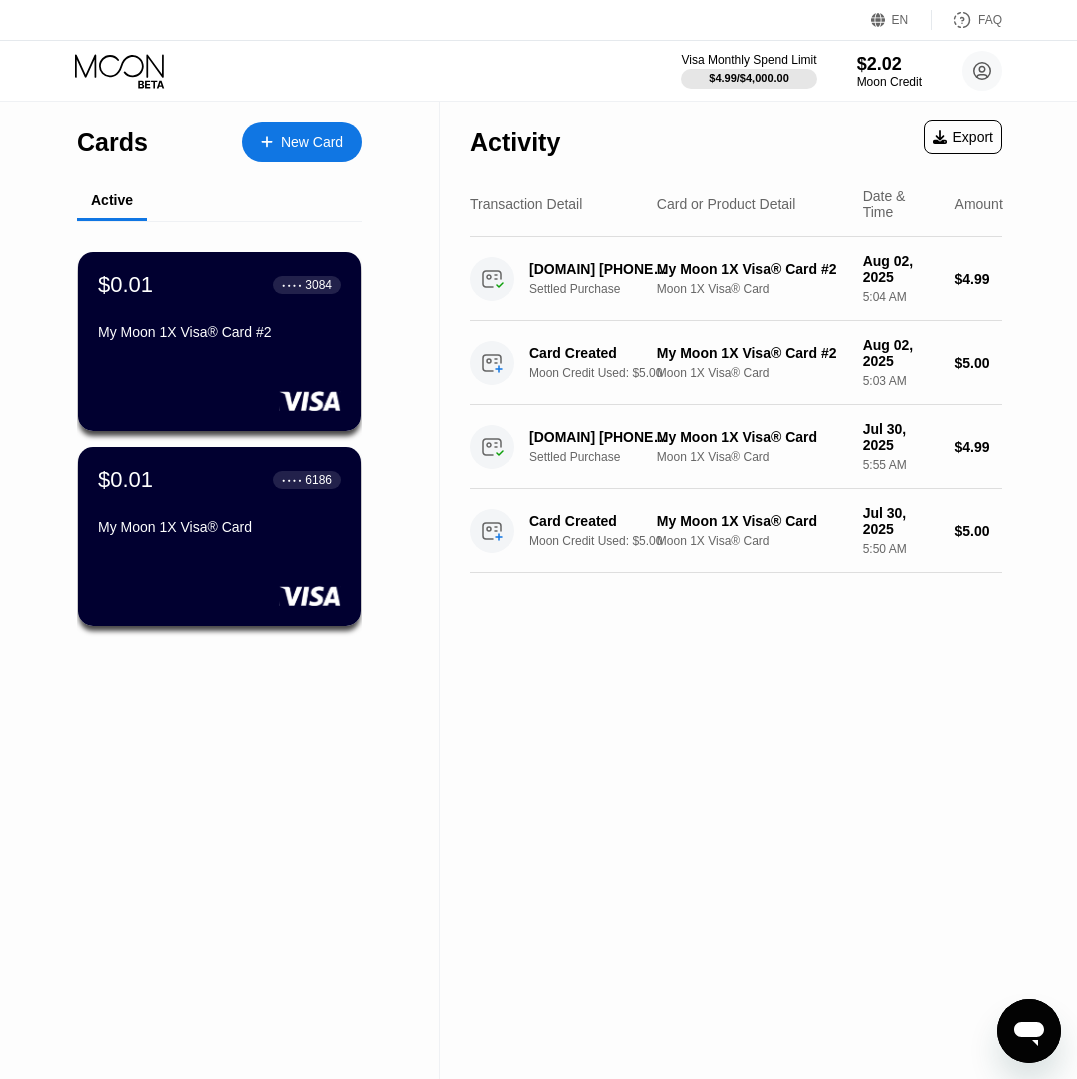 click on "Cards" at bounding box center (112, 142) 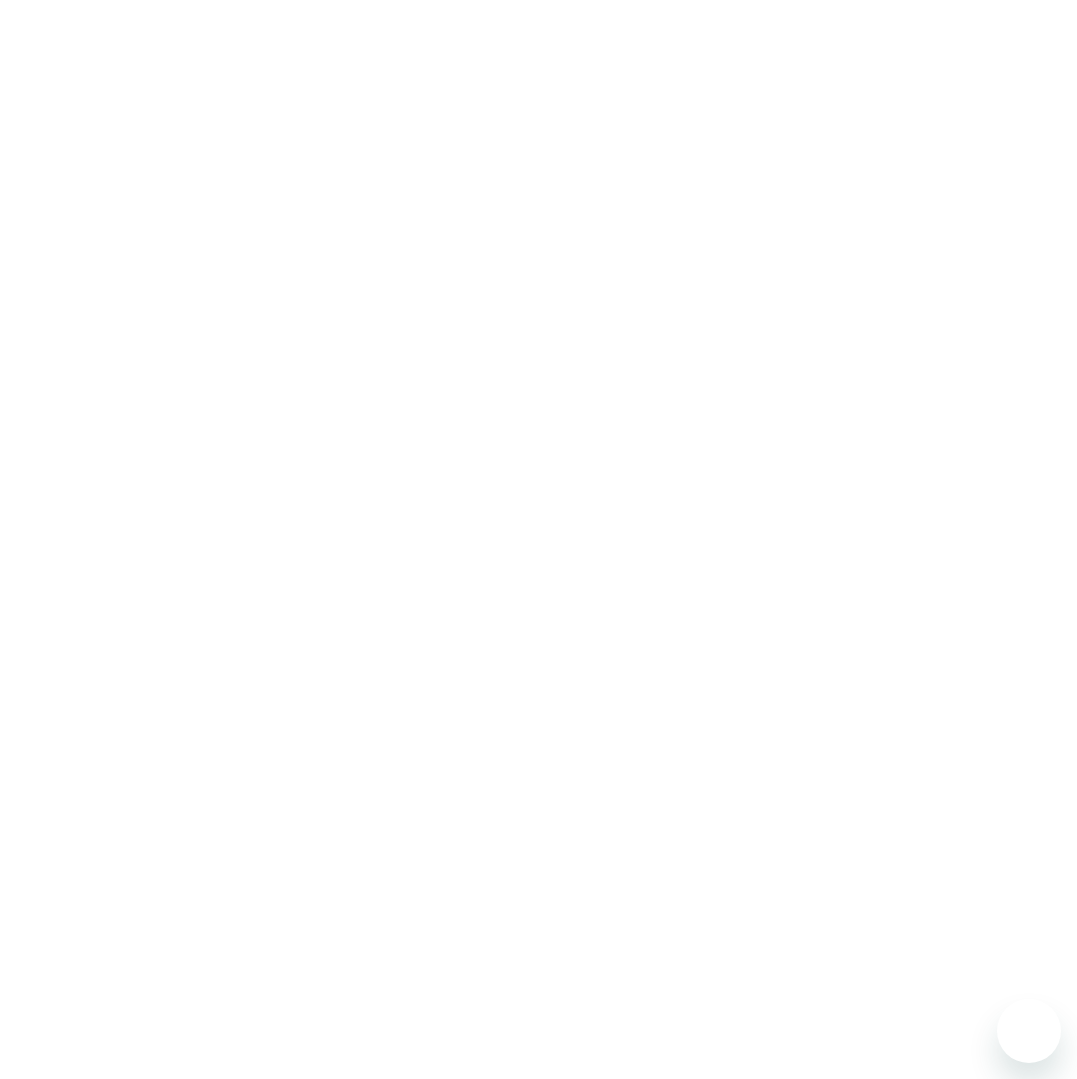 scroll, scrollTop: 0, scrollLeft: 0, axis: both 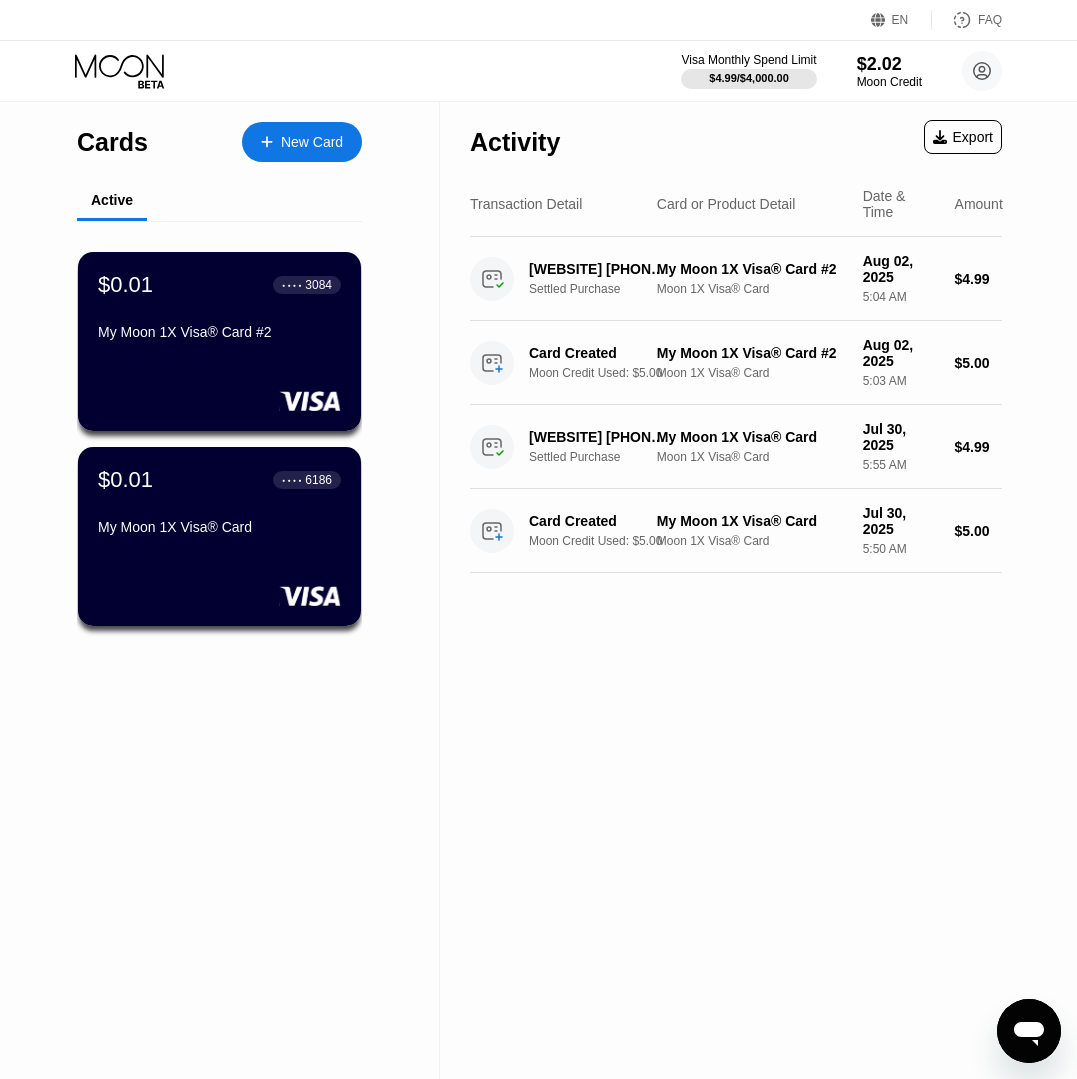 click on "Visa Monthly Spend Limit $4.99 / $4,000.00 $2.02 Moon Credit Facheng lin fclin1995@gmail.com  Home Settings Support Careers About Us Log out Privacy policy Terms" at bounding box center [538, 71] 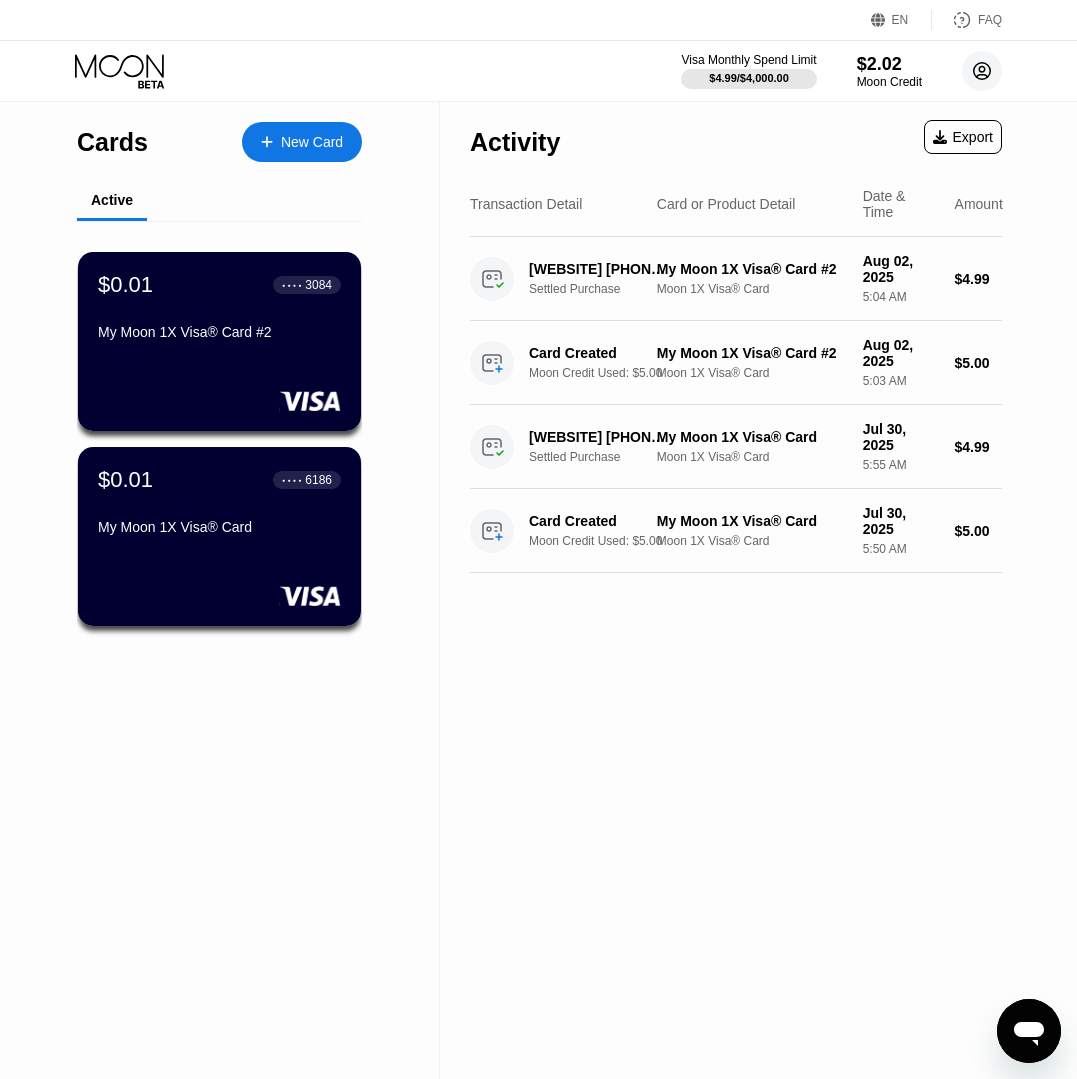 click 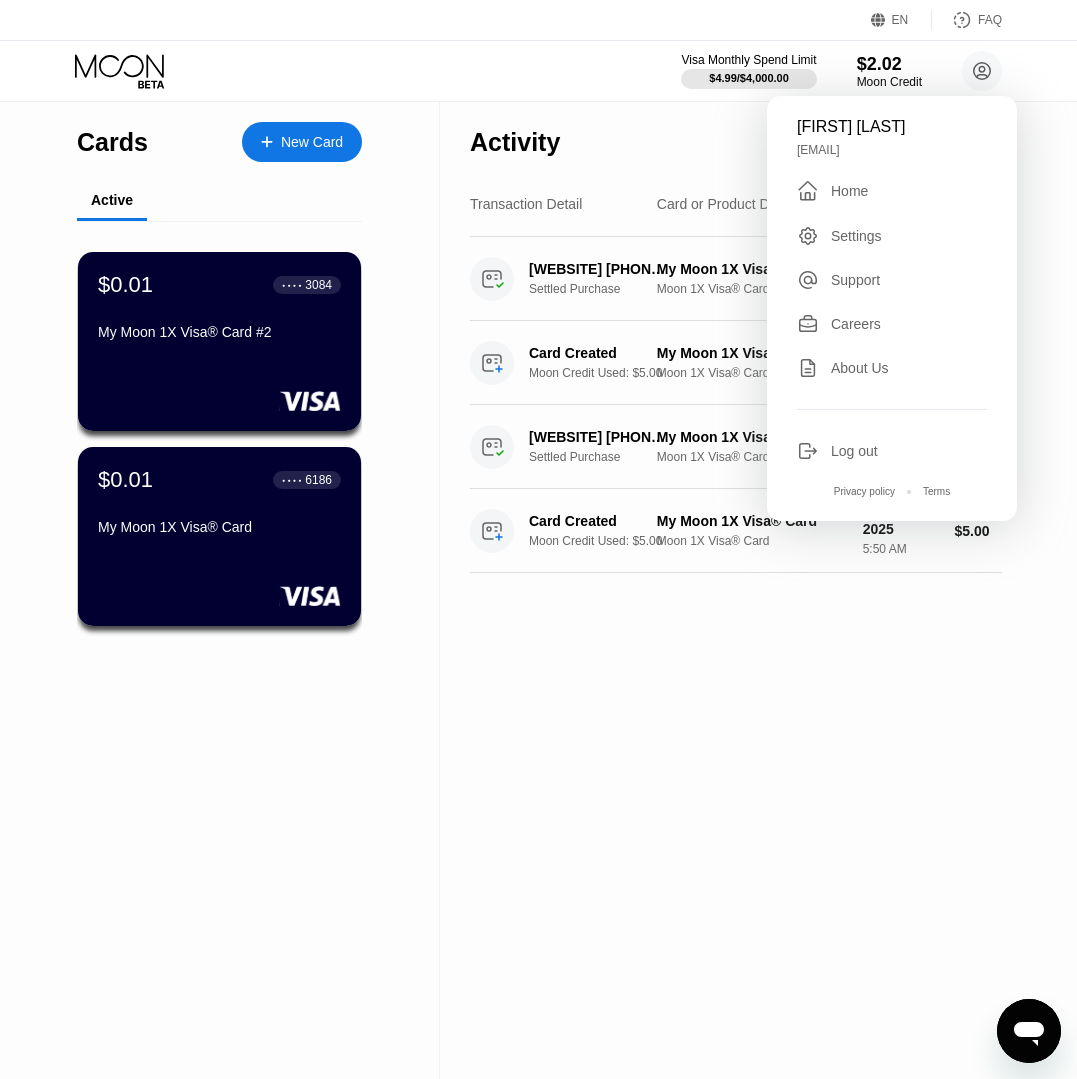 scroll, scrollTop: 0, scrollLeft: 0, axis: both 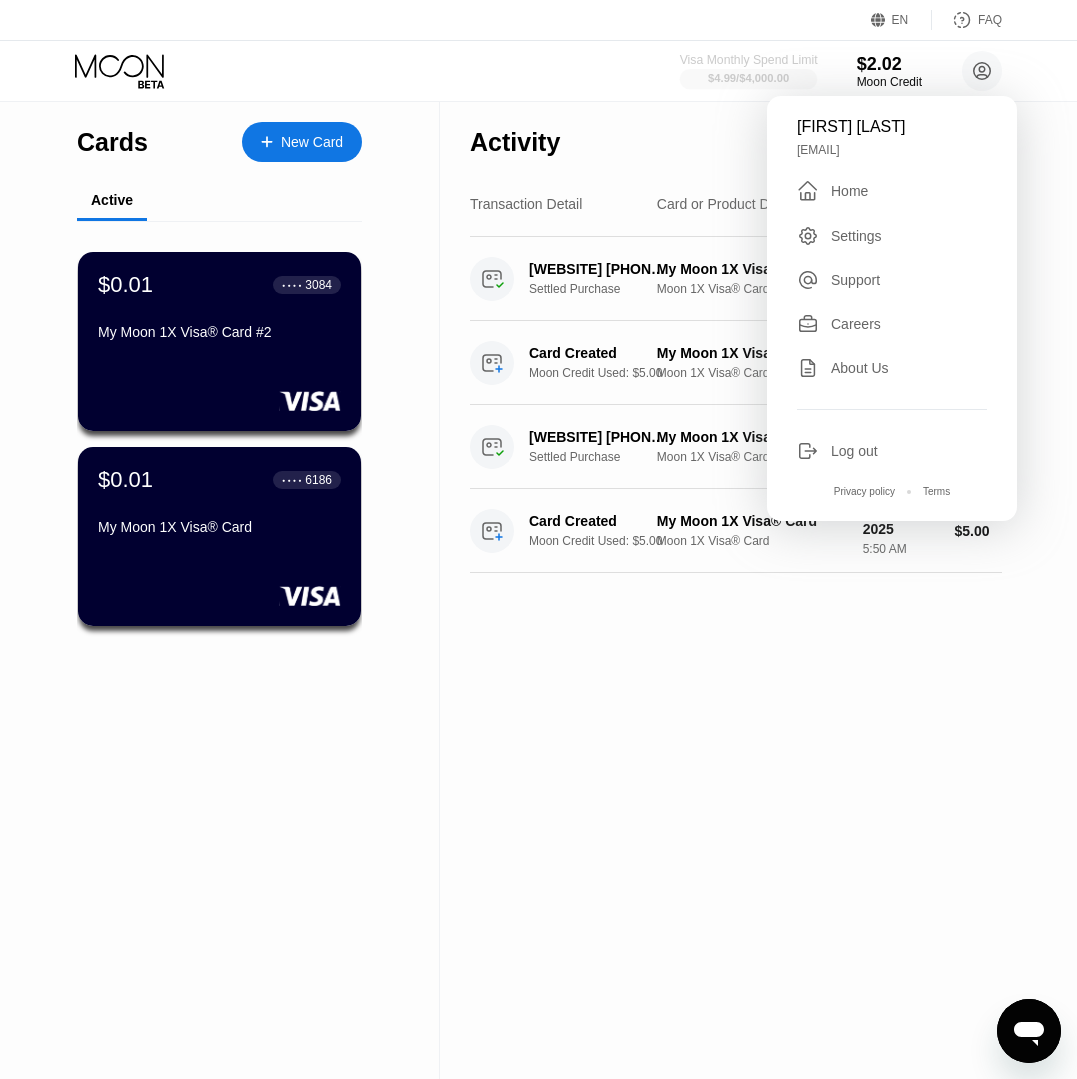 click on "$4.99 / $4,000.00" at bounding box center (748, 78) 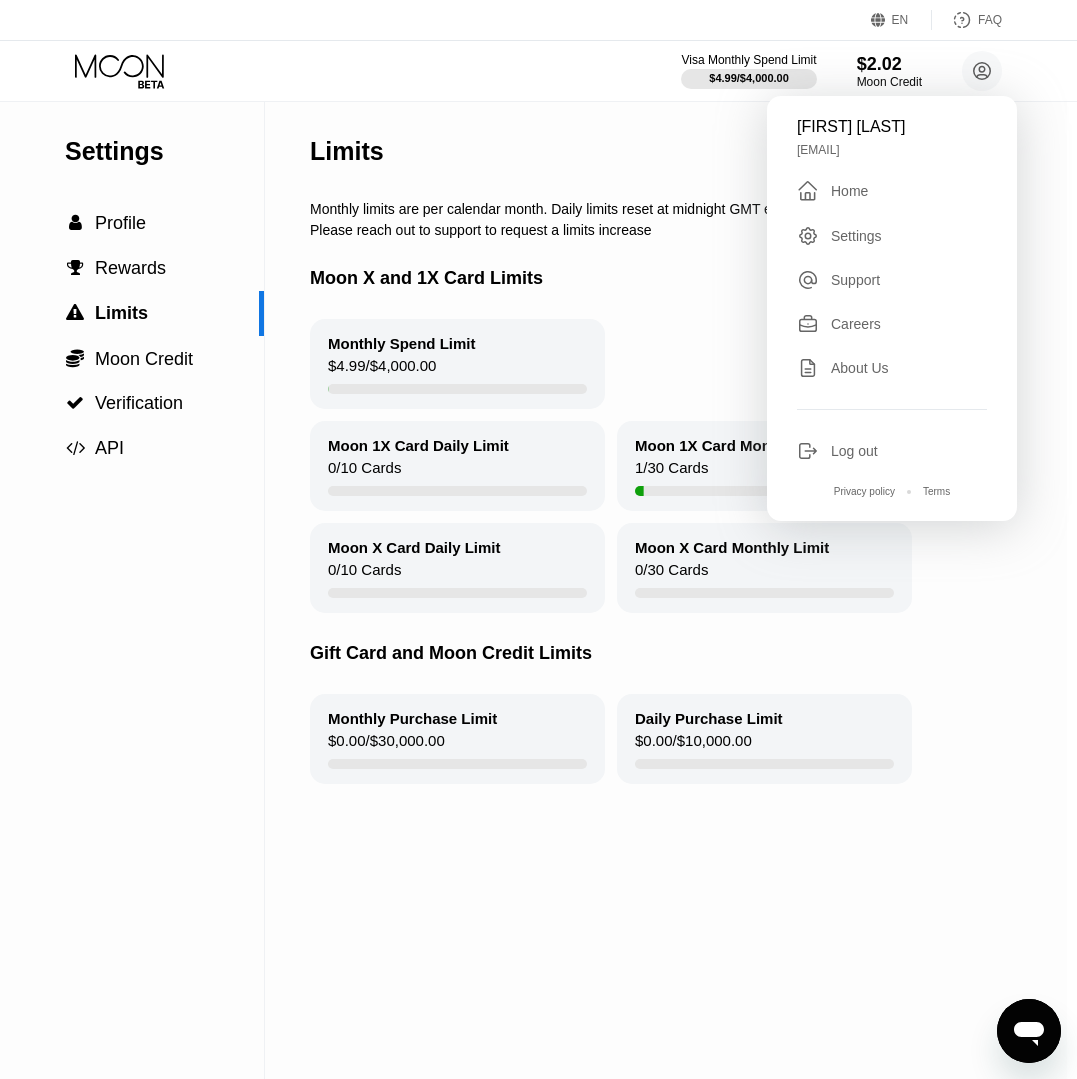 click on "$4.99 / $4,000.00" at bounding box center (382, 370) 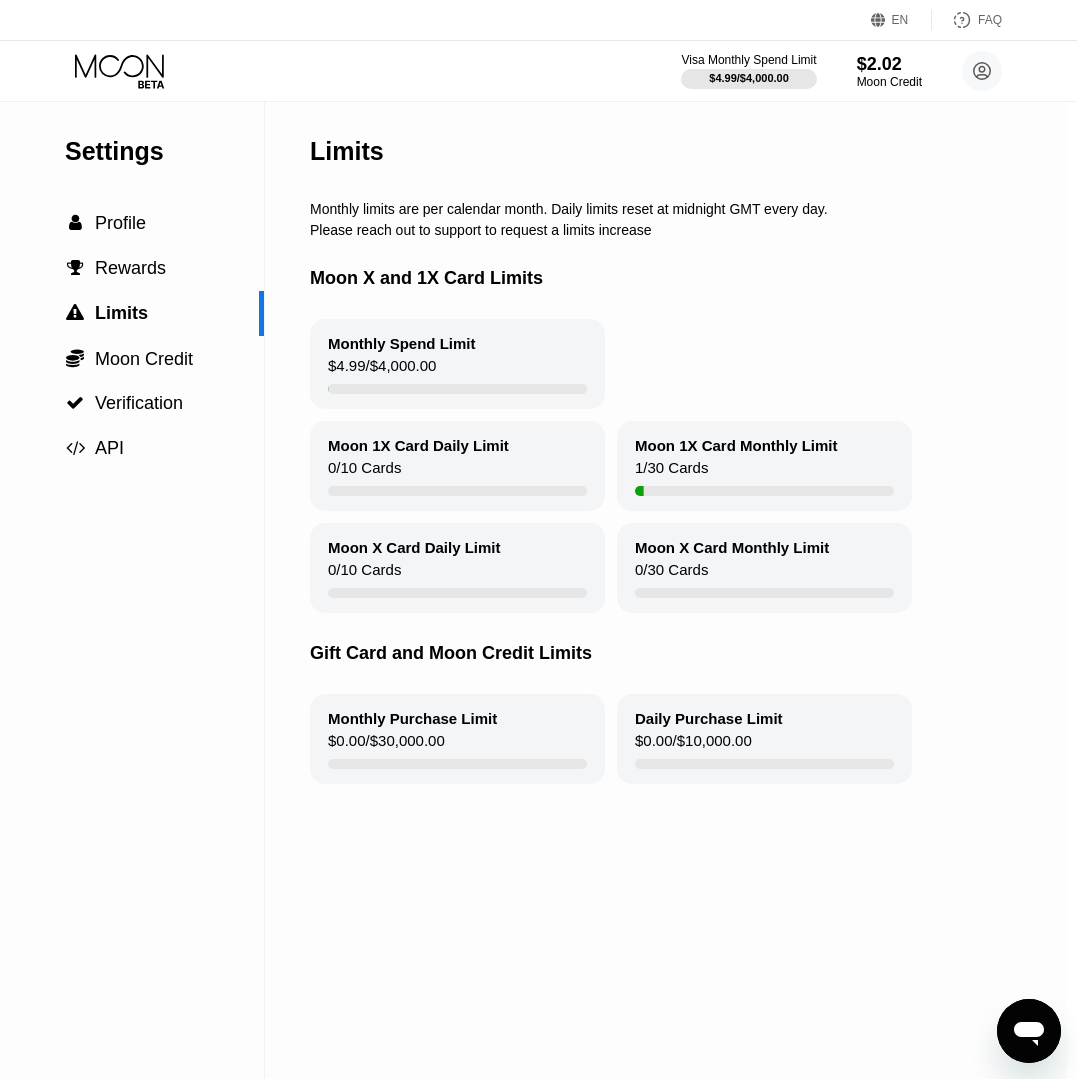 click on "Moon X and 1X Card Limits" at bounding box center (741, 278) 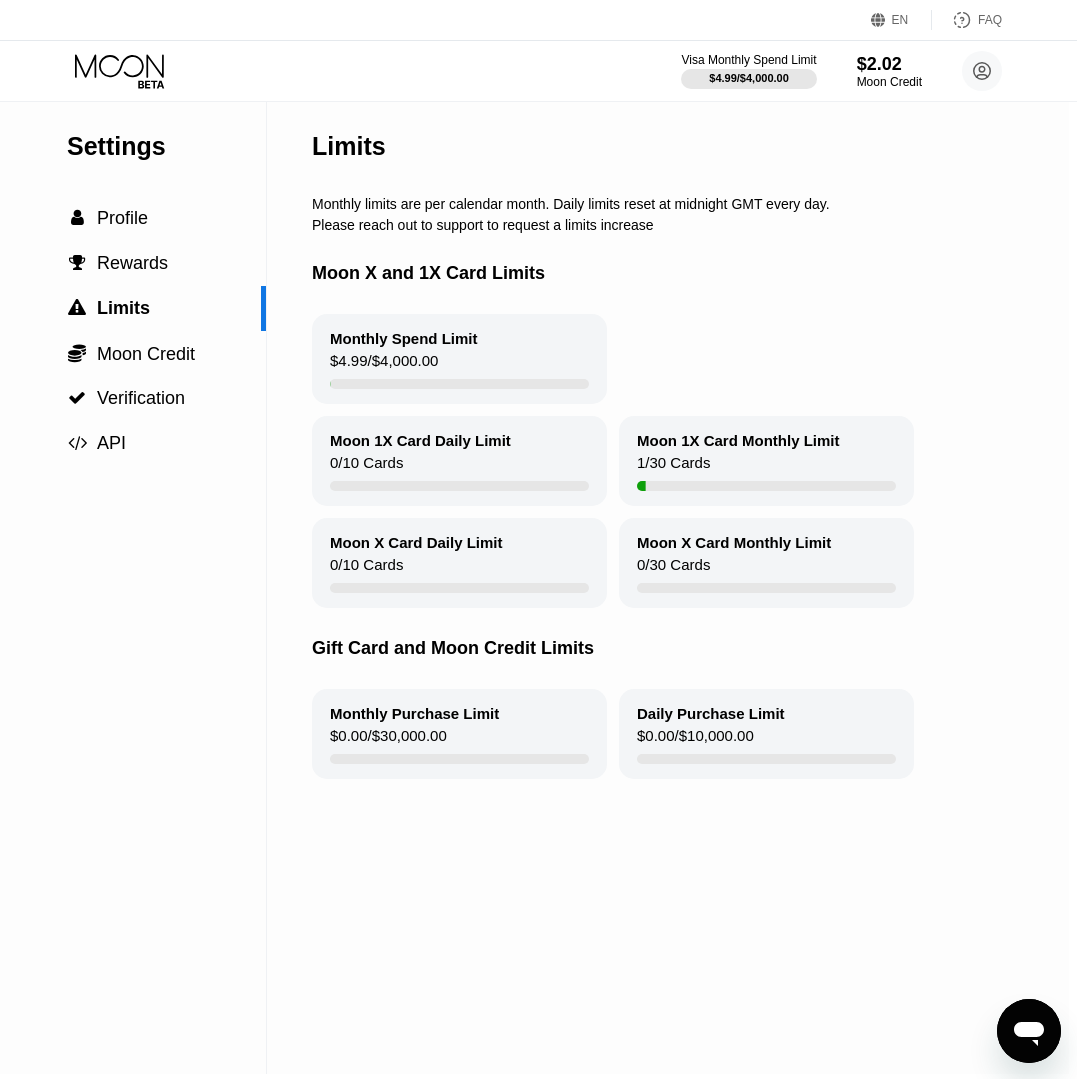 scroll, scrollTop: 7, scrollLeft: 8, axis: both 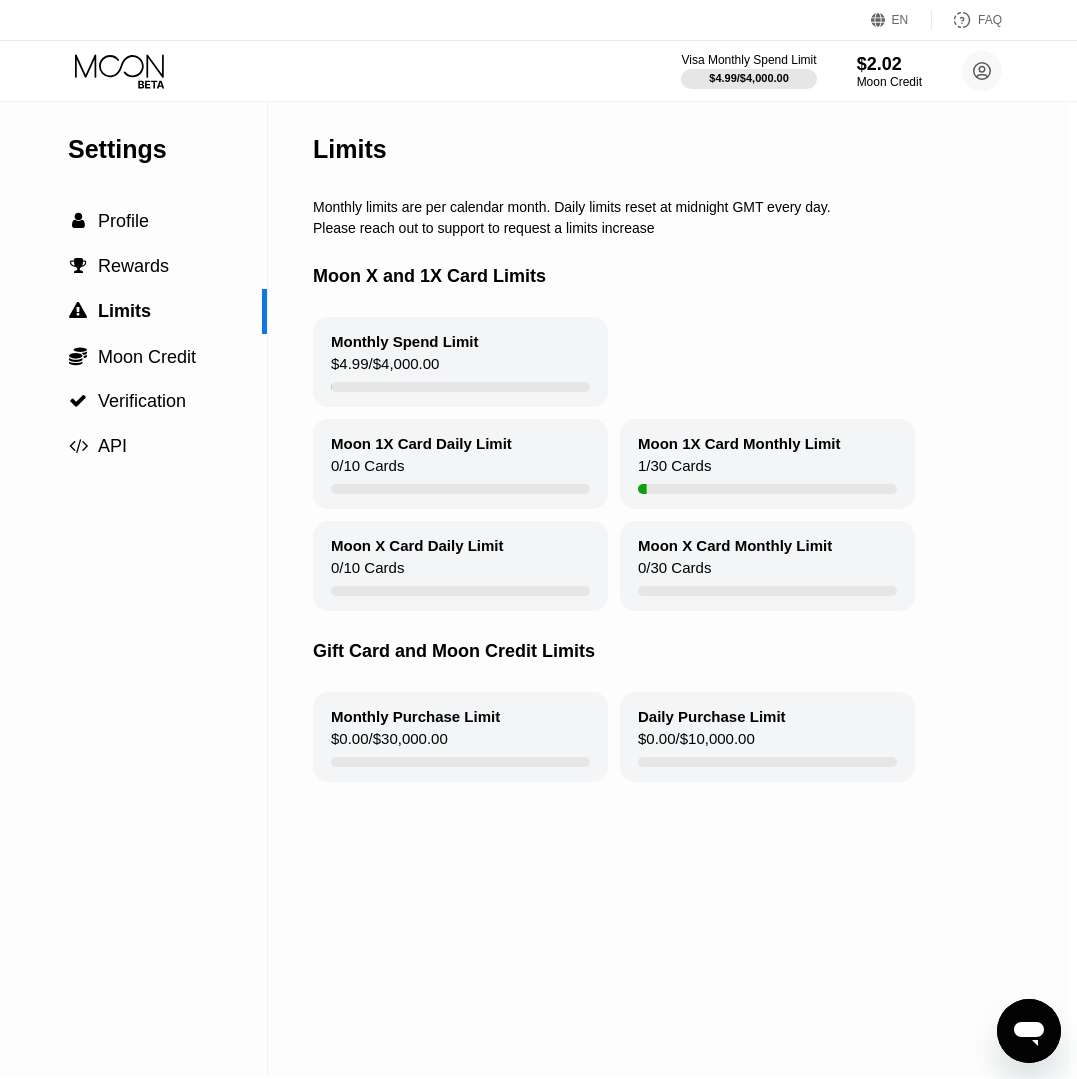 click on "1 / 30 Cards" at bounding box center [674, 470] 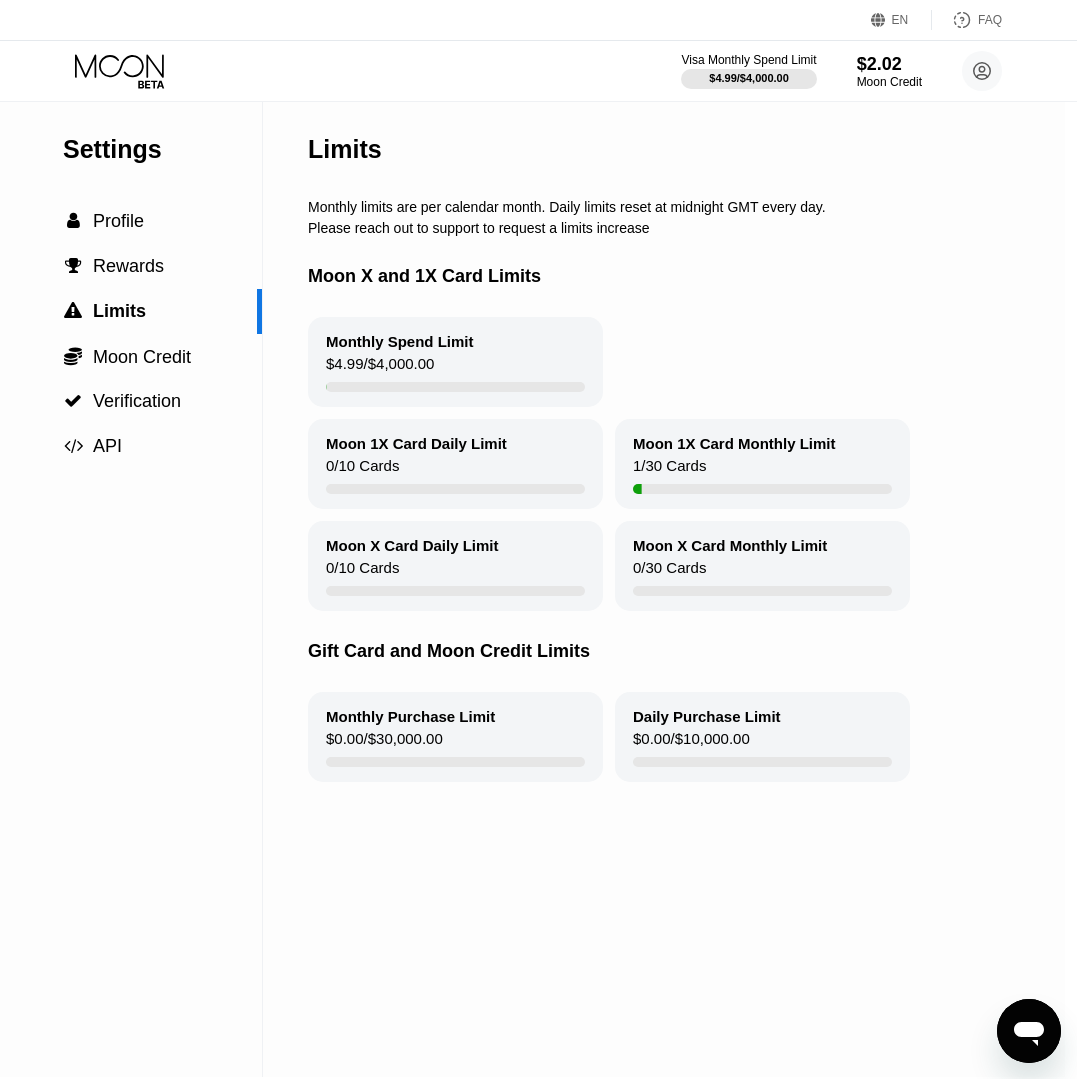 click at bounding box center [455, 591] 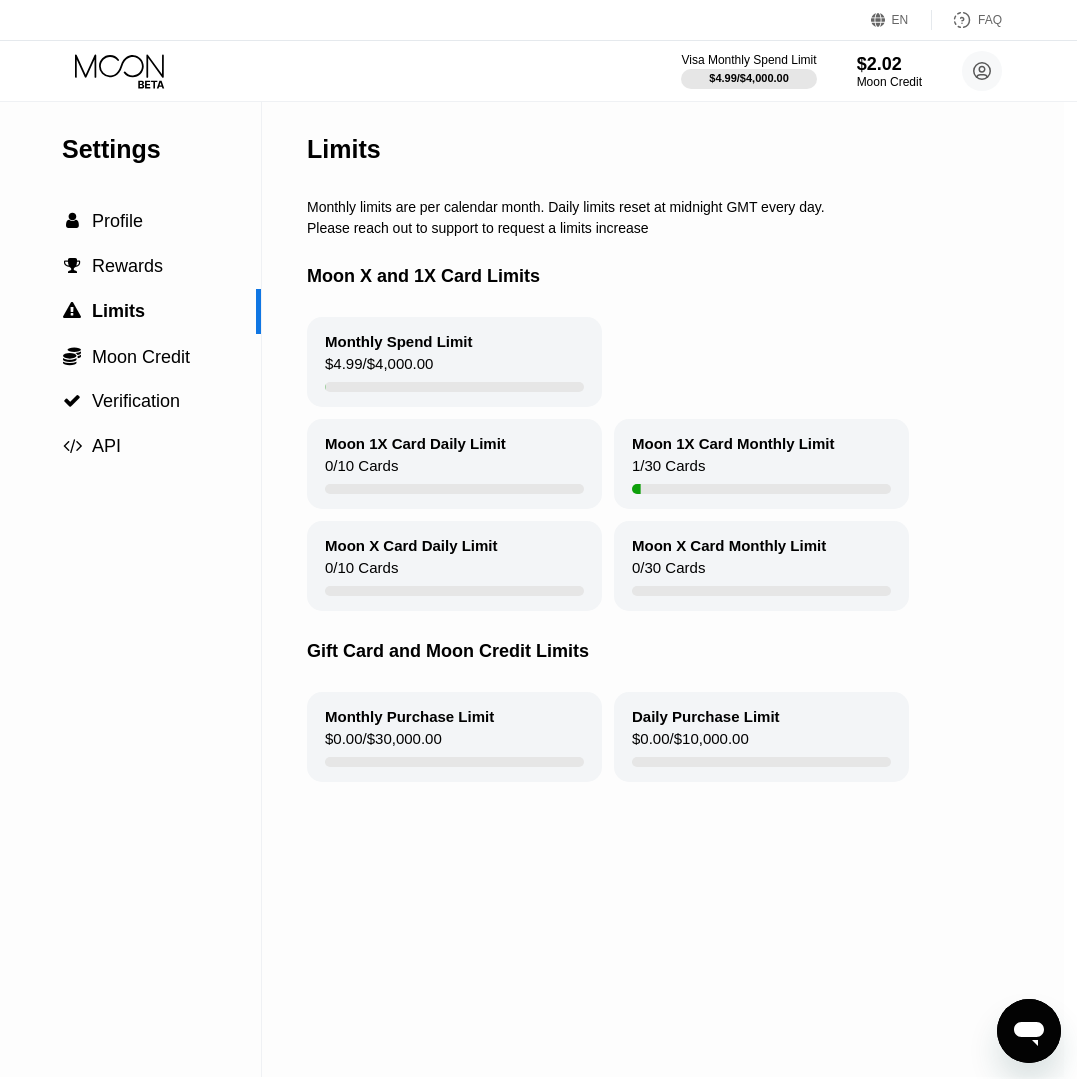scroll, scrollTop: 3, scrollLeft: 7, axis: both 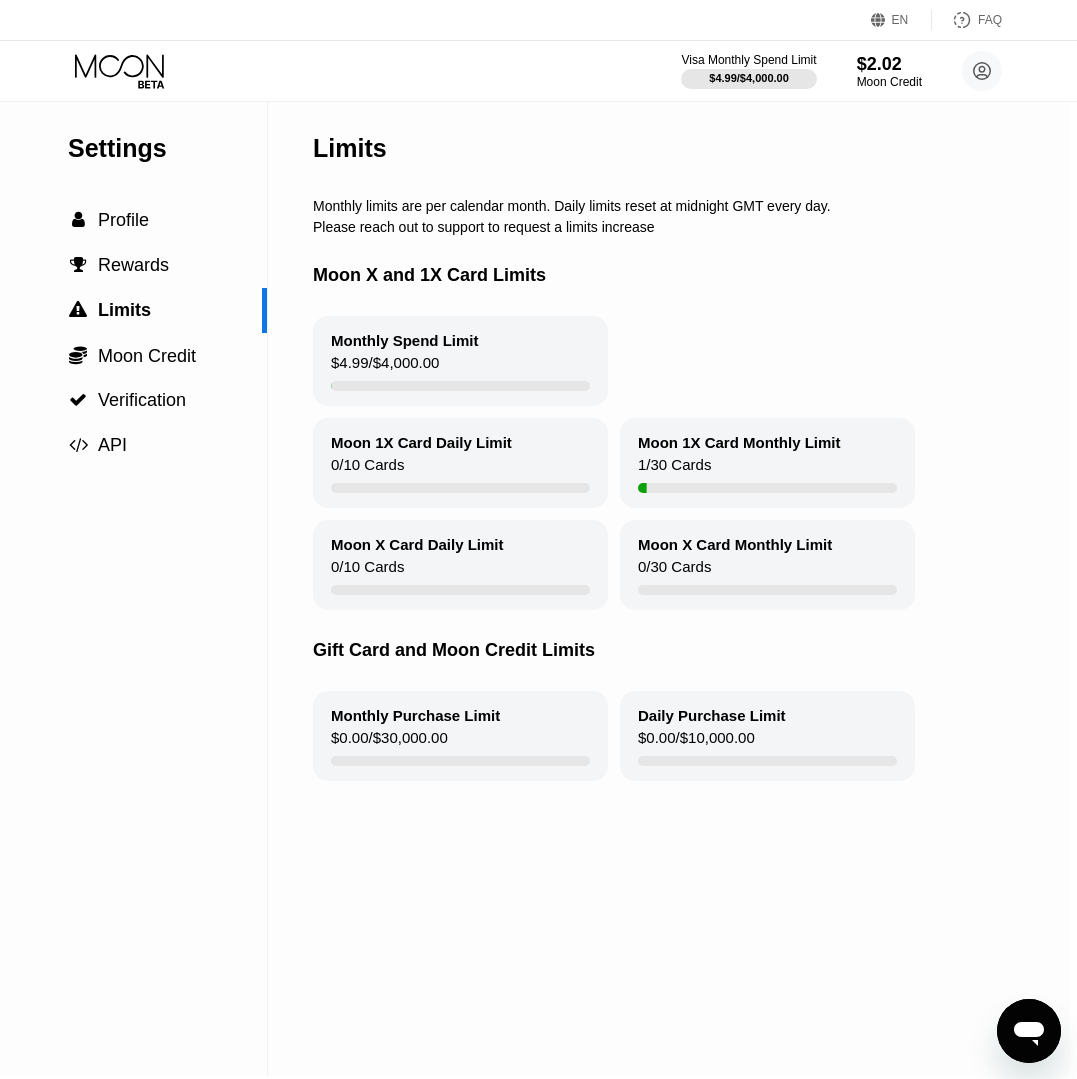 click on "0 / 30 Cards" at bounding box center (674, 571) 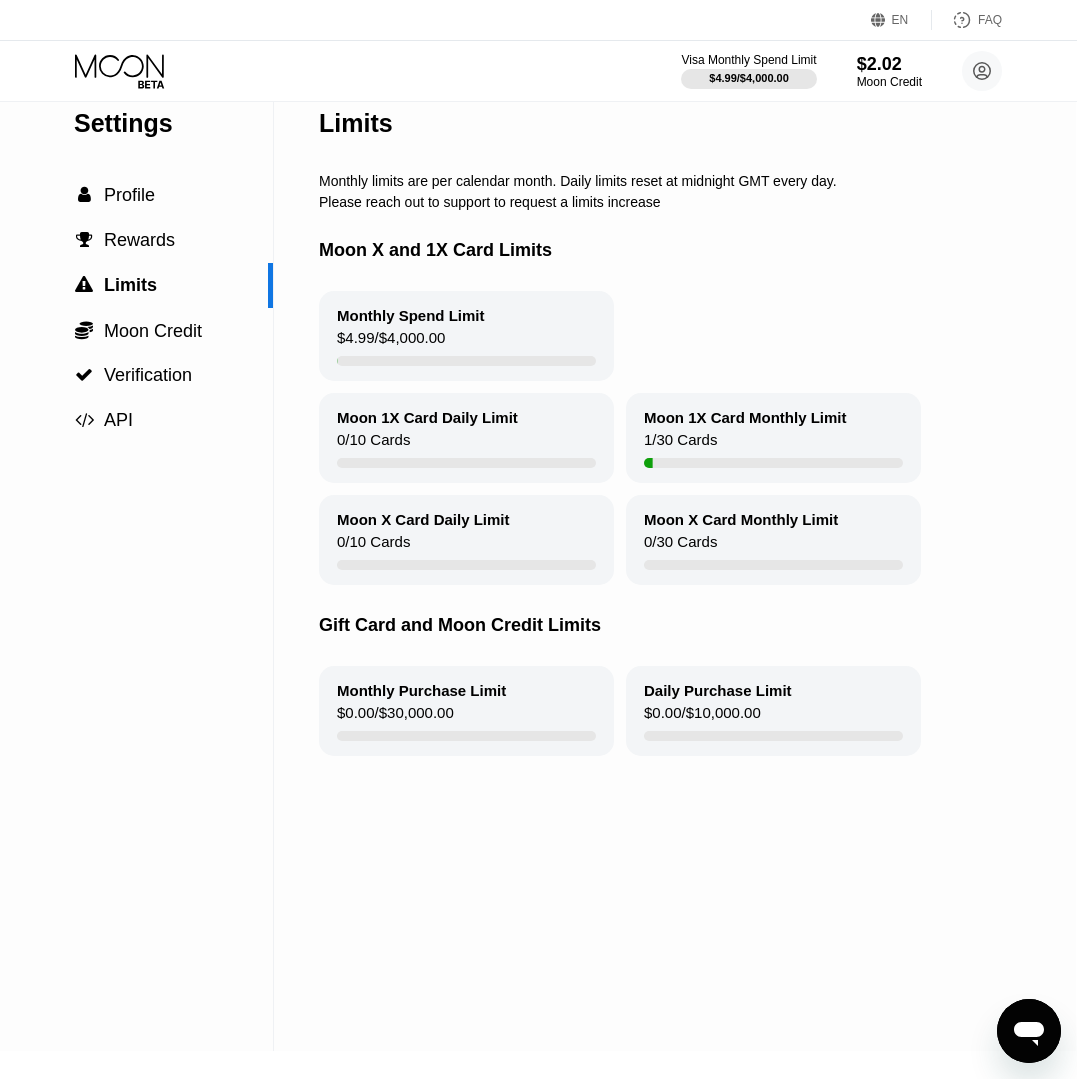 scroll, scrollTop: 28, scrollLeft: 2, axis: both 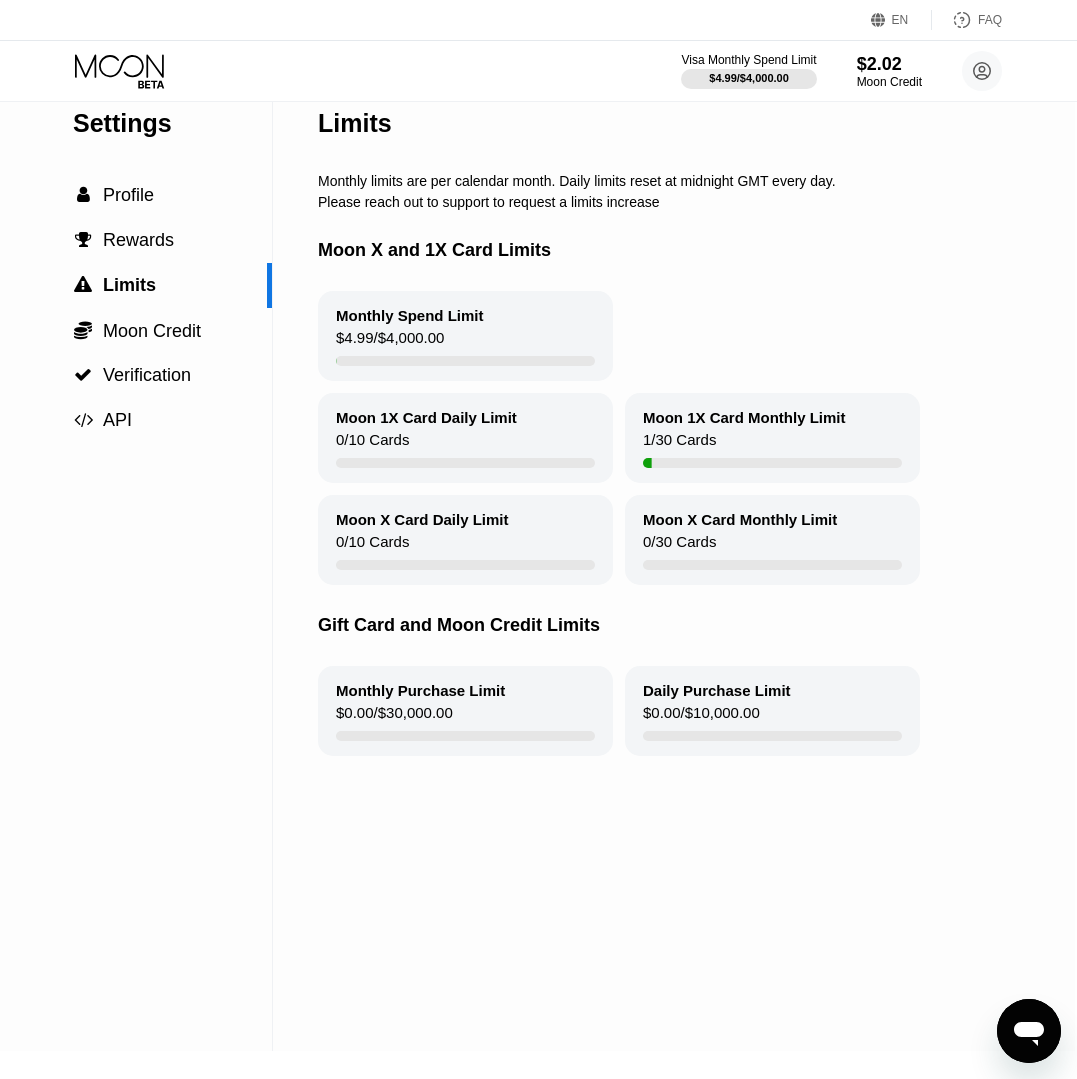 click 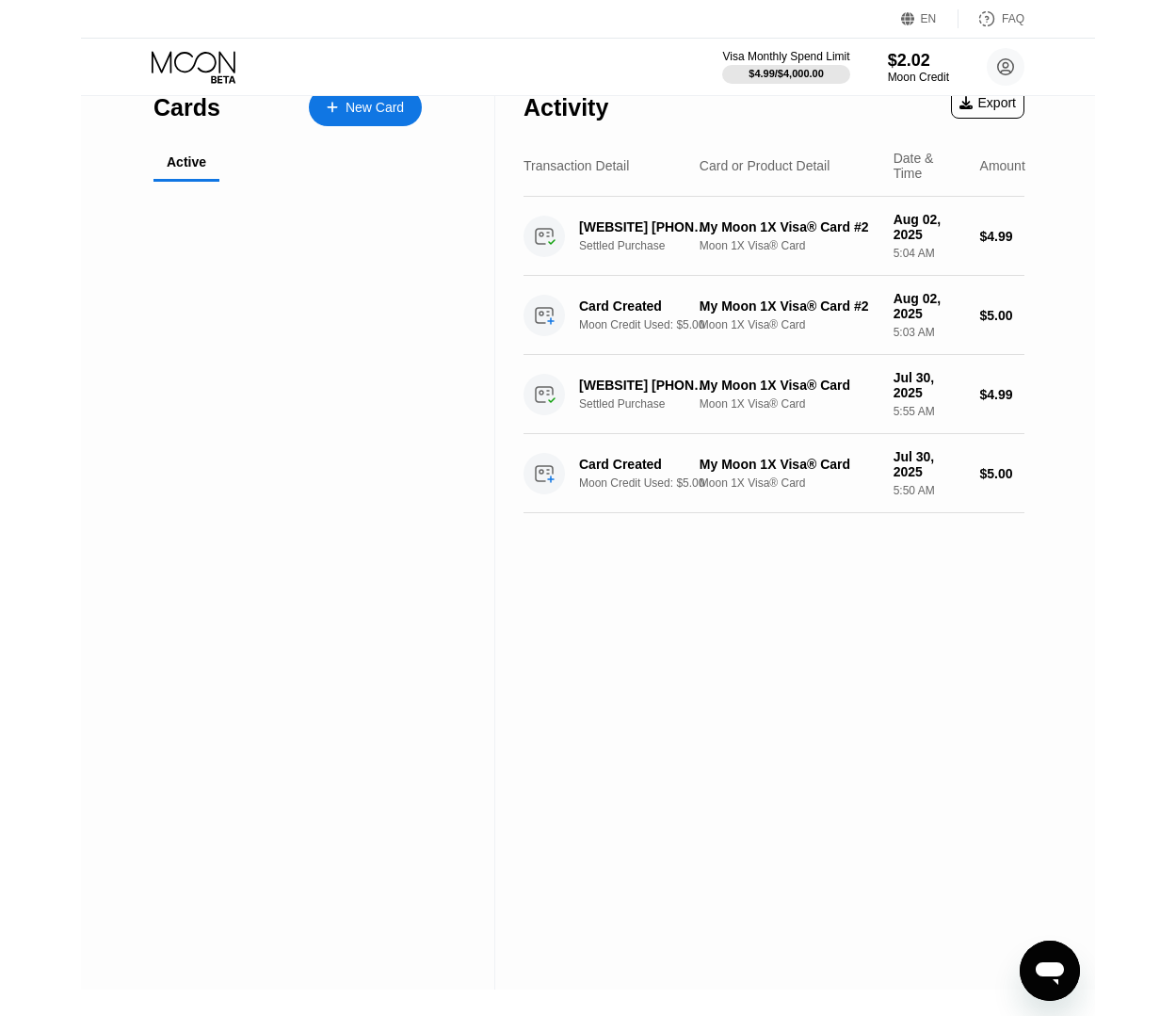 scroll, scrollTop: 0, scrollLeft: 0, axis: both 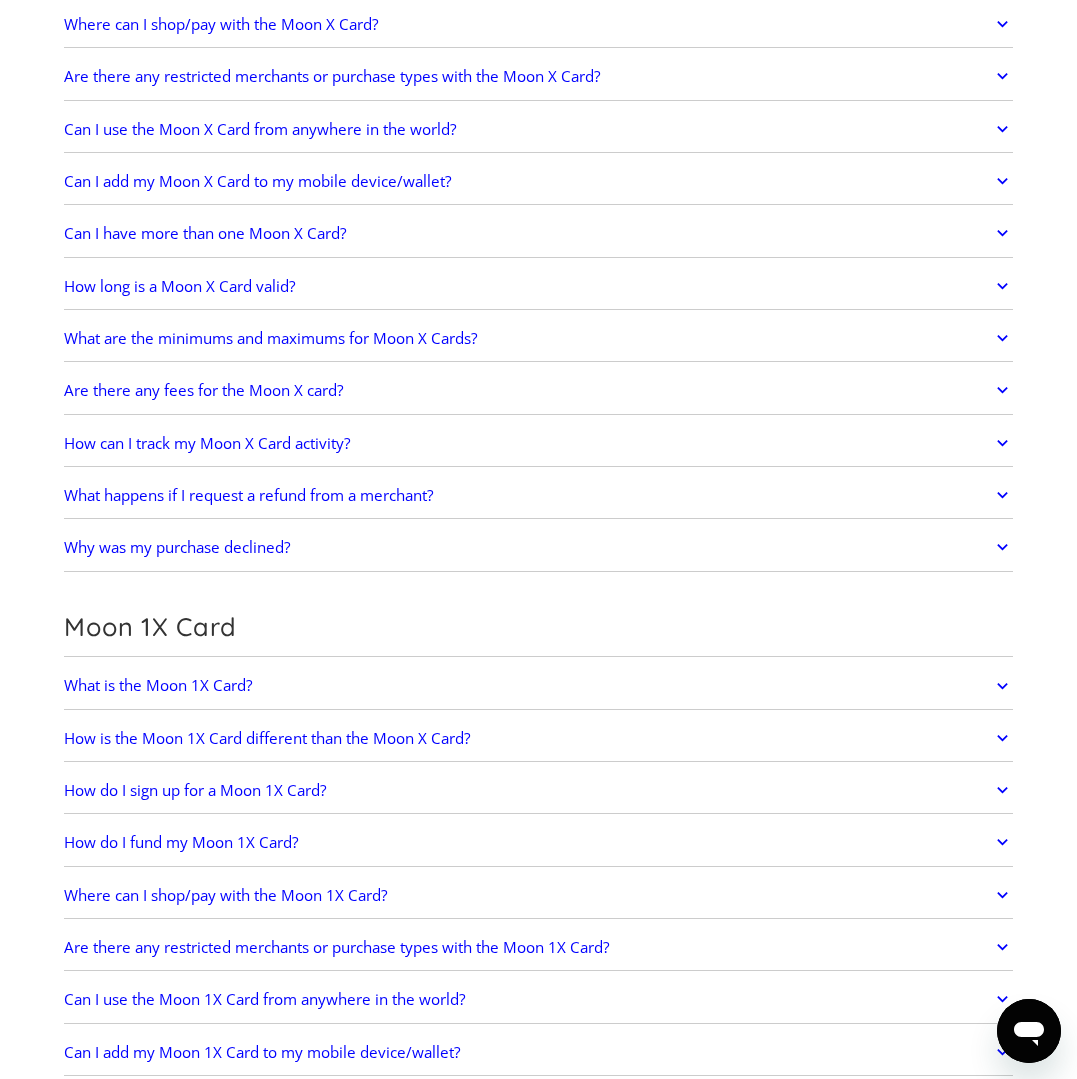click on "What are the minimums and maximums for Moon X Cards?" at bounding box center [271, 338] 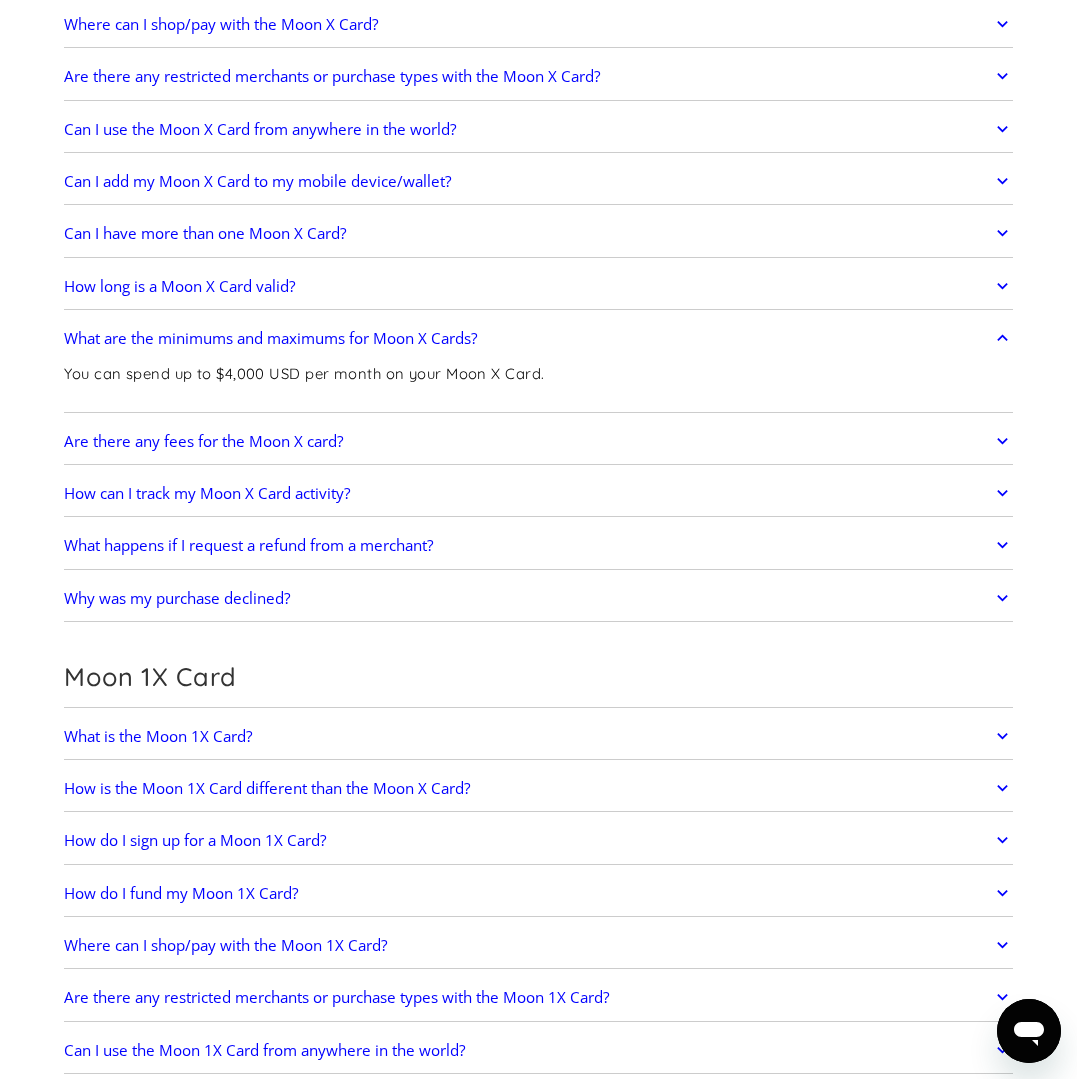 click on "You can spend up to $4,000 USD per month on your Moon X Card." at bounding box center [304, 374] 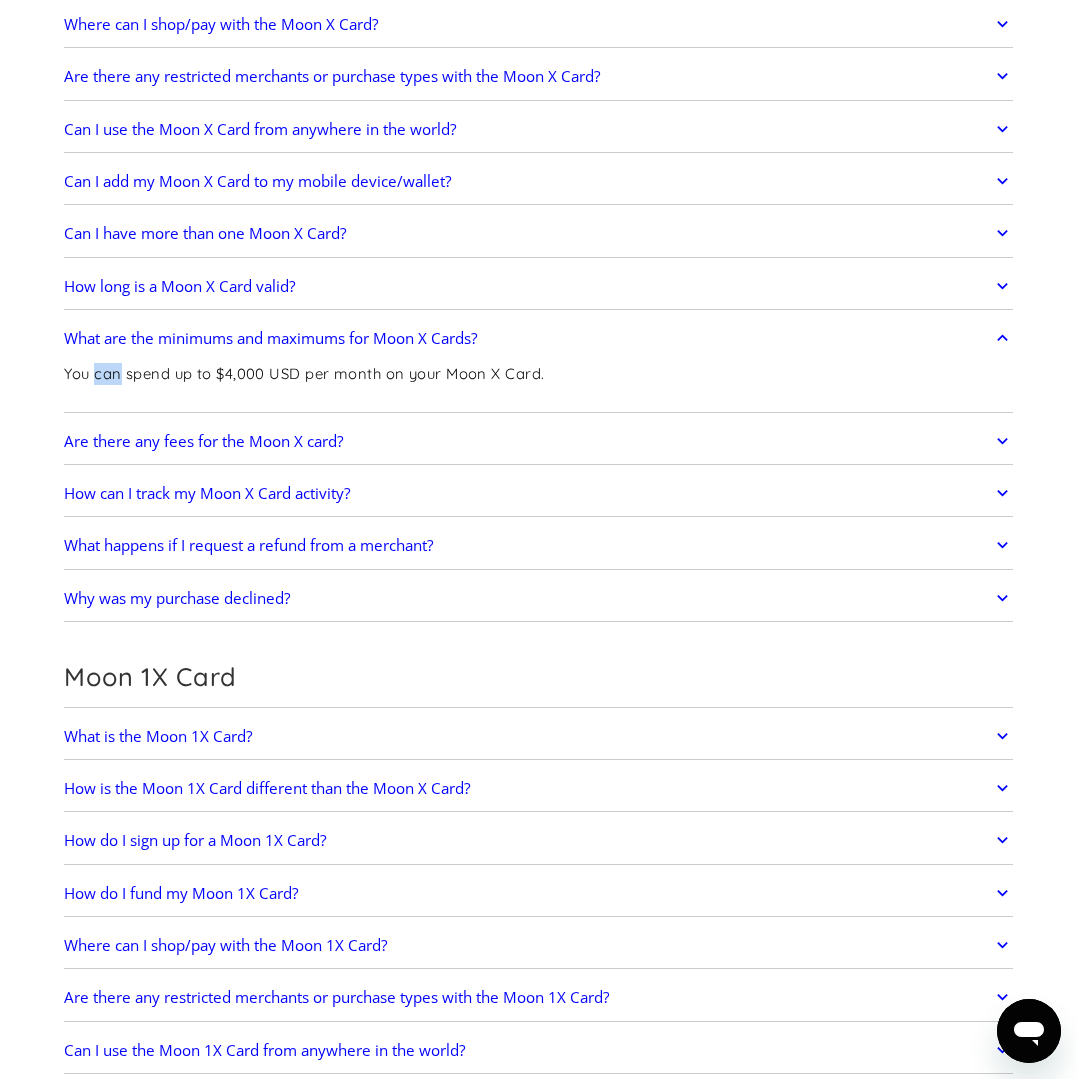 click on "You can spend up to $4,000 USD per month on your Moon X Card." at bounding box center (304, 374) 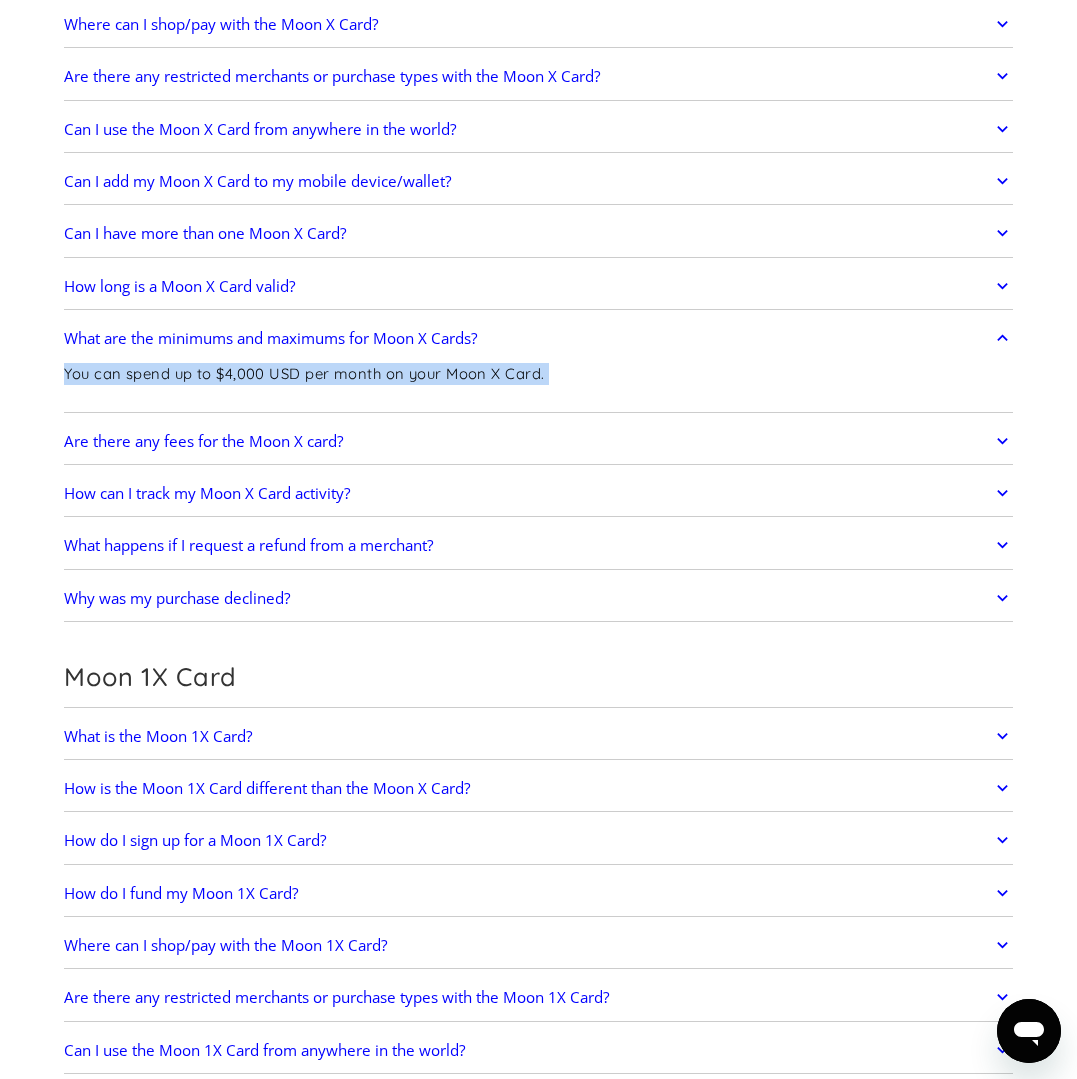 click on "You can spend up to $4,000 USD per month on your Moon X Card." at bounding box center [304, 374] 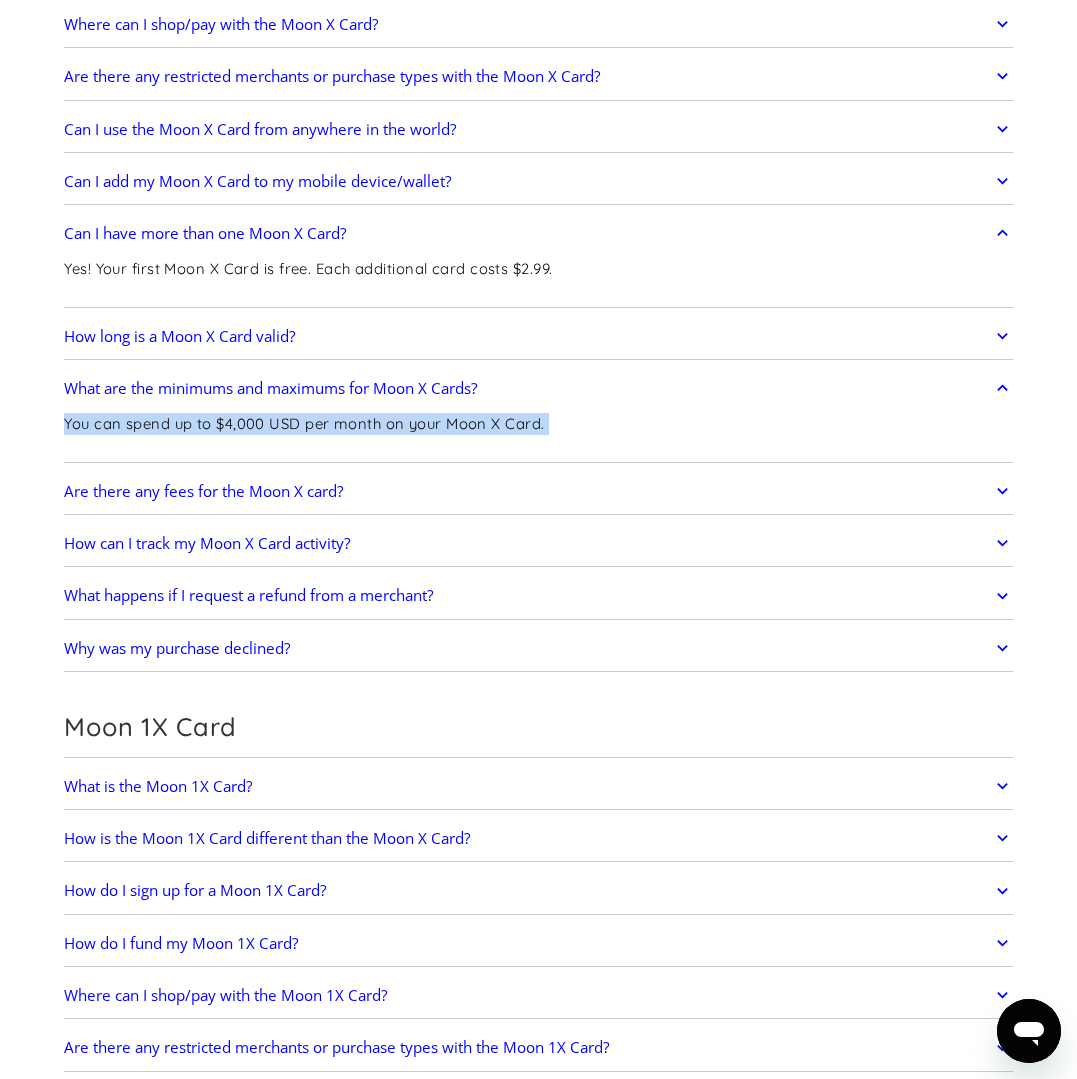 click on "Can I add my Moon X Card to my mobile device/wallet?" at bounding box center [538, 181] 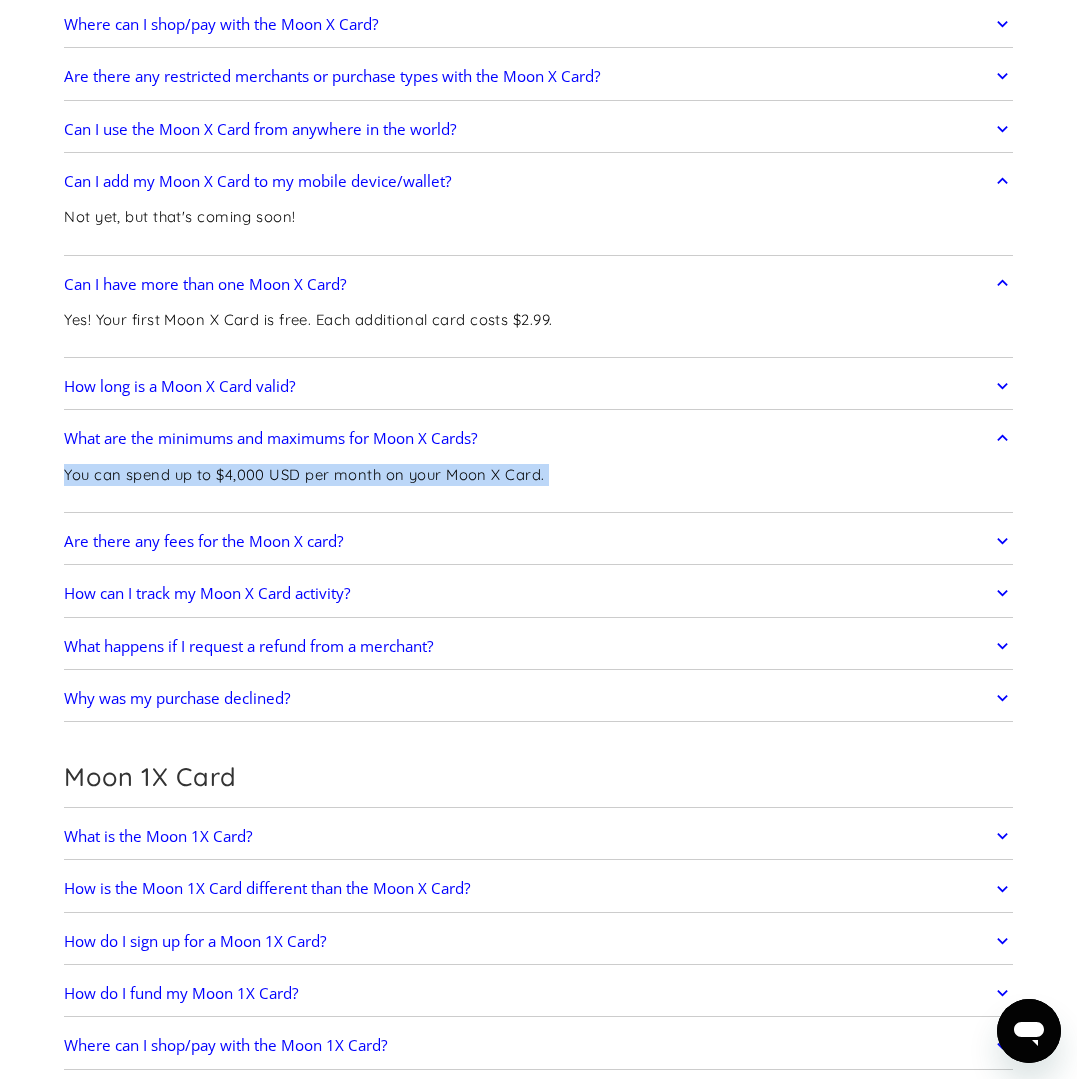 click on "Can I use the Moon X Card from anywhere in the world?" at bounding box center (538, 129) 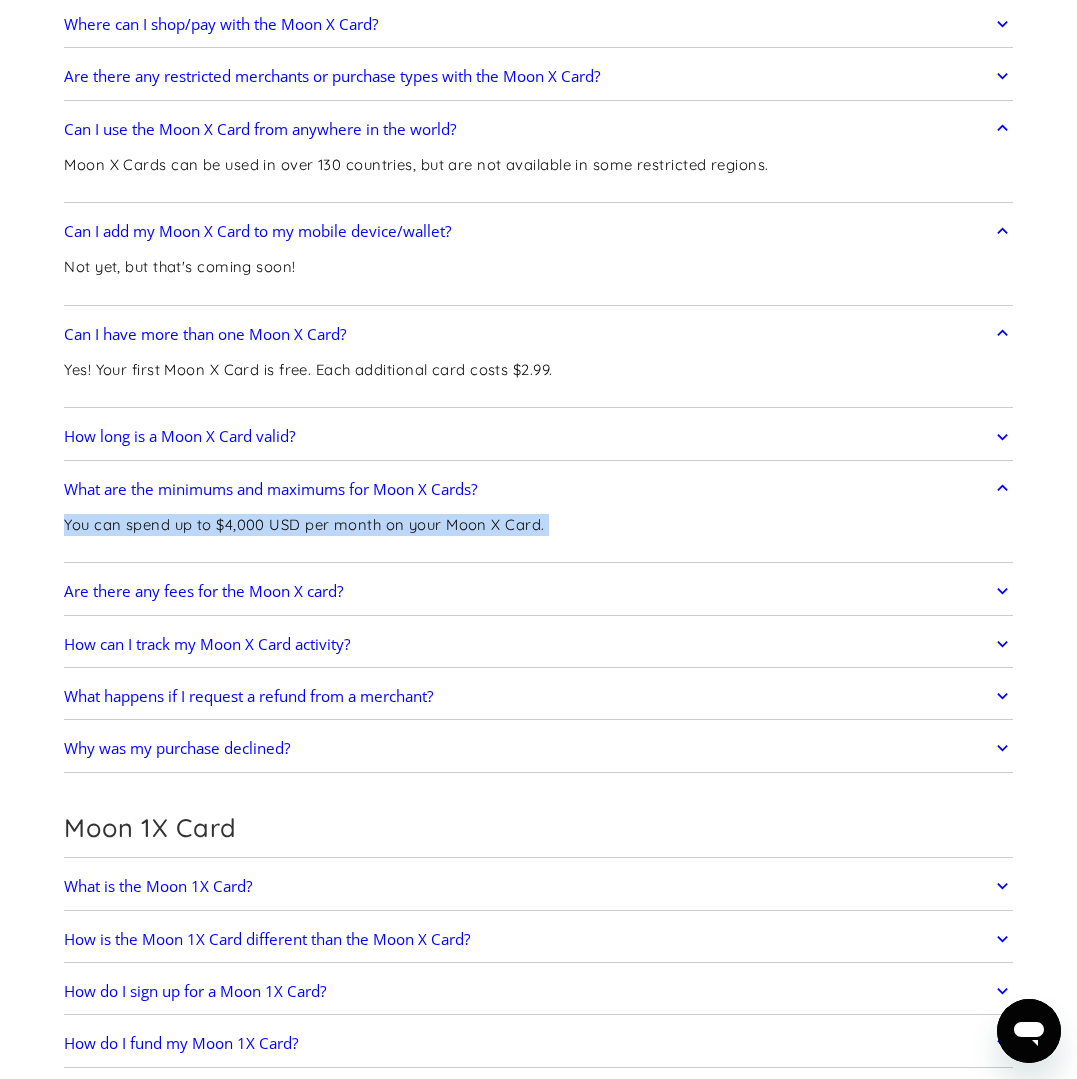 click on "Are there any restricted merchants or purchase types with the Moon X Card?" at bounding box center (332, 76) 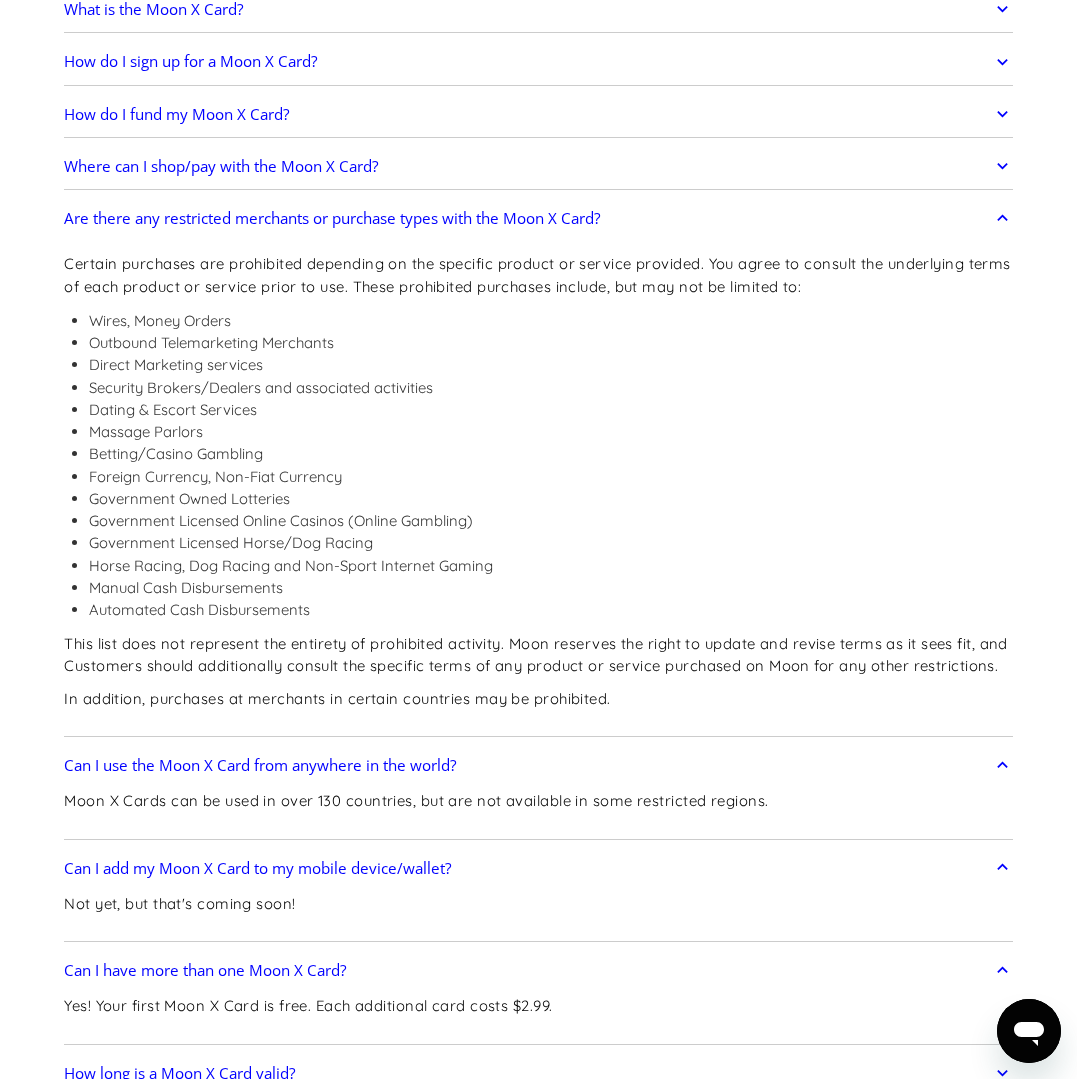 scroll, scrollTop: 1442, scrollLeft: 0, axis: vertical 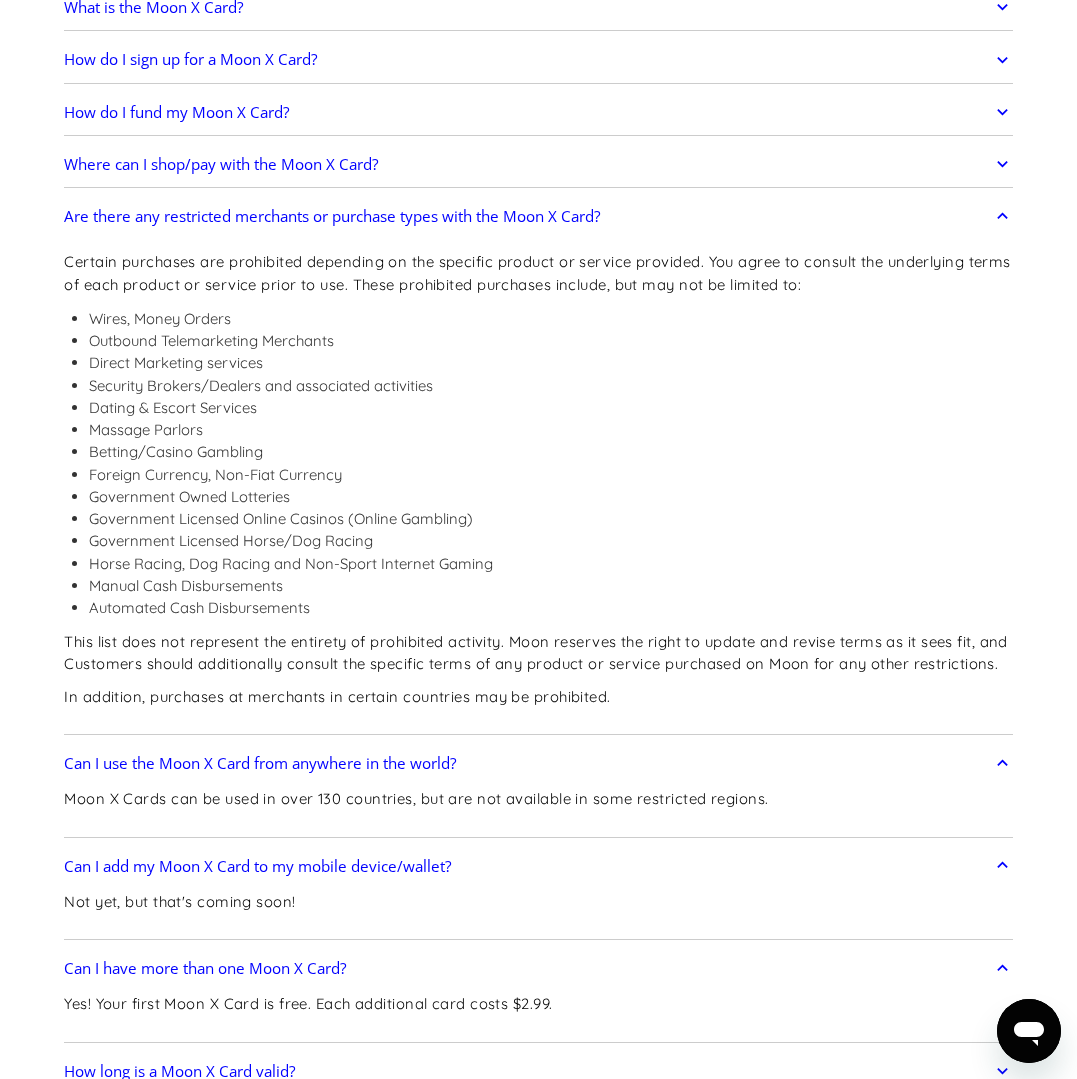 drag, startPoint x: 190, startPoint y: 175, endPoint x: 189, endPoint y: 155, distance: 20.024984 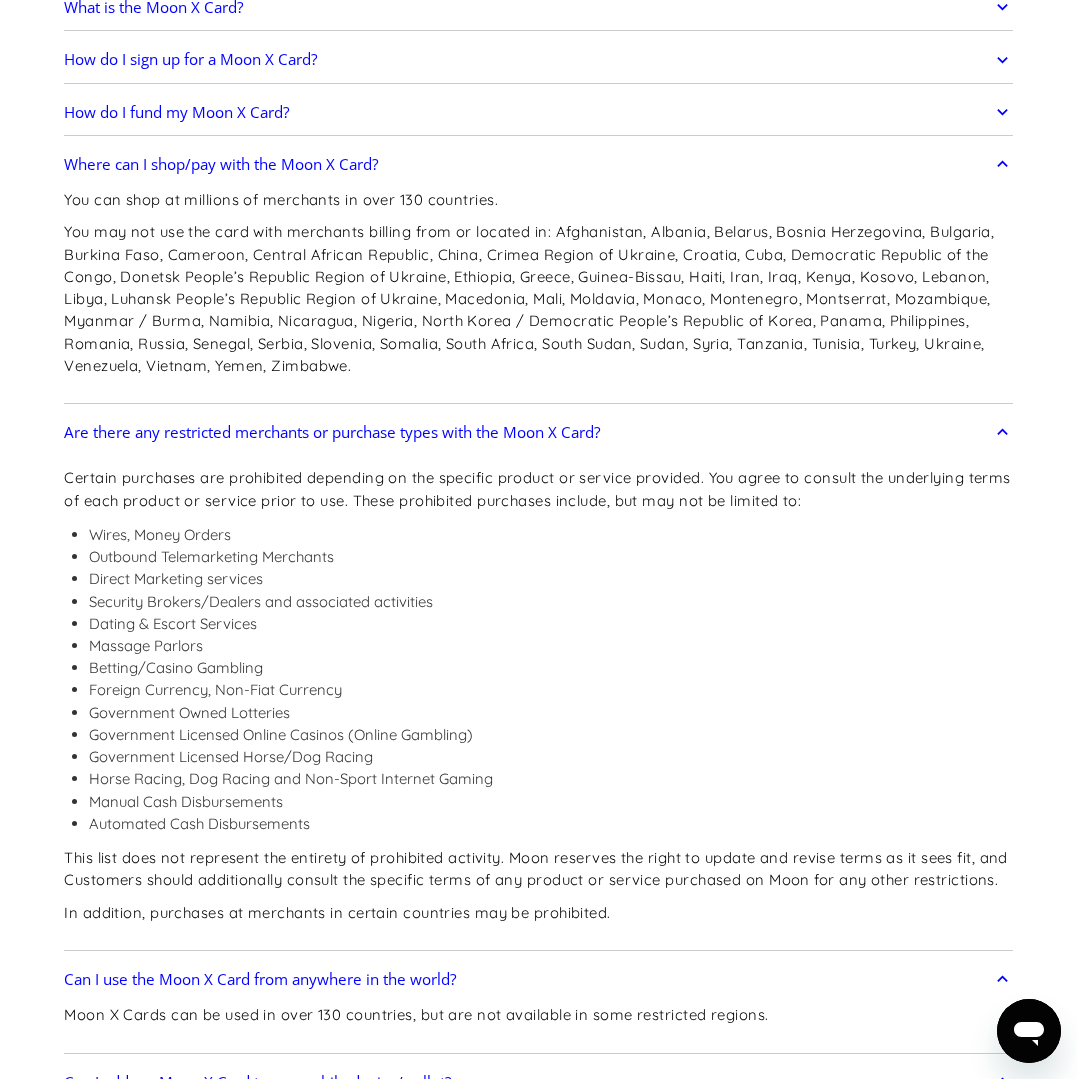 click on "How do I fund my Moon X Card?" at bounding box center [177, 112] 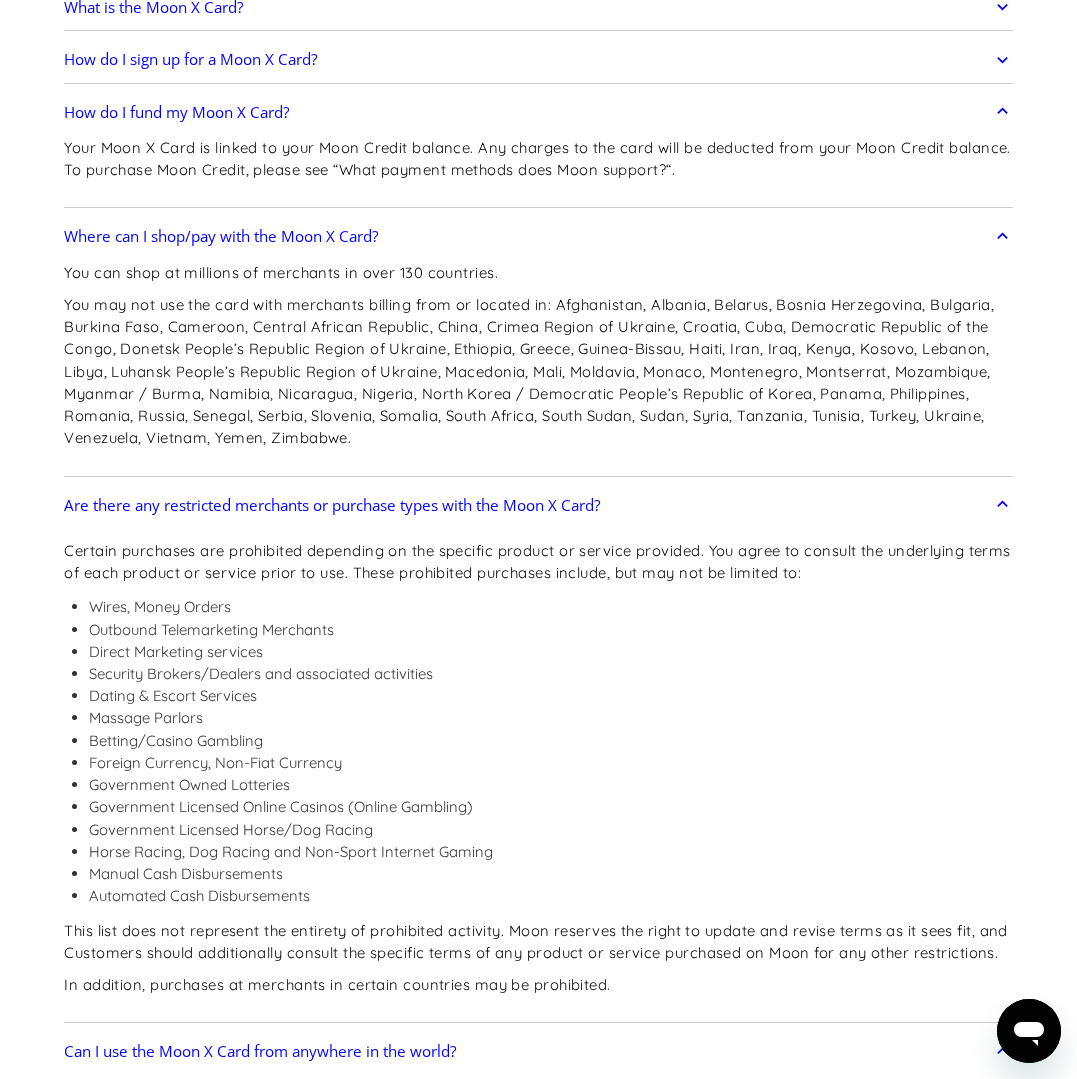 click on "How do I sign up for a Moon X Card?" at bounding box center (191, 59) 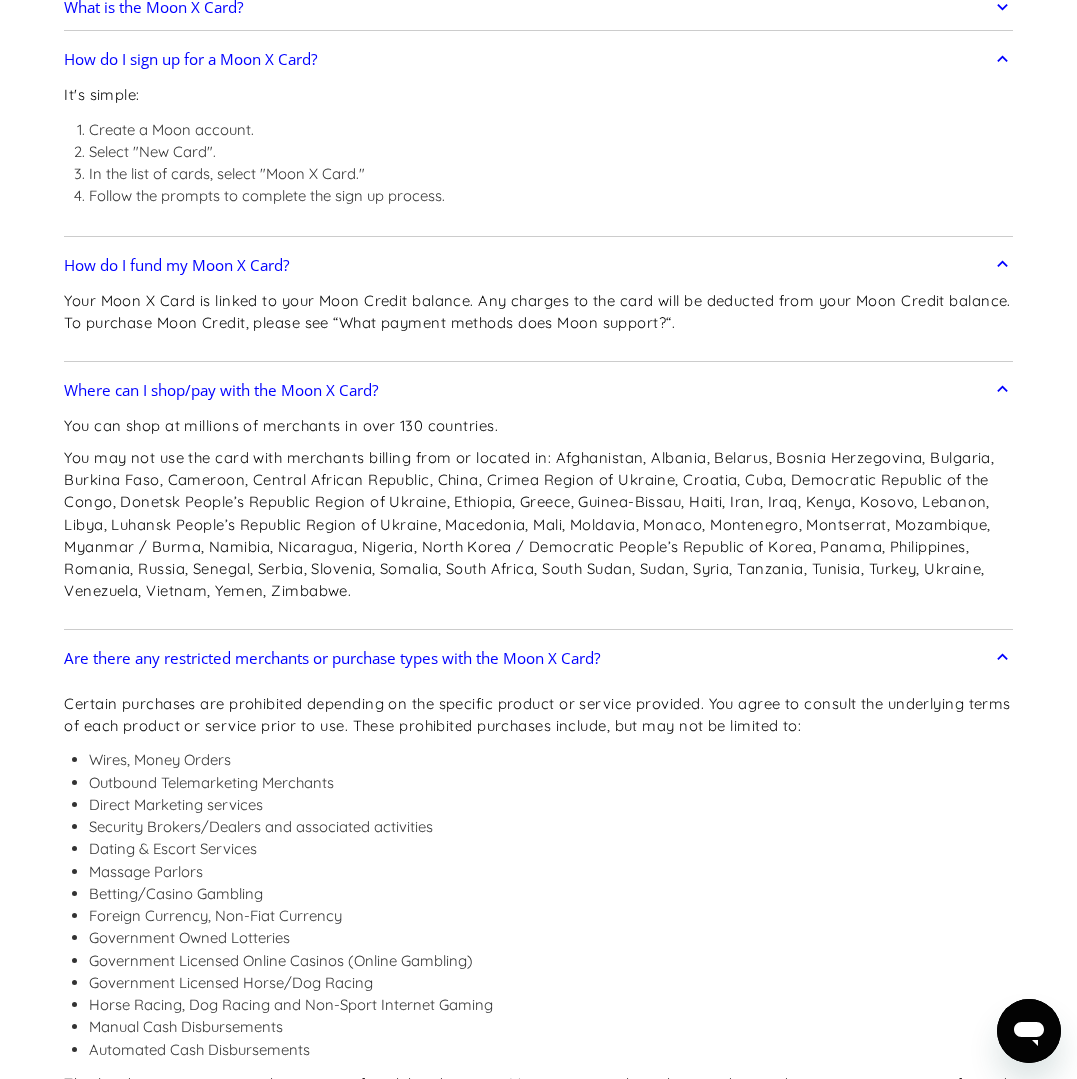 click on "What is the Moon X Card?" at bounding box center (154, 7) 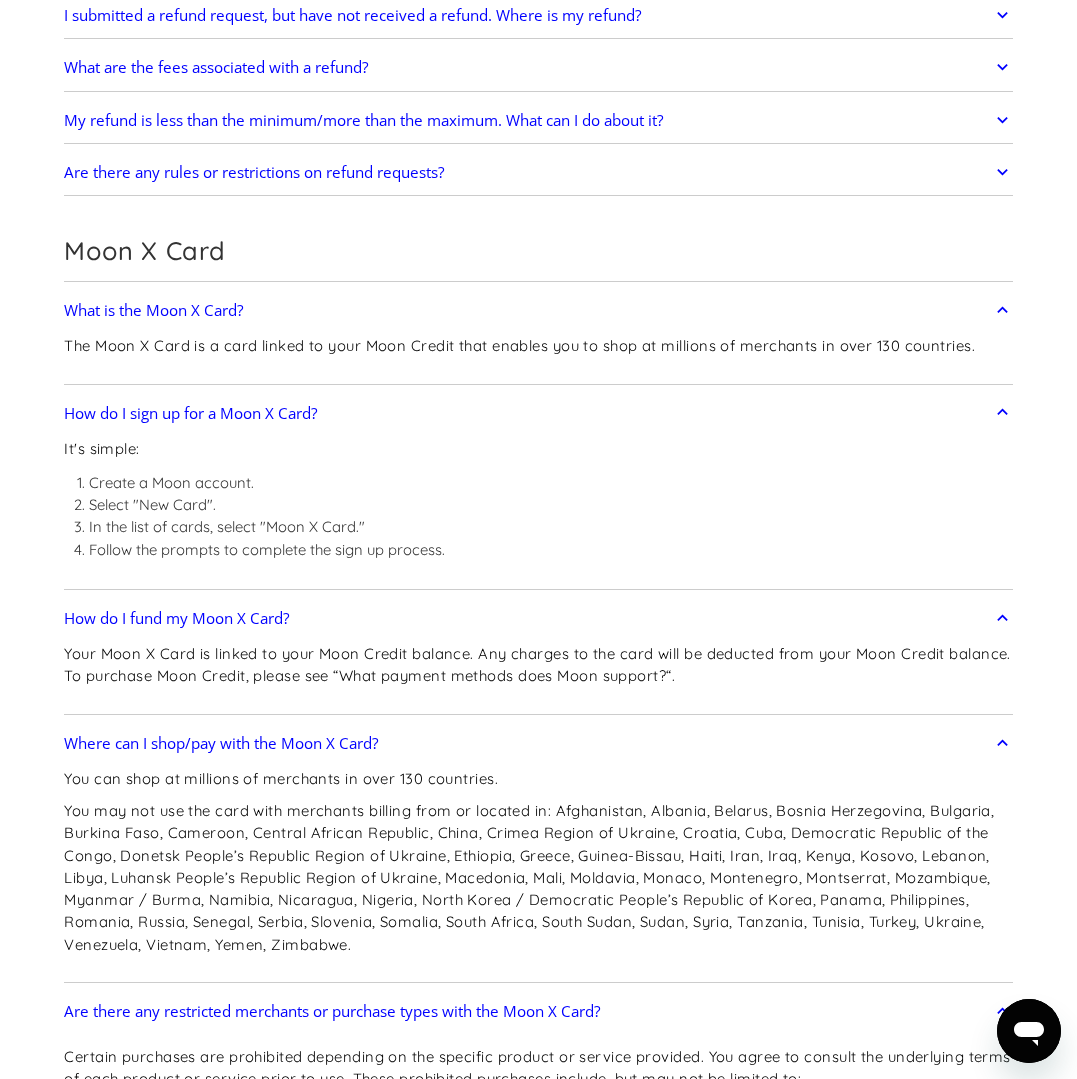 scroll, scrollTop: 1115, scrollLeft: 0, axis: vertical 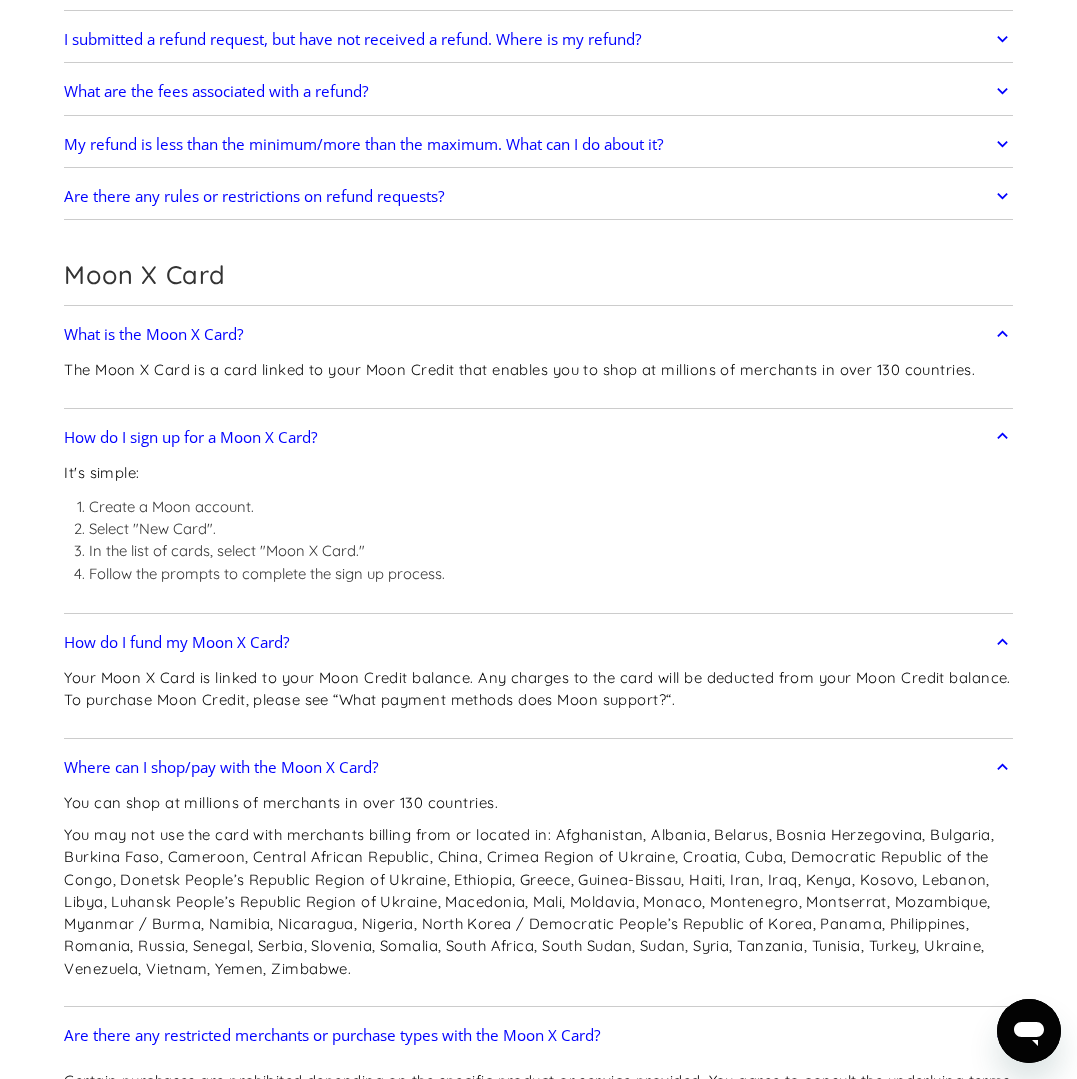 click on "Are there any rules or restrictions on refund requests?" at bounding box center (538, 196) 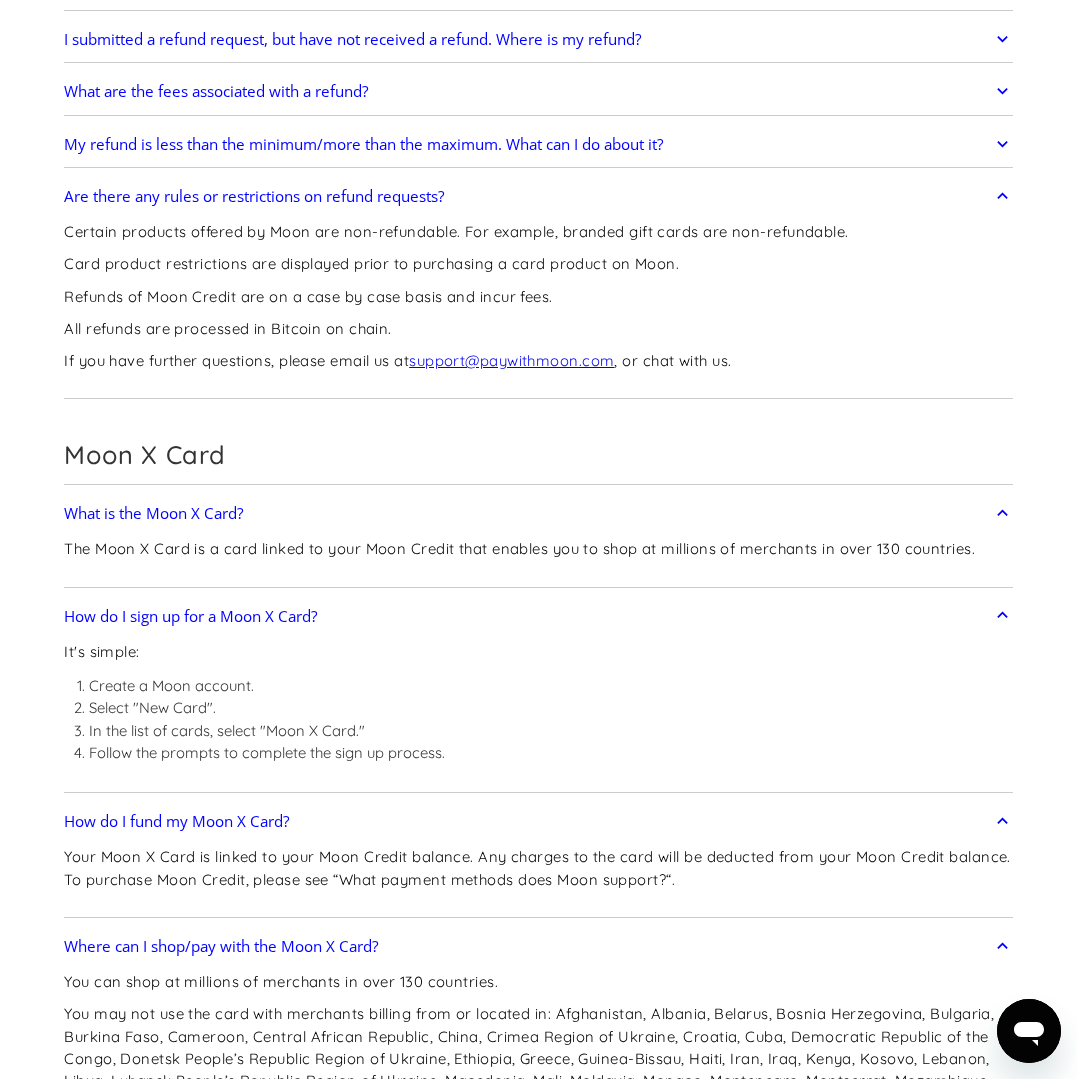 click on "My refund is less than the minimum/more than the maximum. What can I do about it?" at bounding box center (364, 144) 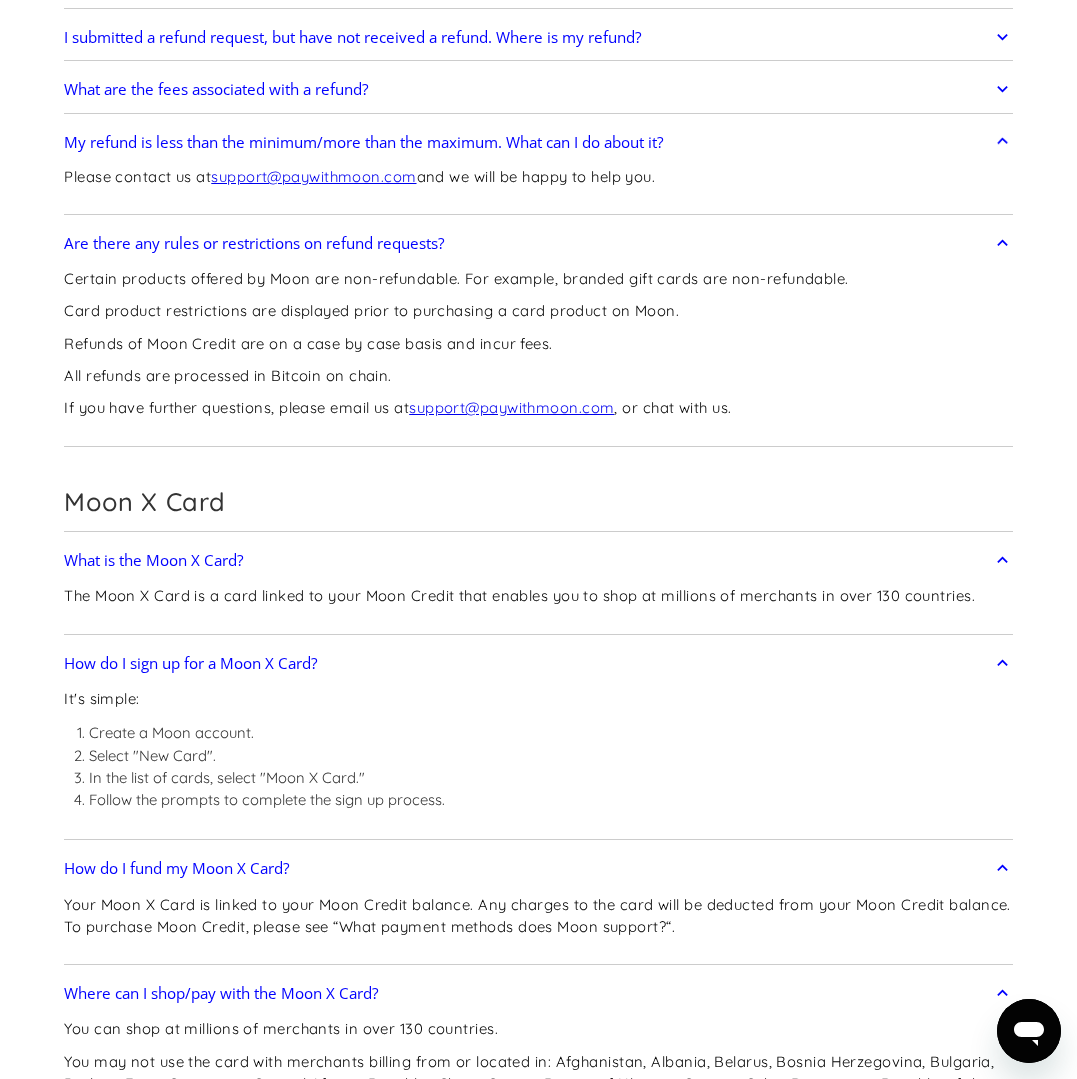 click on "How do virtual cards work? Virtual cards are just like regular cards, except there is no physical plastic. By entering virtual card details where you would normally input your credit or debit card details, you can complete purchases without giving out your personal card details.
What browsers does Moon support? Moon supports the following browsers, both on desktop and mobile: Safari Chrome Firefox Brave Opera DuckDuckGo
Does Moon work on mobile devices?  You can access  paywithmoon.com  via a mobile browser.
Does Moon work on Apple Pay, Google Pay or Samsung Pay? Moon cards do not currently support Apple Pay, Google Pay or Samsung Pay mobile wallets.
What payment methods does Moon support? Moon supports paying with Bitcoin on chain and via the lightning network. Moon also supports USDT TRC-20 payments. More payment methods will be added soon!
Can I use cash or a credit card to purchase a card with Moon? No you cannot.
Can I use multiple wallets to purchase Moon credit?
What is Moon credit?" at bounding box center [538, -31] 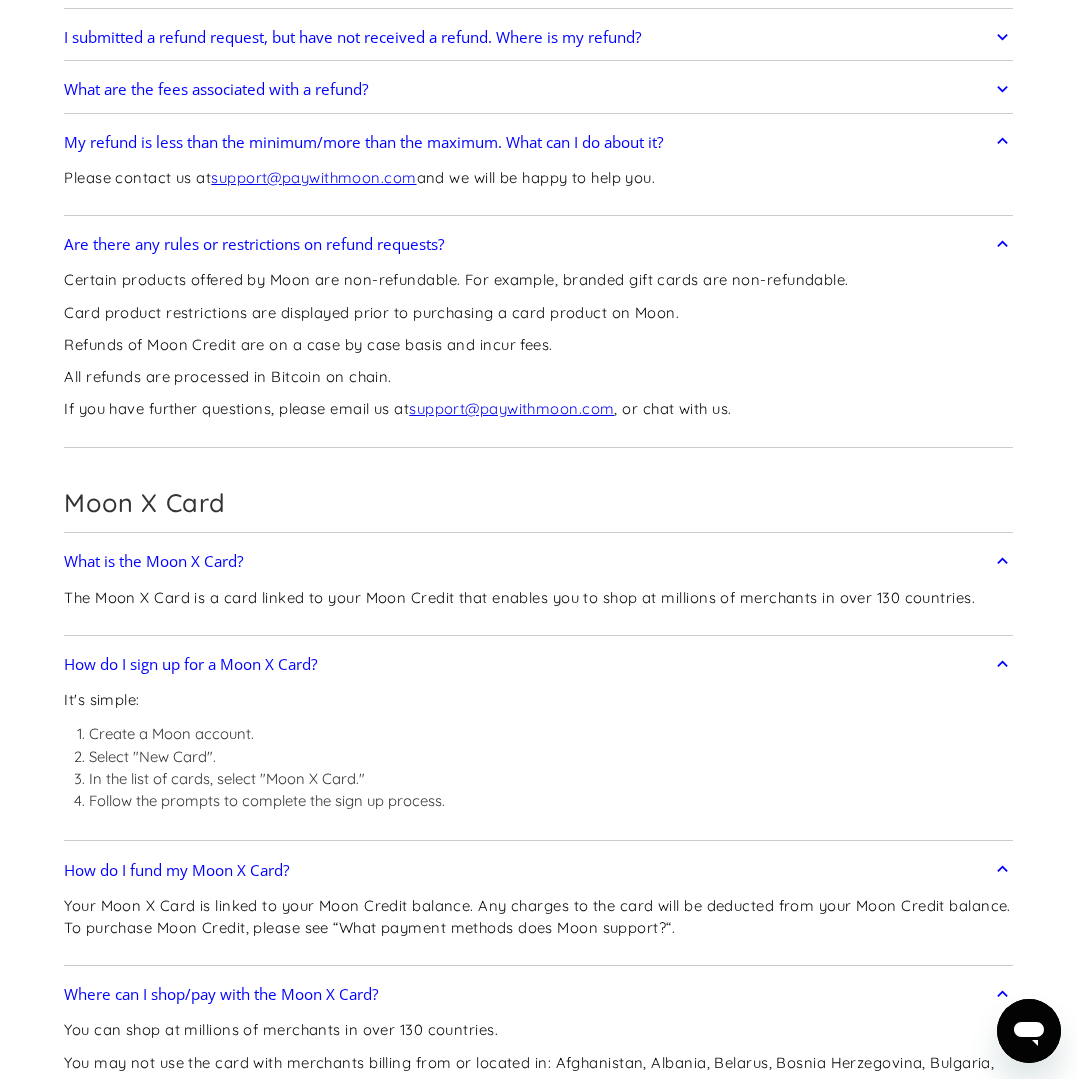 click on "What are the fees associated with a refund?" at bounding box center (216, 89) 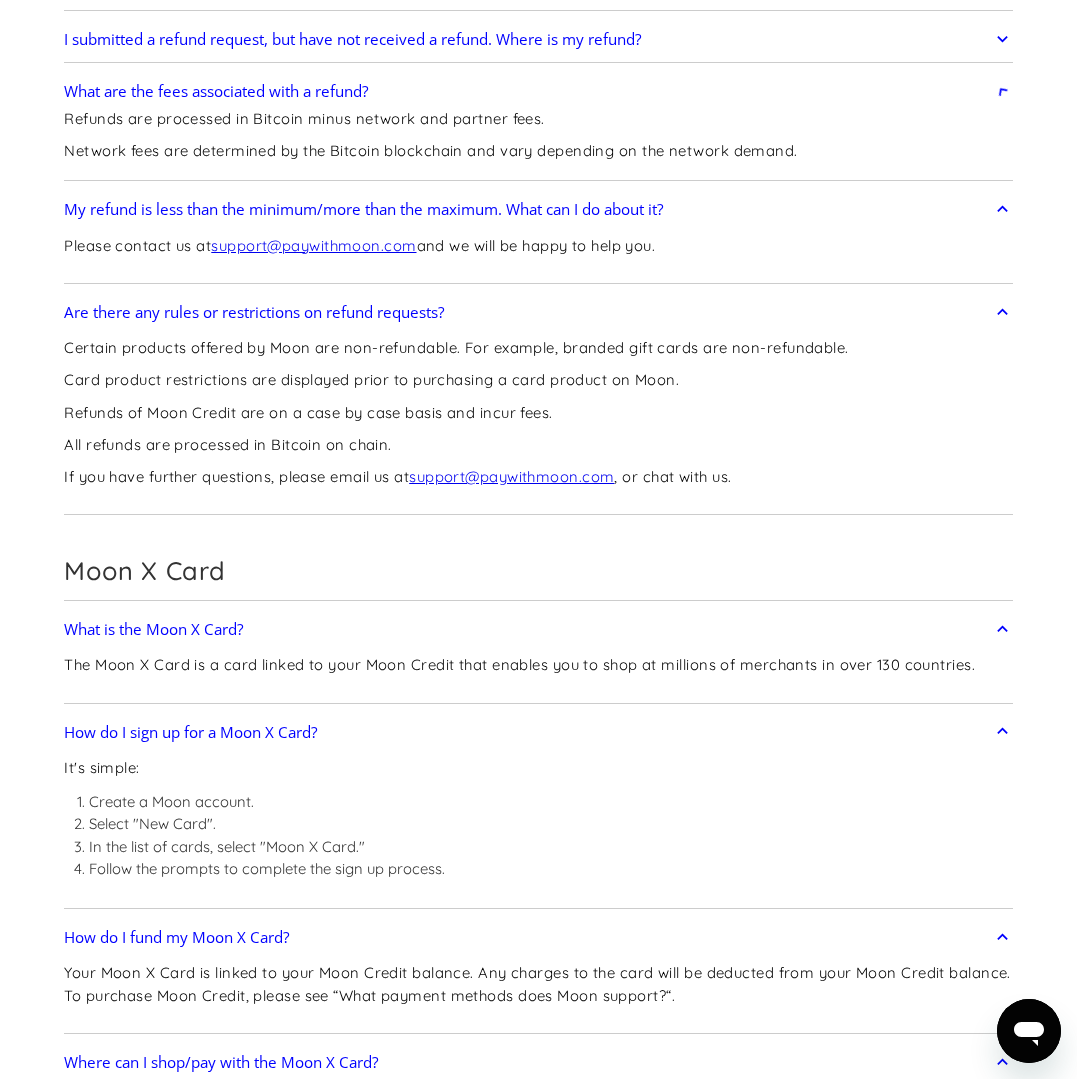 click on "I submitted a refund request, but have not received a refund. Where is my refund?" at bounding box center (538, 39) 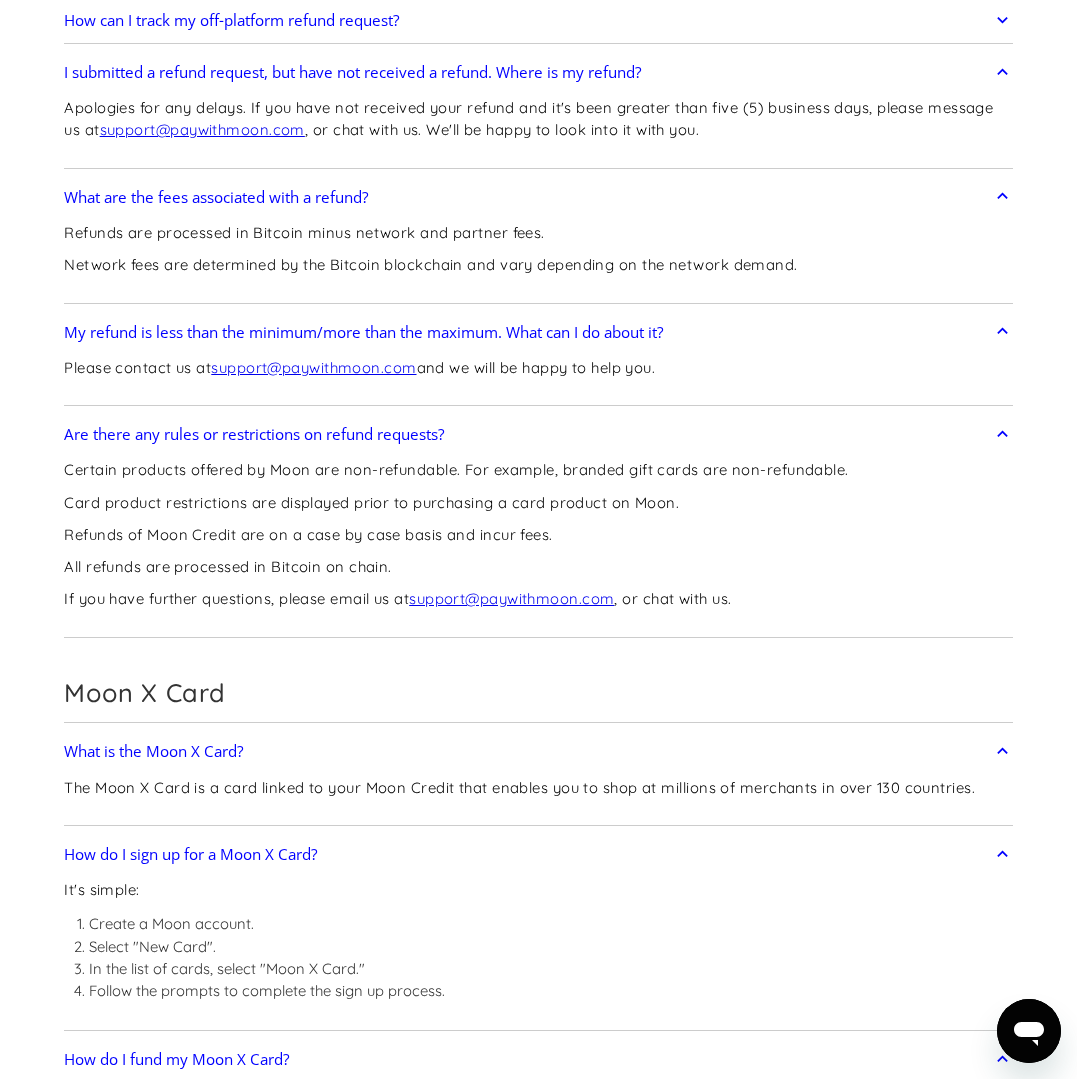 scroll, scrollTop: 1056, scrollLeft: 0, axis: vertical 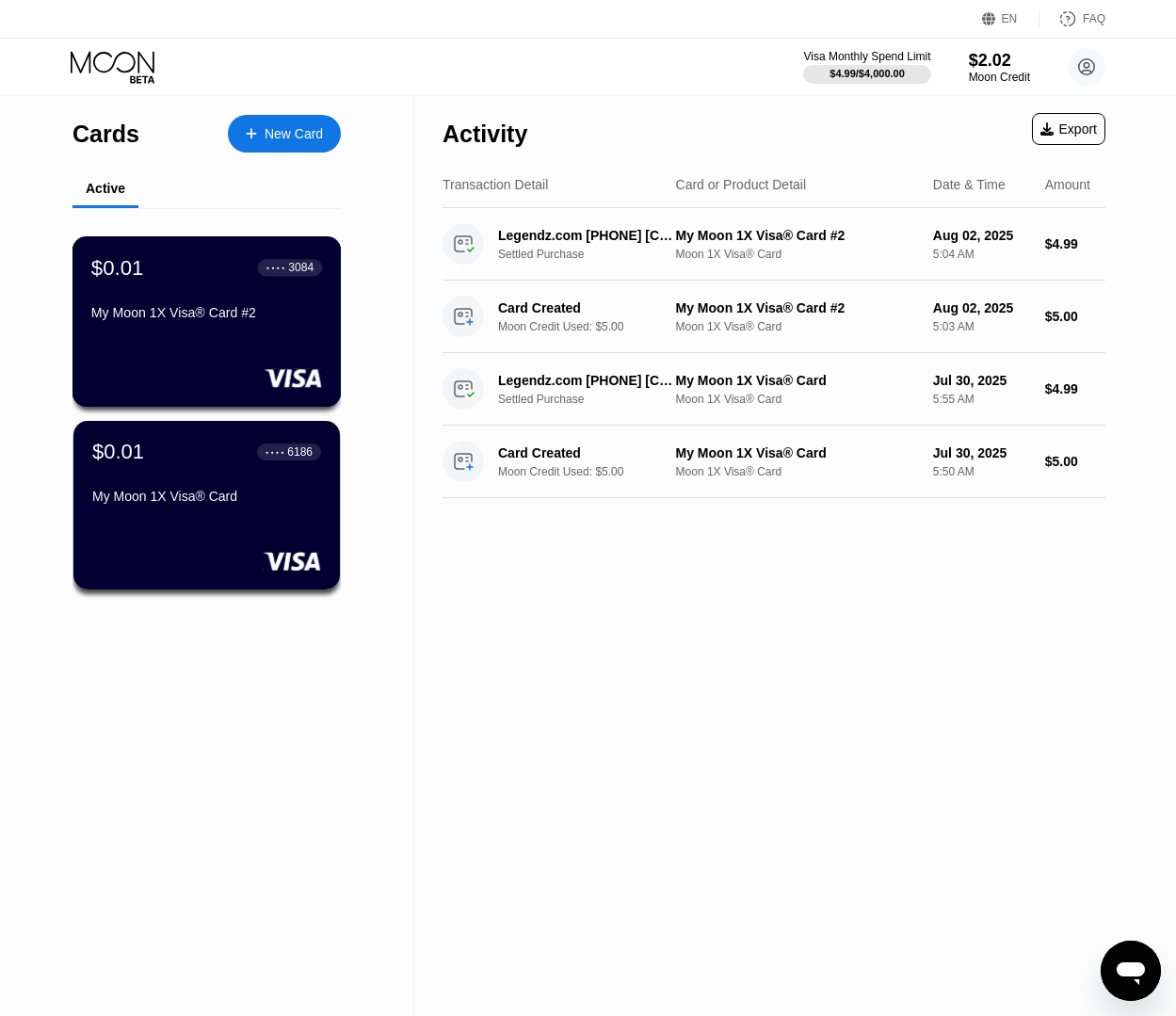 click on "My Moon 1X Visa® Card #2" at bounding box center [206, 313] 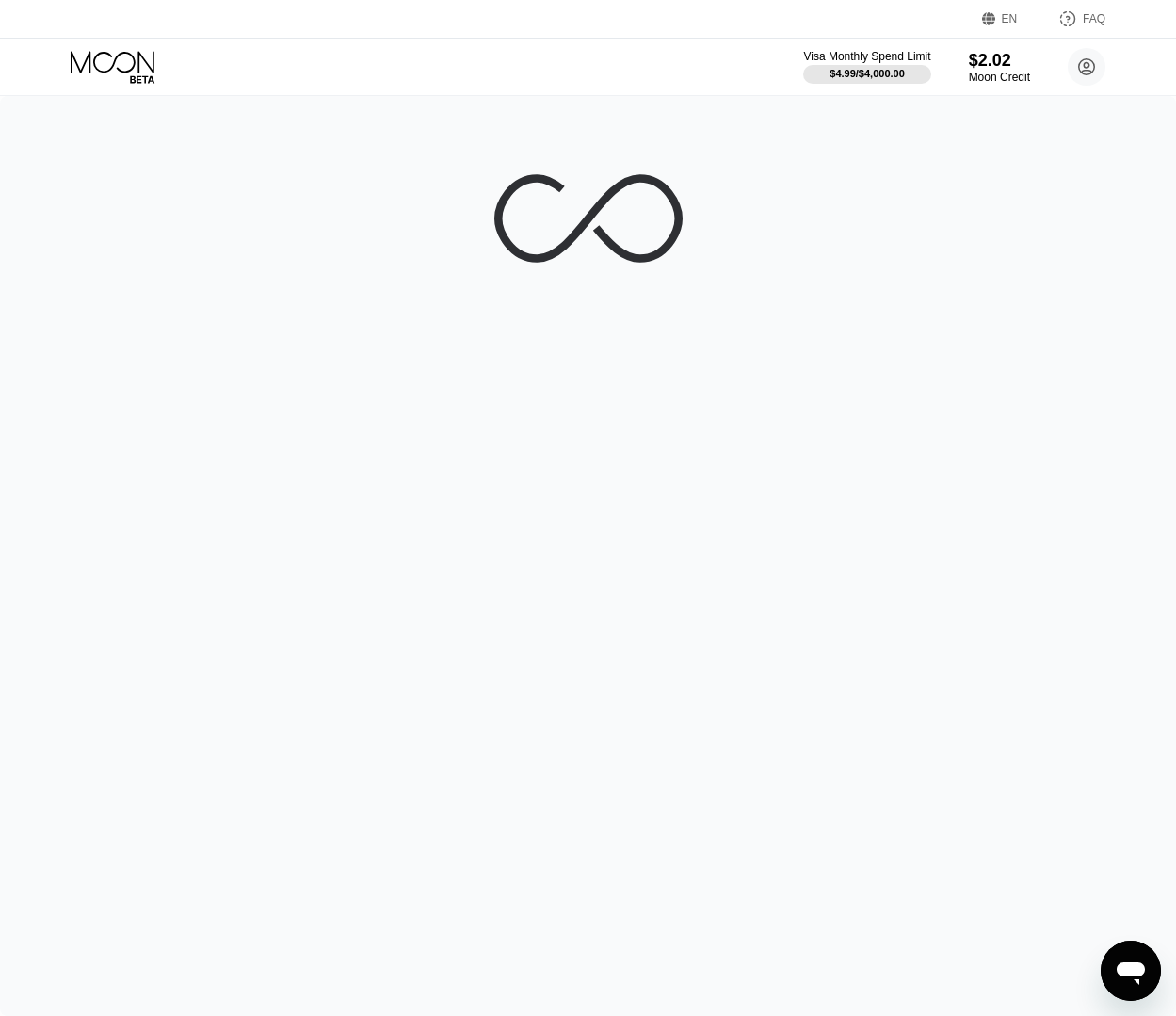 scroll, scrollTop: 12, scrollLeft: 0, axis: vertical 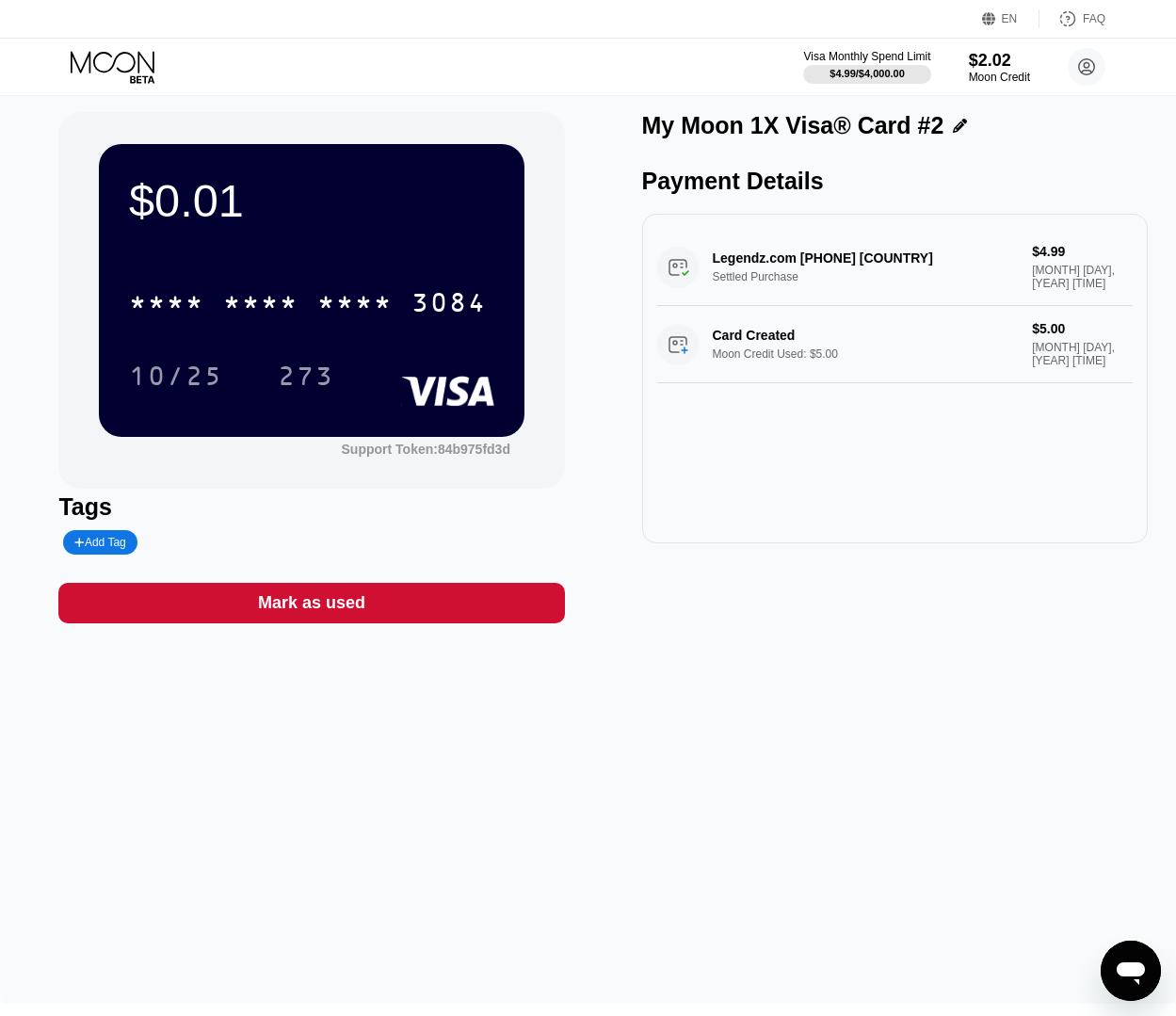 click 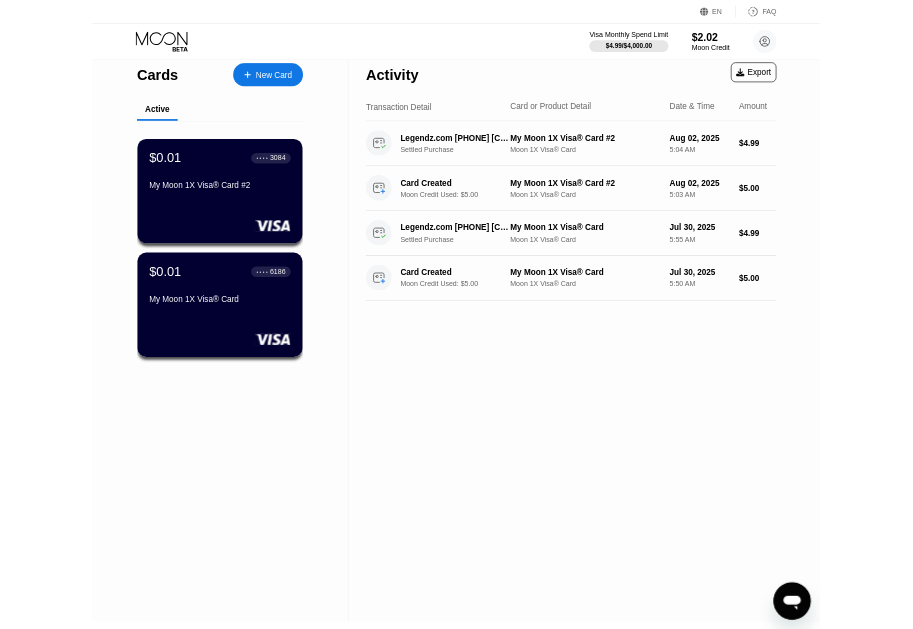 scroll, scrollTop: 0, scrollLeft: 0, axis: both 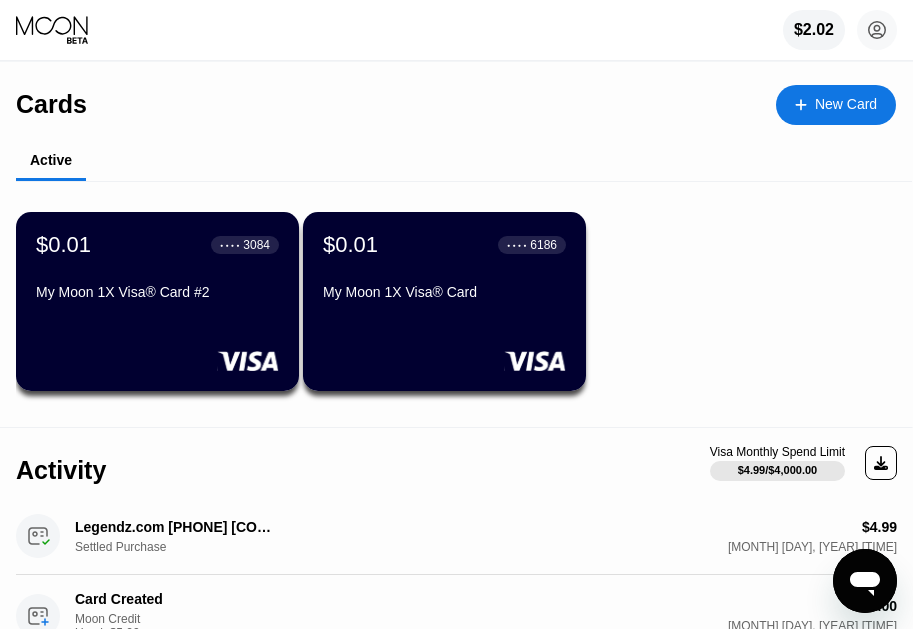click 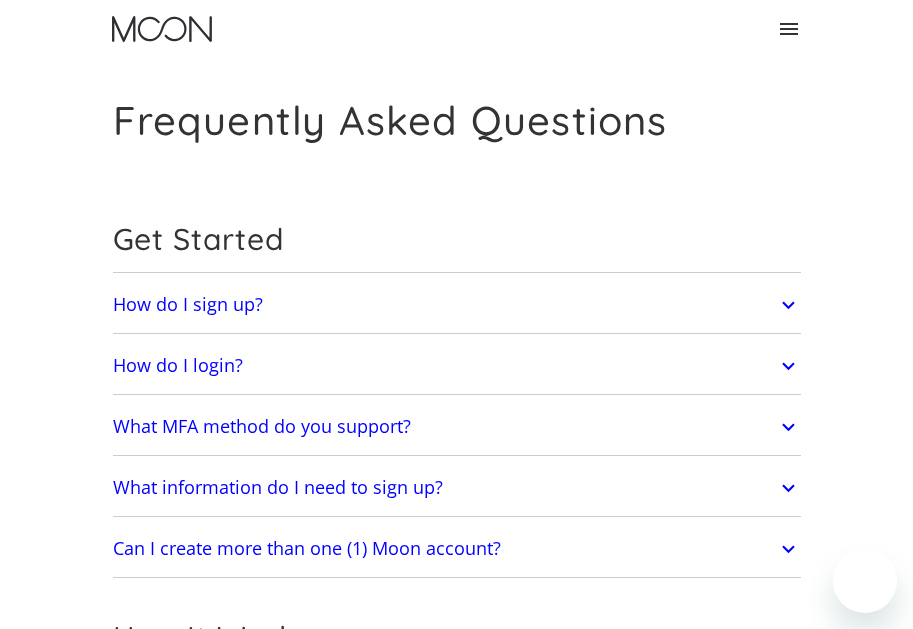 scroll, scrollTop: 1056, scrollLeft: 0, axis: vertical 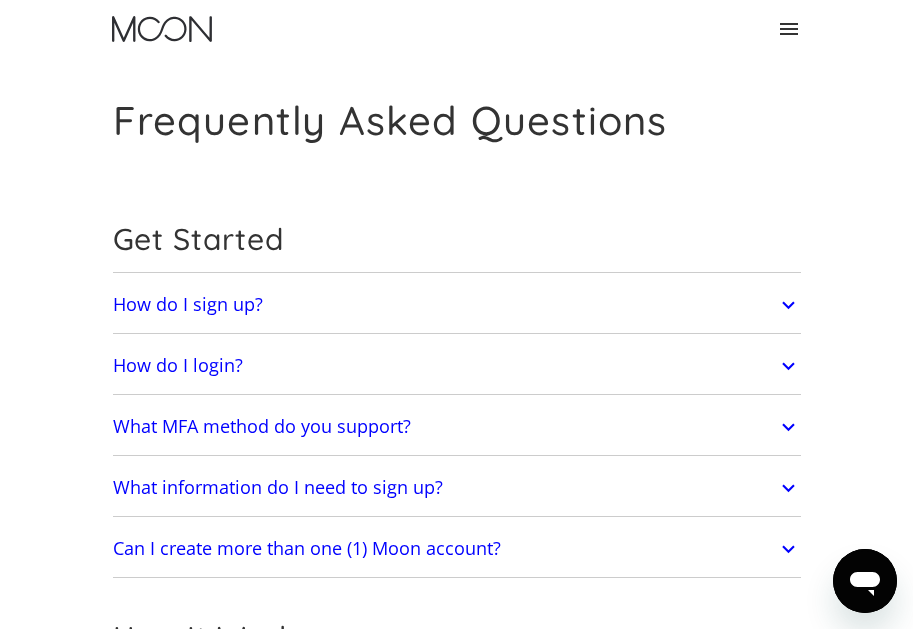 click on "Home FAQ Careers For Business About Us Log In Sign Up
Home
FAQ
For Business
Careers
About Us
Log In
Sign Up" at bounding box center [457, 29] 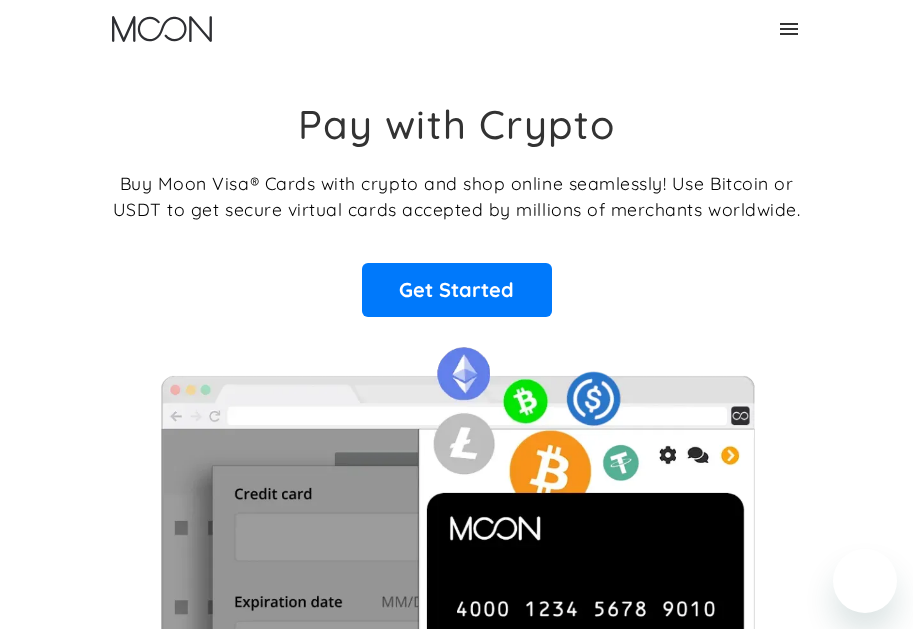 scroll, scrollTop: 0, scrollLeft: 0, axis: both 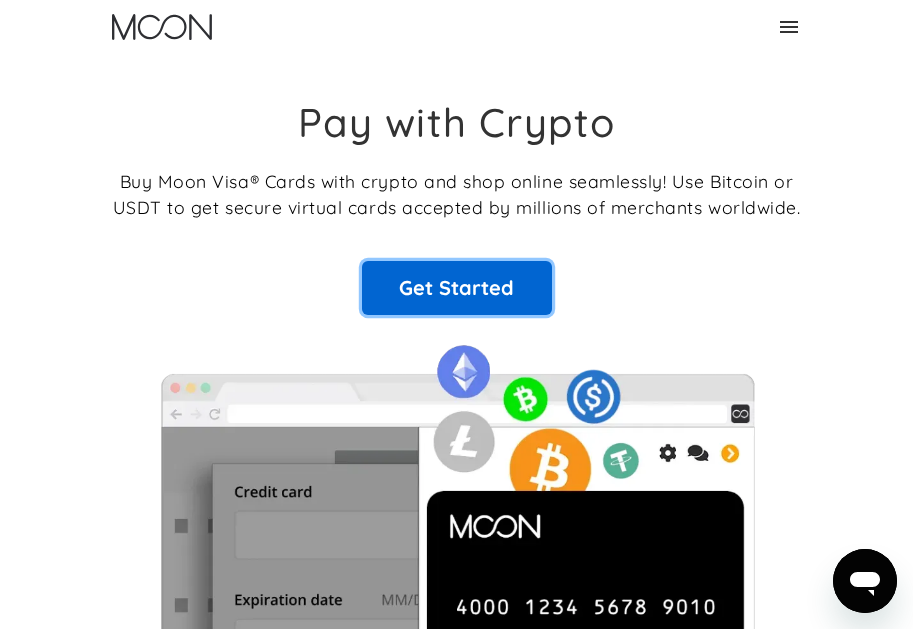 click on "Get Started" at bounding box center [457, 288] 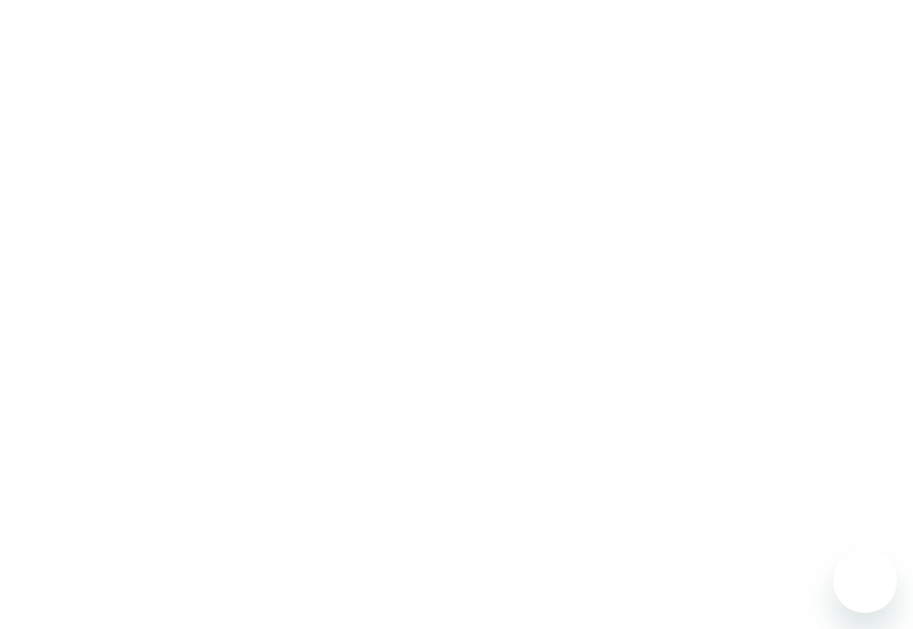 scroll, scrollTop: 0, scrollLeft: 0, axis: both 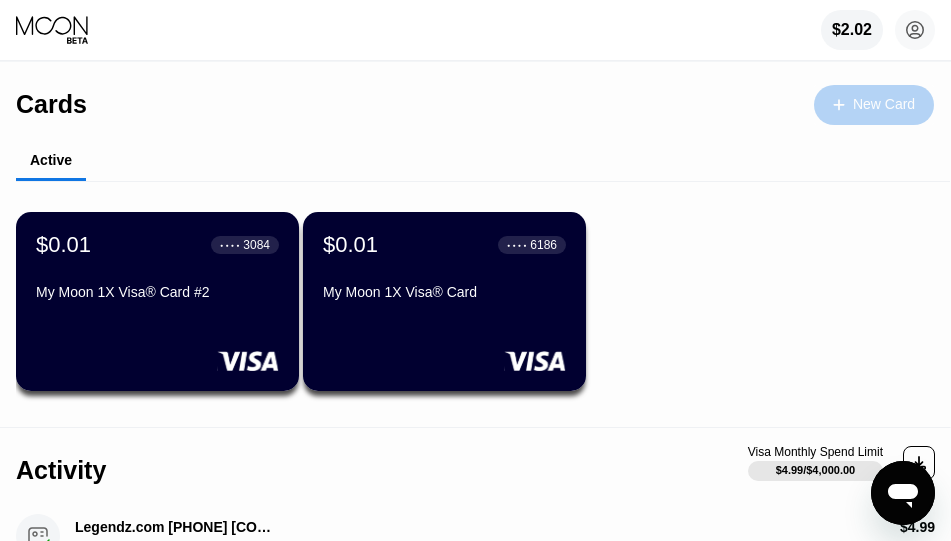 click on "New Card" at bounding box center (884, 104) 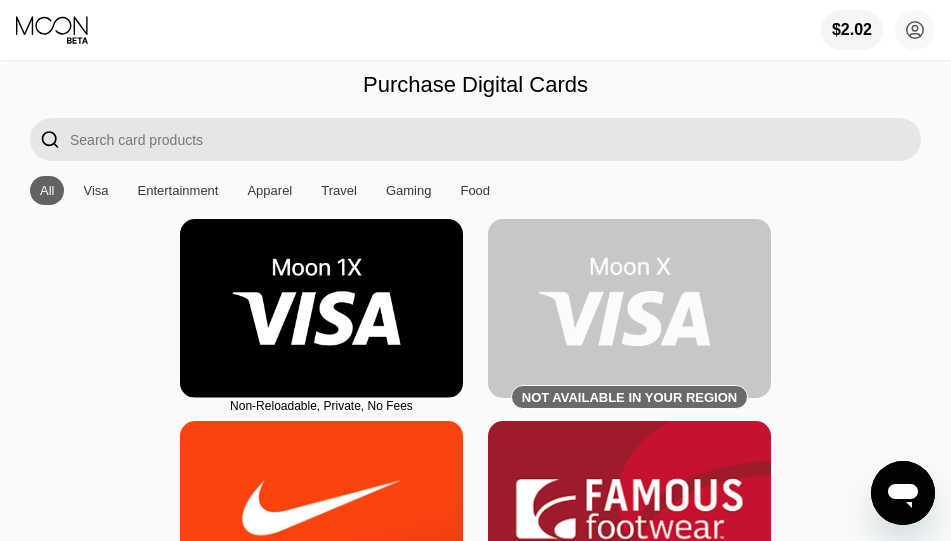 click at bounding box center [321, 308] 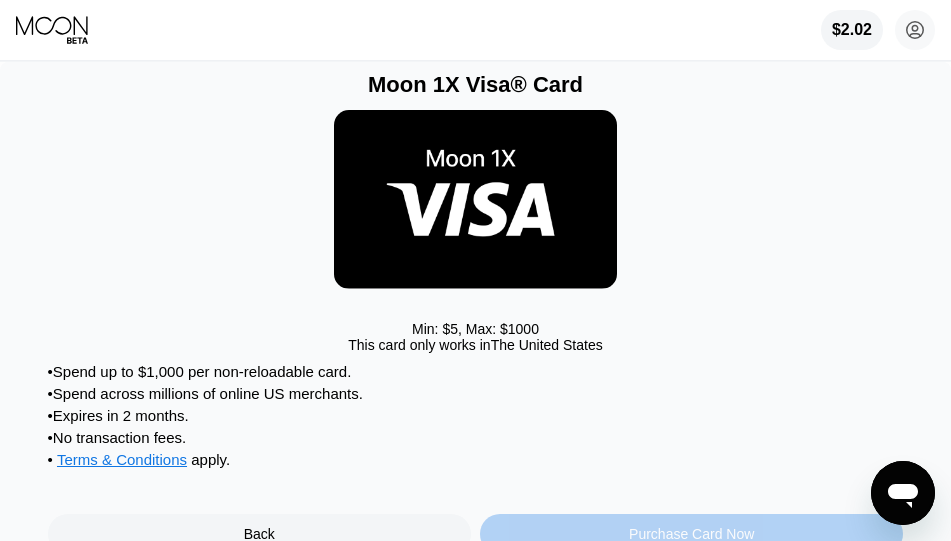click on "Purchase Card Now" at bounding box center [691, 534] 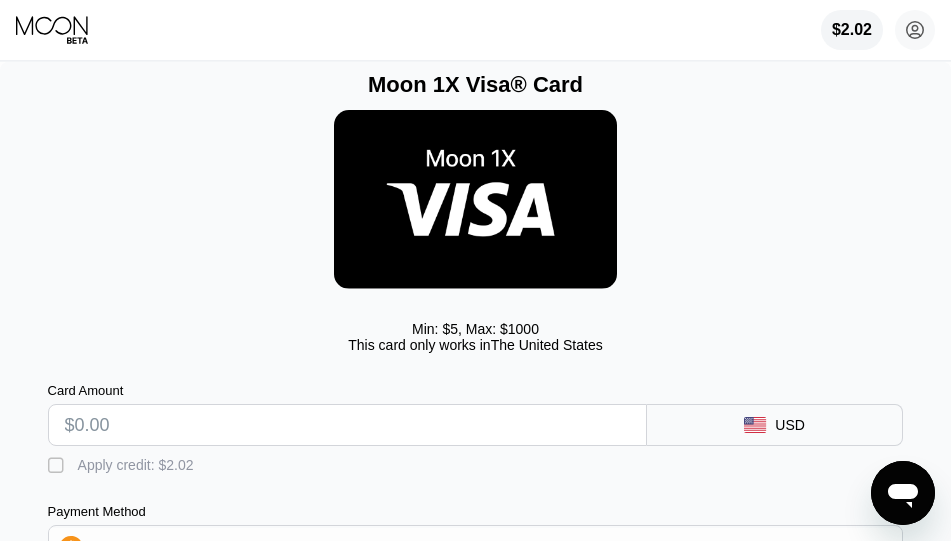 click at bounding box center [347, 425] 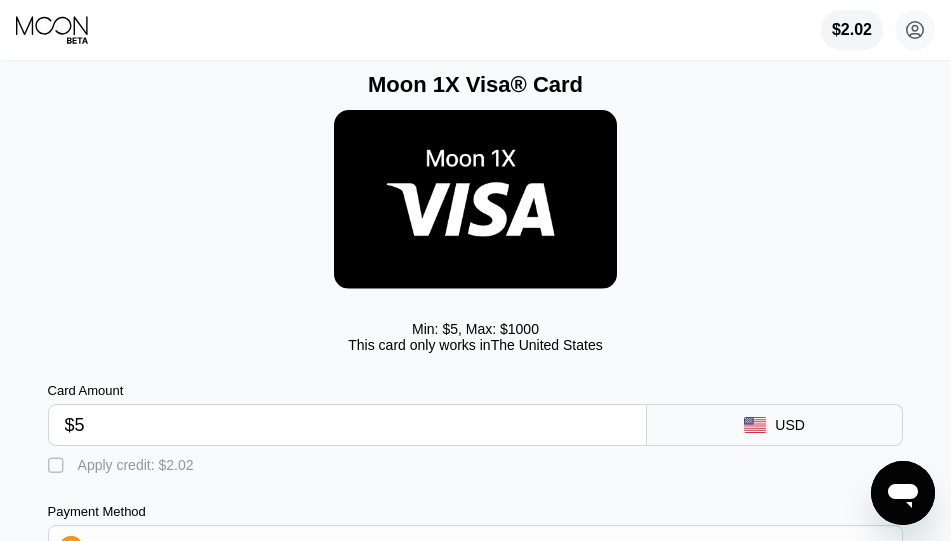 type on "0.00005689" 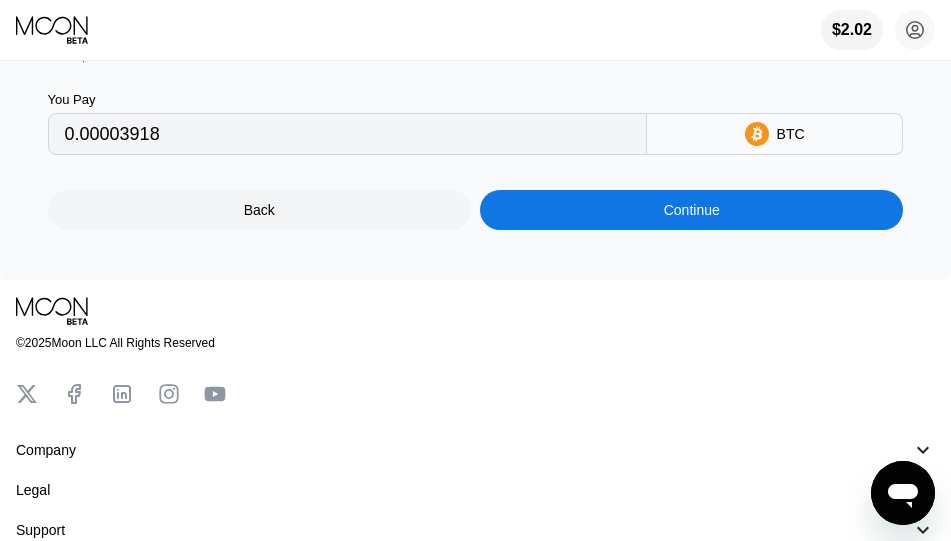 scroll, scrollTop: 581, scrollLeft: 0, axis: vertical 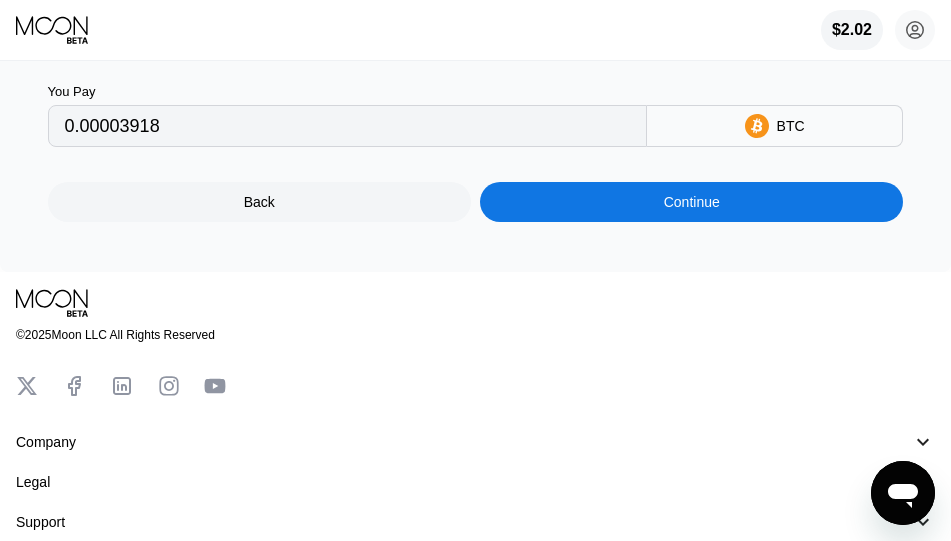 click on "Continue" at bounding box center [691, 202] 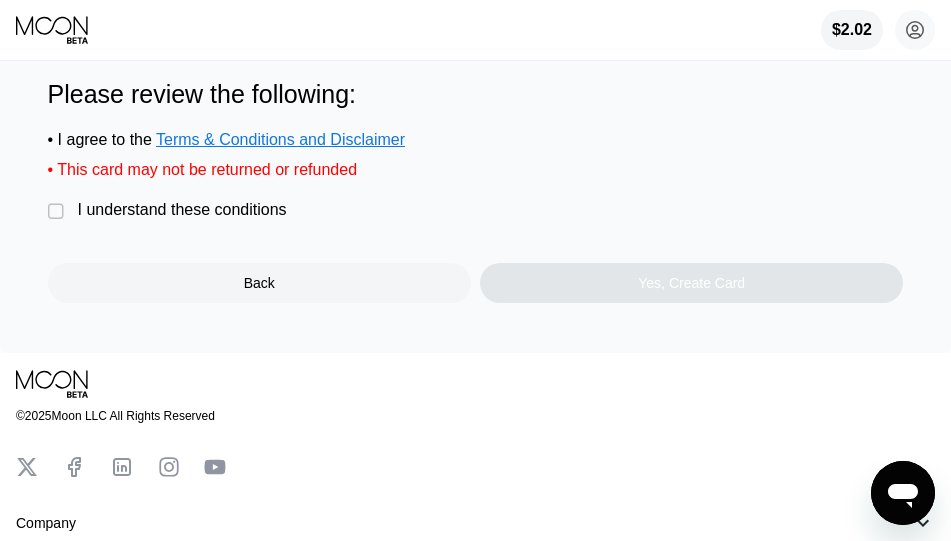 scroll, scrollTop: 348, scrollLeft: 0, axis: vertical 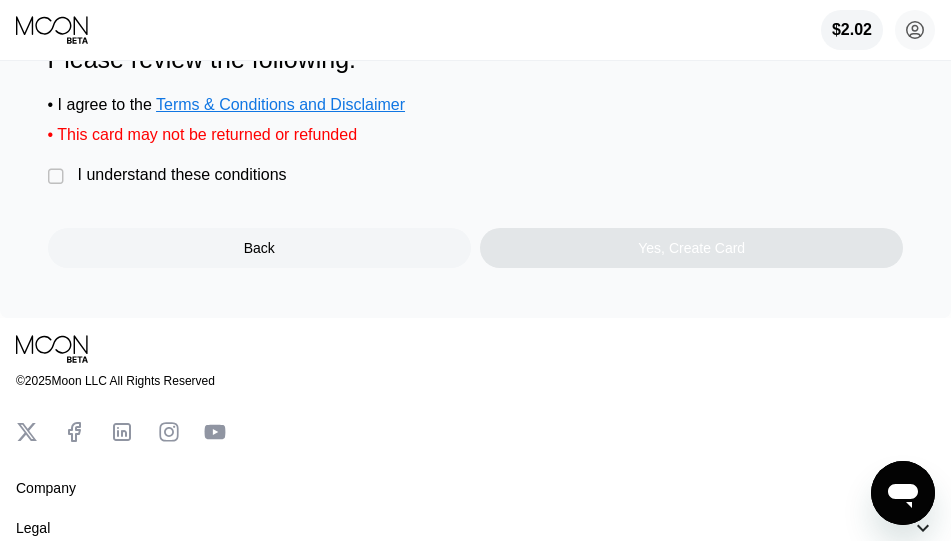 click on "Please review the following: • I agree to the   Terms & Conditions and Disclaimer • This card may not be returned or refunded  I understand these conditions Back Yes, Create Card" at bounding box center (476, 156) 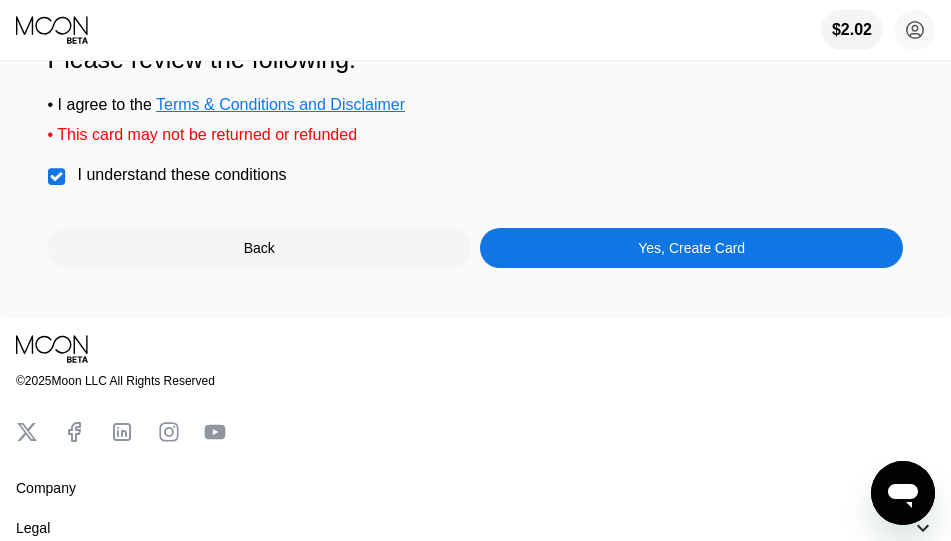 click on "Yes, Create Card" at bounding box center (691, 248) 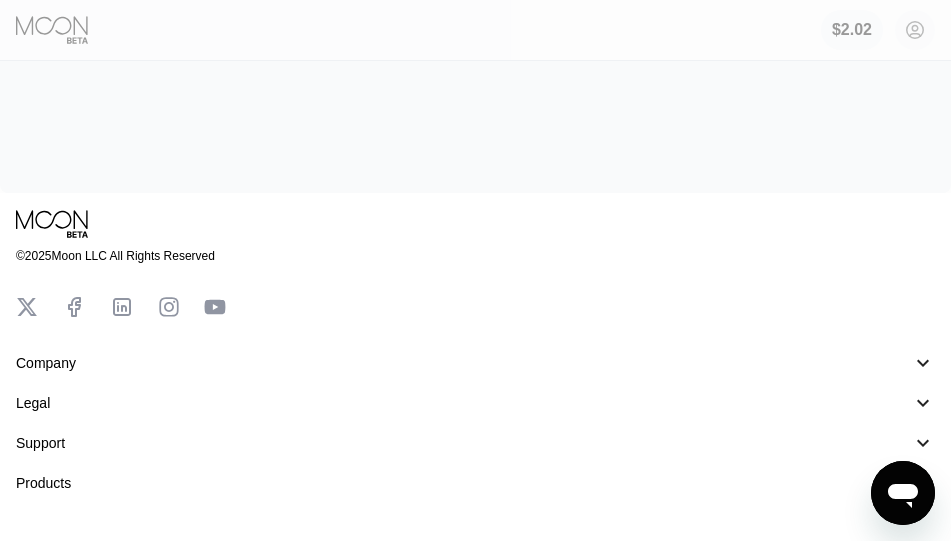 scroll, scrollTop: 0, scrollLeft: 0, axis: both 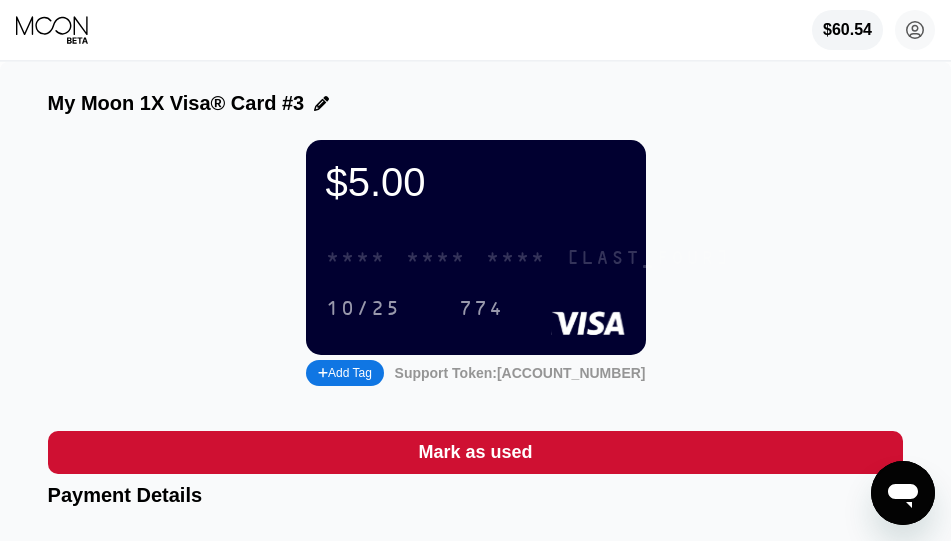 click on "* * * *" at bounding box center (436, 258) 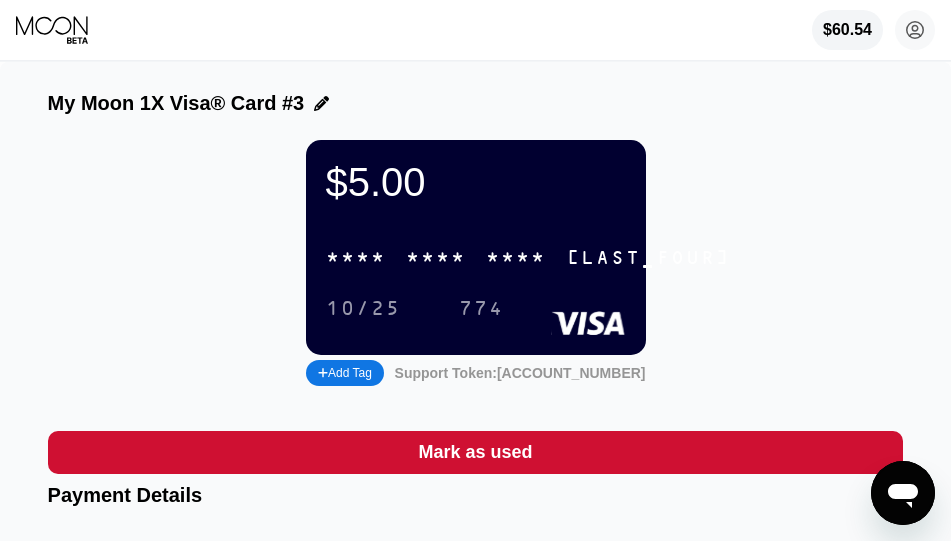 click 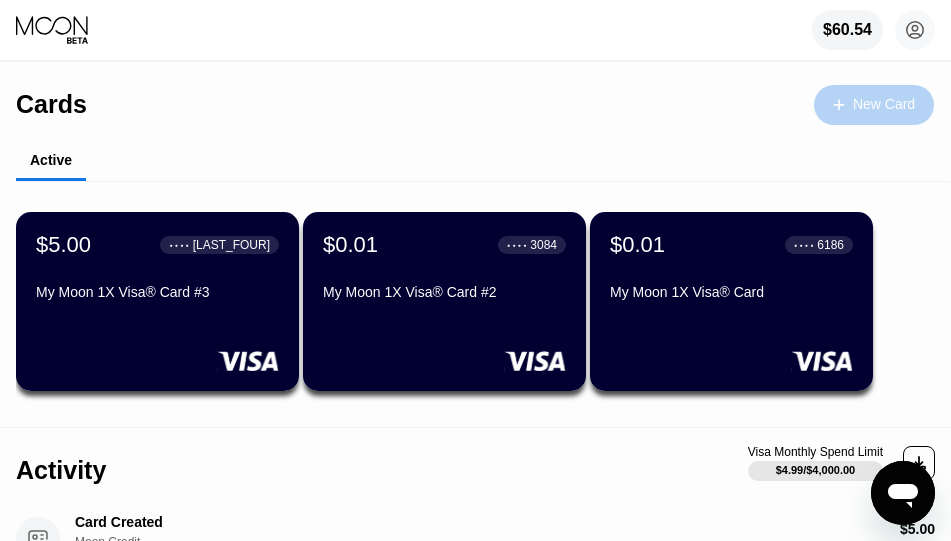 click on "New Card" at bounding box center [884, 104] 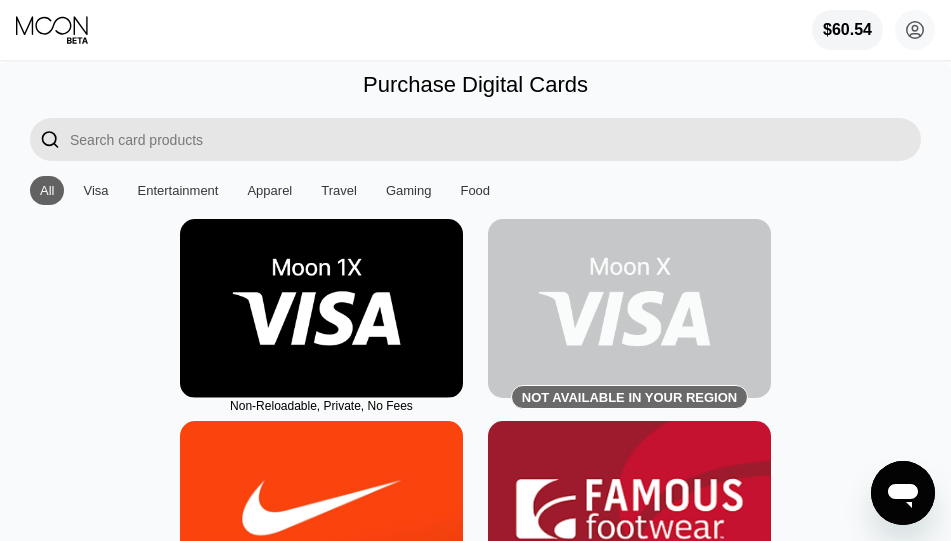 click at bounding box center (321, 308) 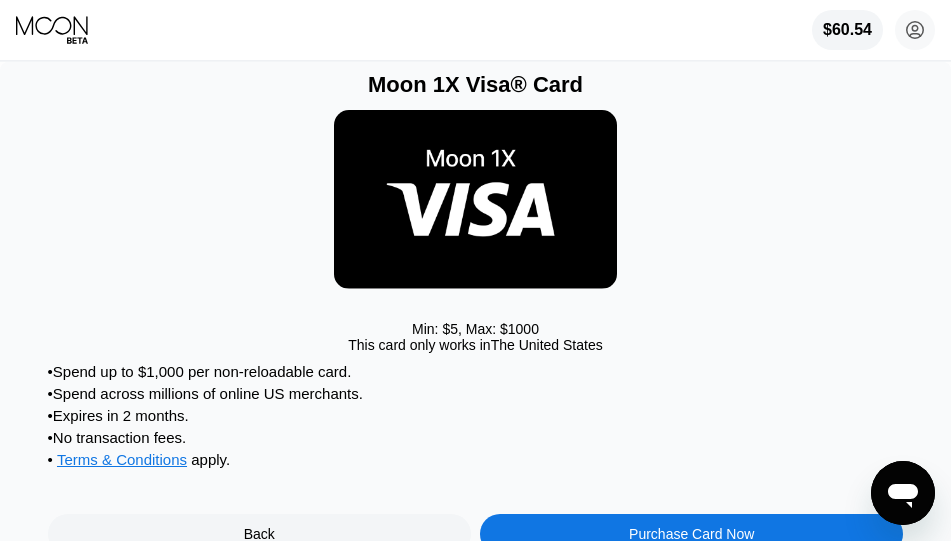 click on "Purchase Card Now" at bounding box center [691, 534] 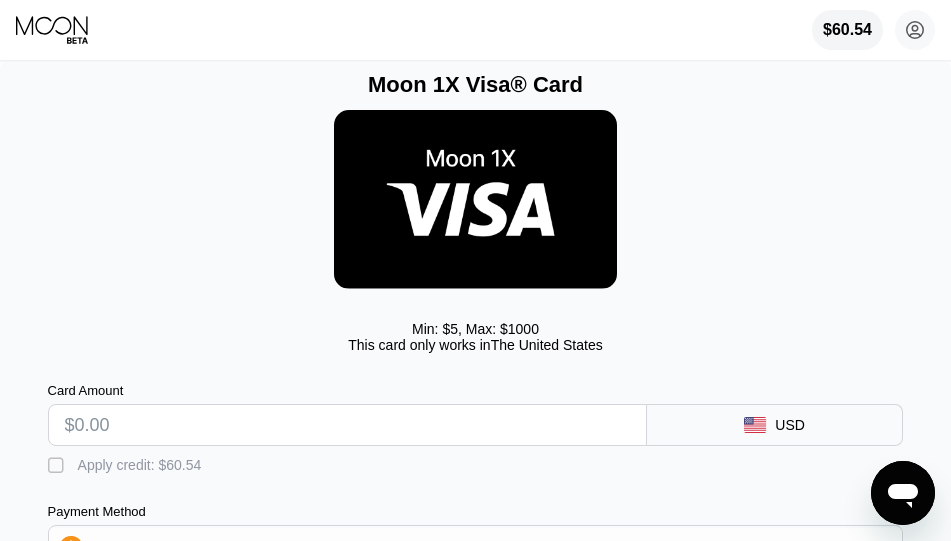 click at bounding box center (347, 425) 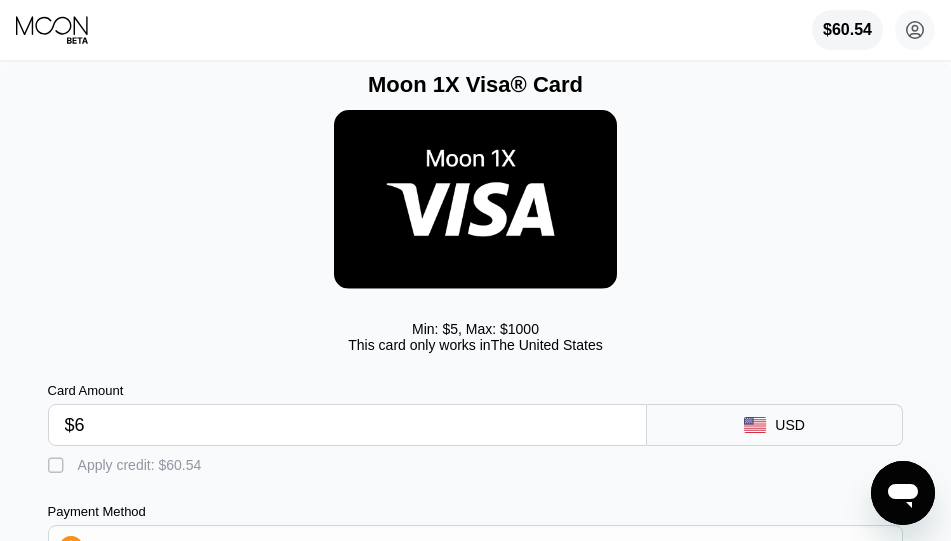 type on "0.00006566" 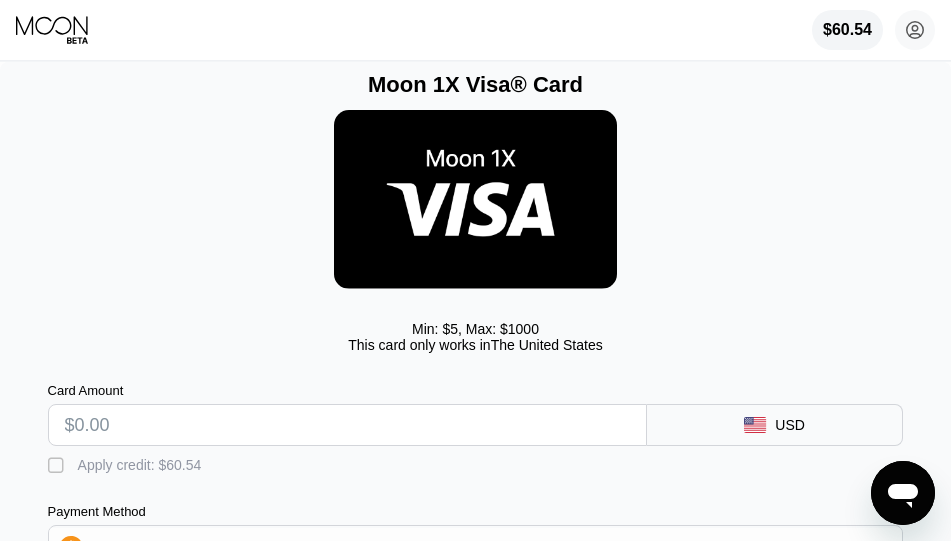 type on "$5" 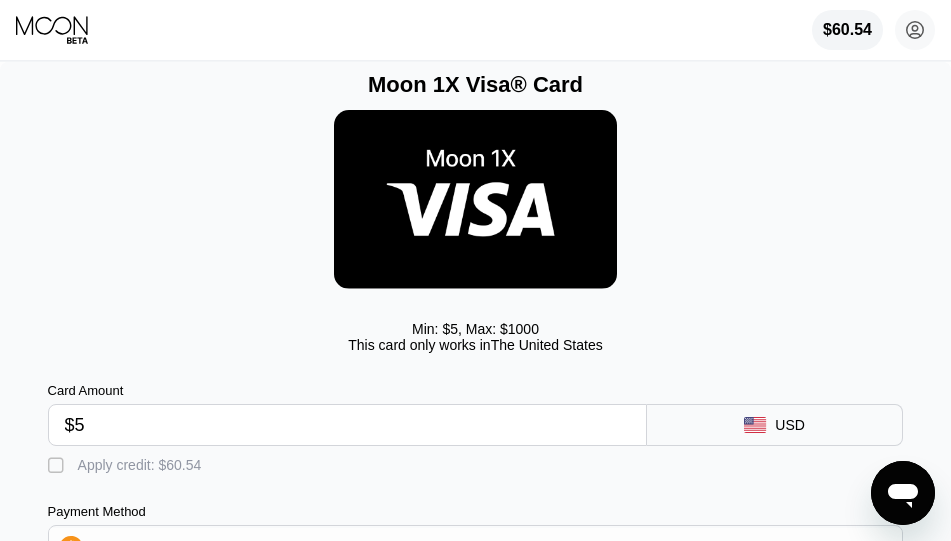 type on "0.00005689" 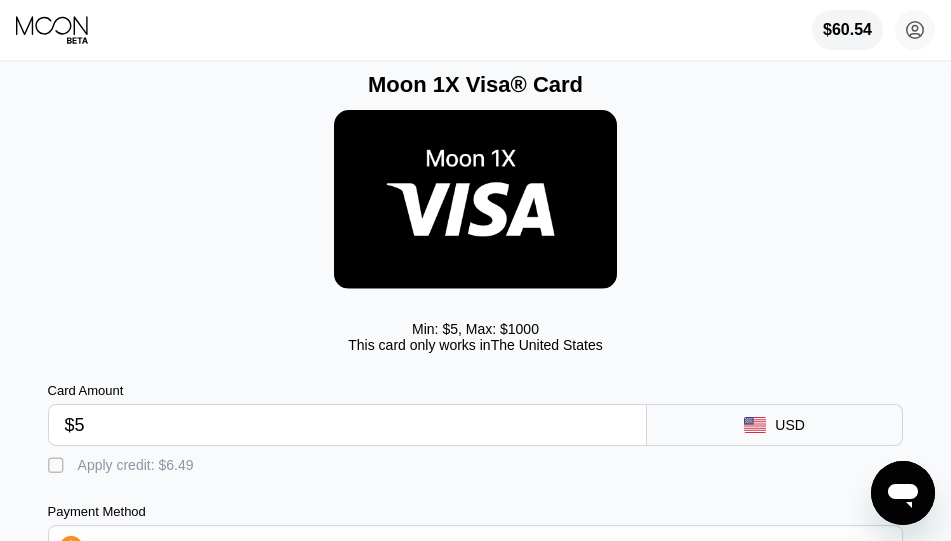 type on "$5" 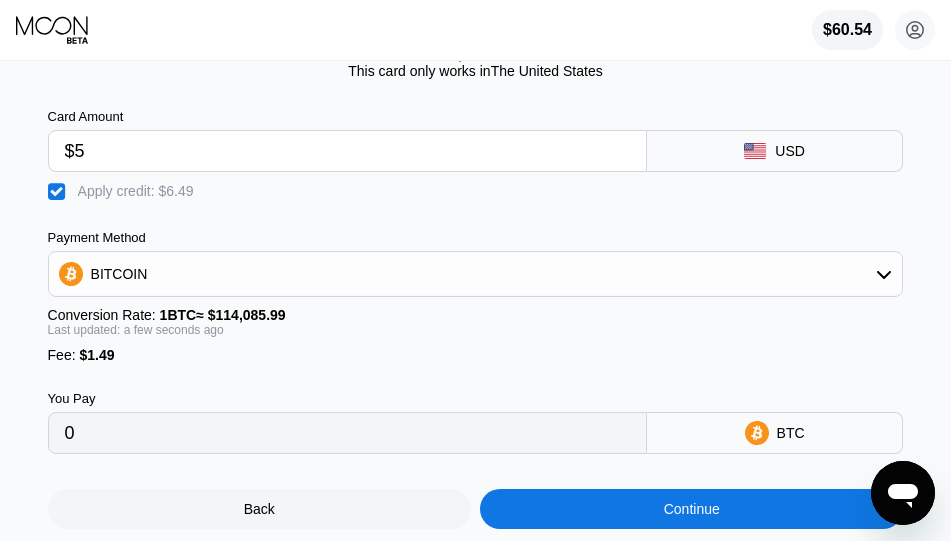 scroll, scrollTop: 280, scrollLeft: 0, axis: vertical 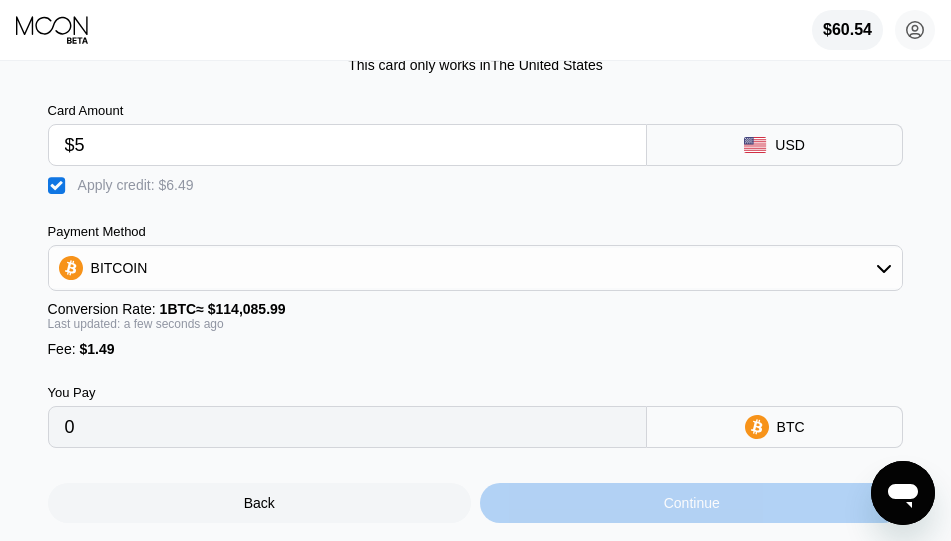 click on "Continue" at bounding box center [691, 503] 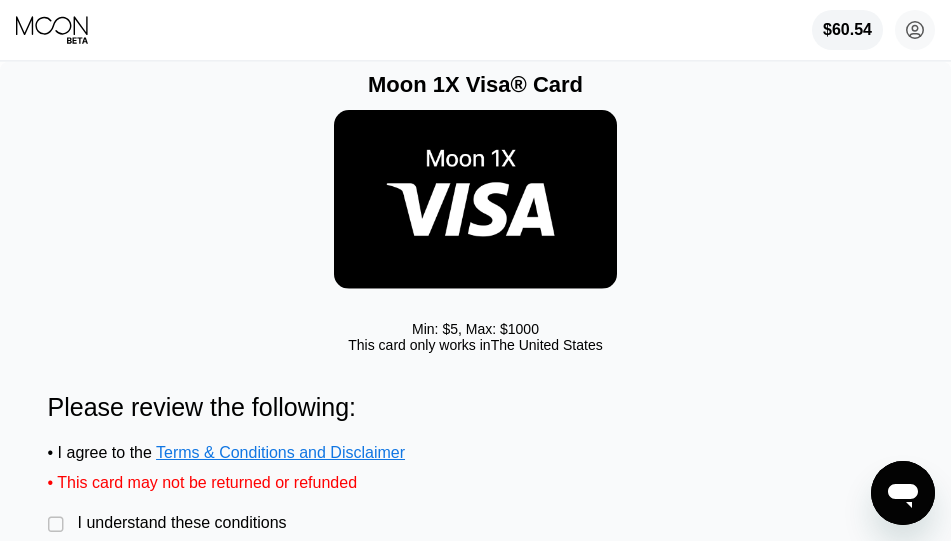 click on "I understand these conditions" at bounding box center (182, 523) 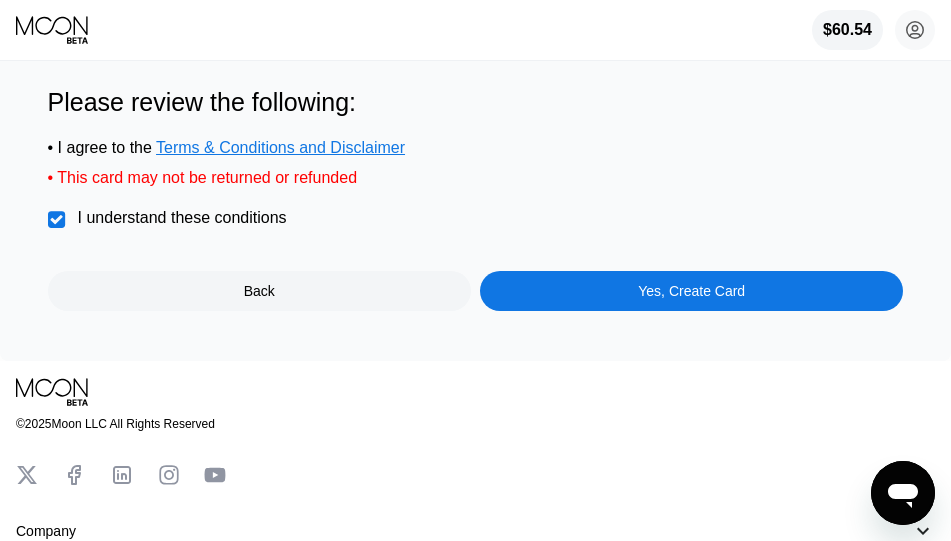 scroll, scrollTop: 360, scrollLeft: 0, axis: vertical 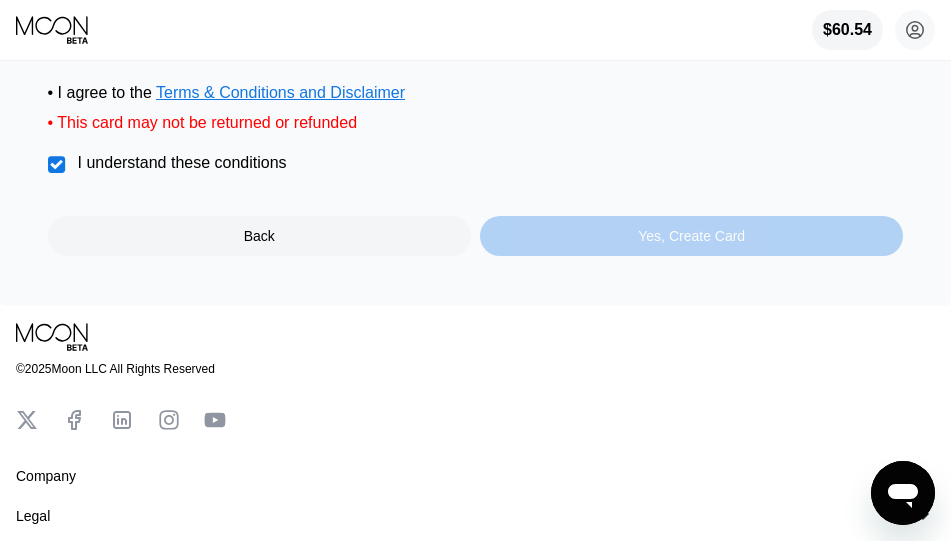 click on "Yes, Create Card" at bounding box center [691, 236] 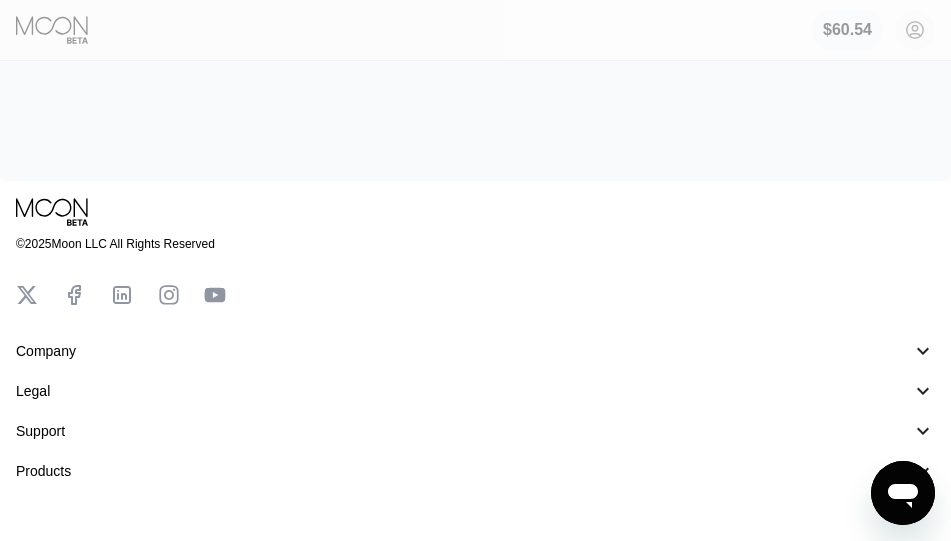 scroll, scrollTop: 0, scrollLeft: 0, axis: both 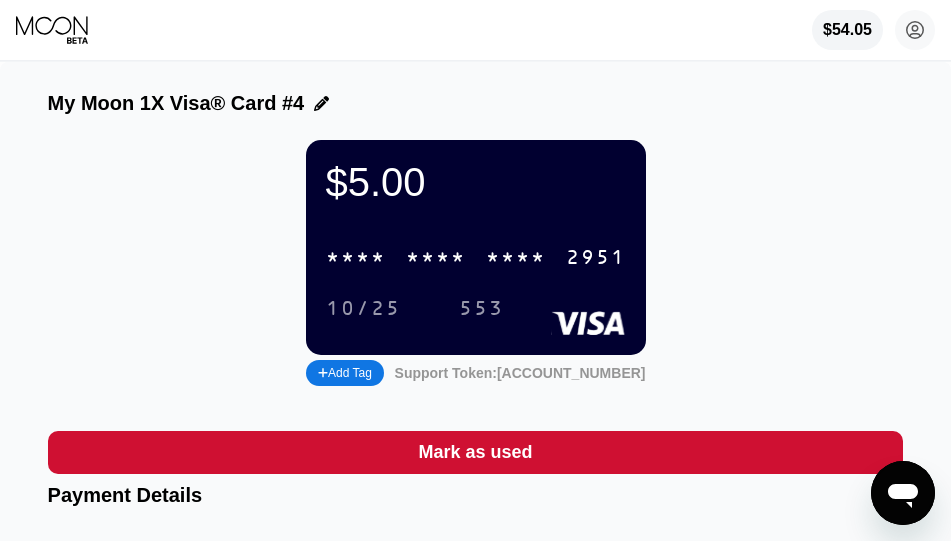 click on "* * * *" at bounding box center (436, 258) 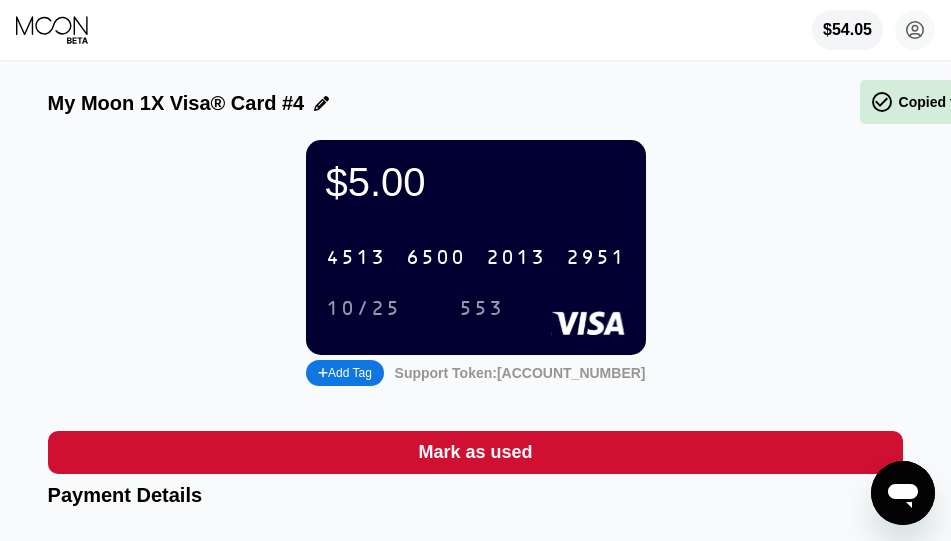 click on "6500" at bounding box center [436, 258] 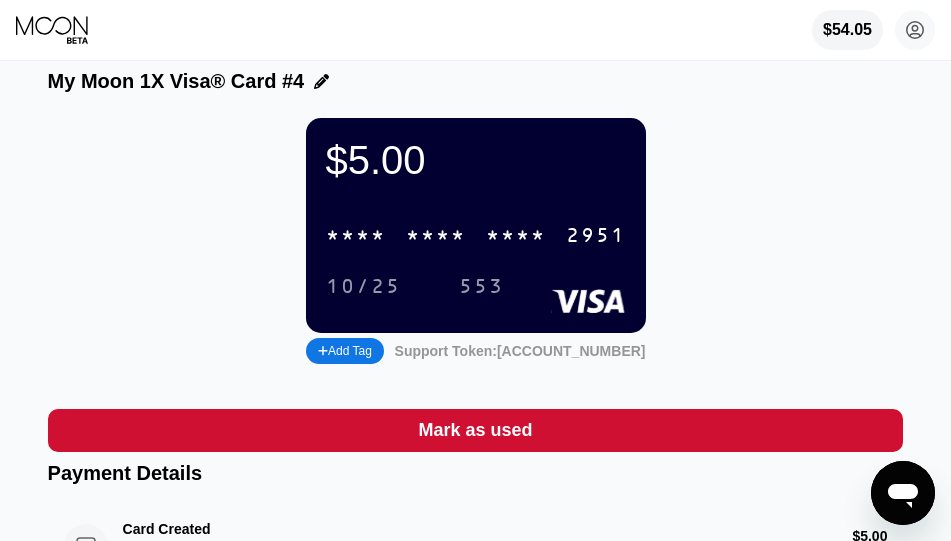 scroll, scrollTop: 0, scrollLeft: 0, axis: both 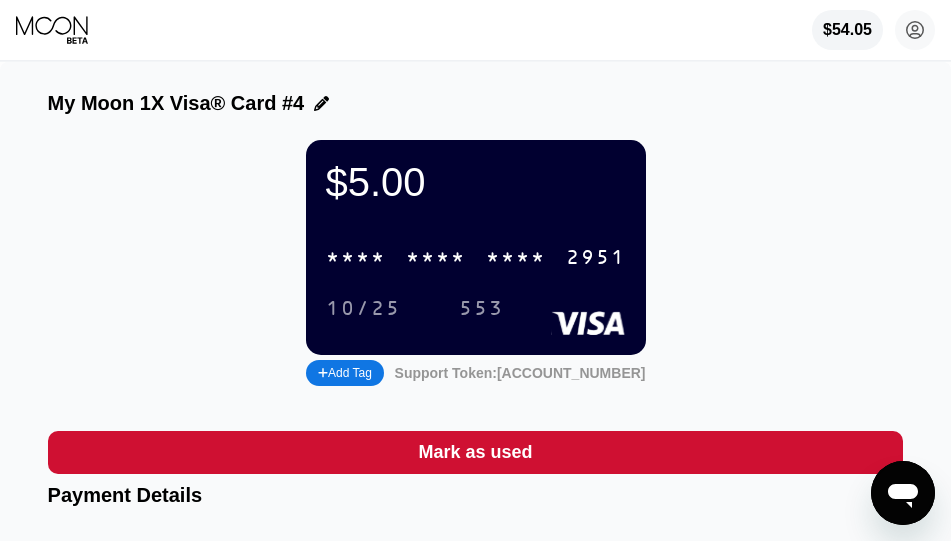 click 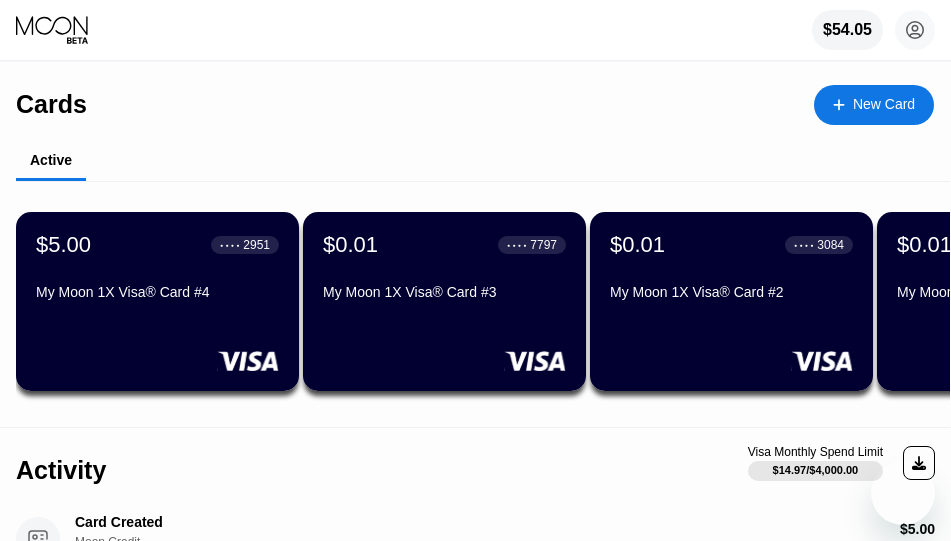 scroll, scrollTop: 0, scrollLeft: 0, axis: both 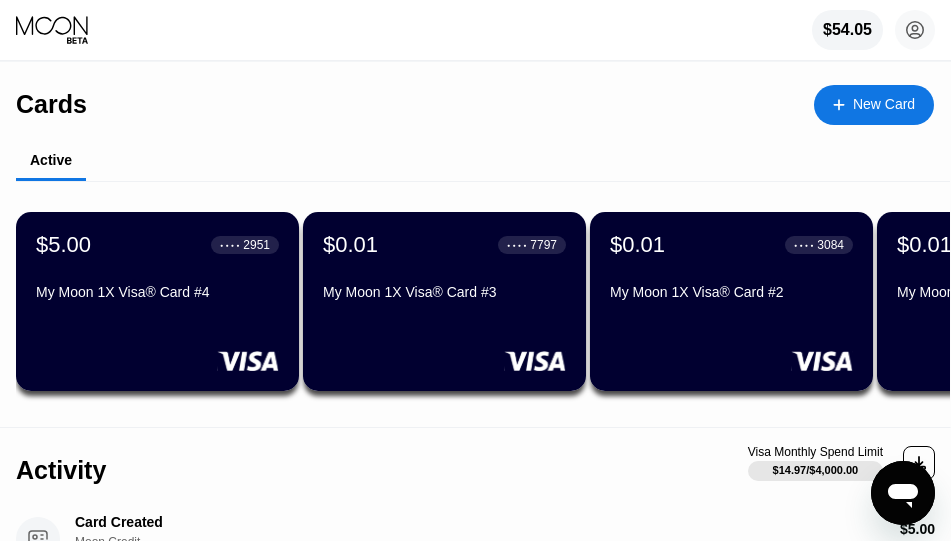 click on "$5.00 ● ● ● ● [LAST_FOUR] My Moon 1X Visa® Card #4" at bounding box center (157, 270) 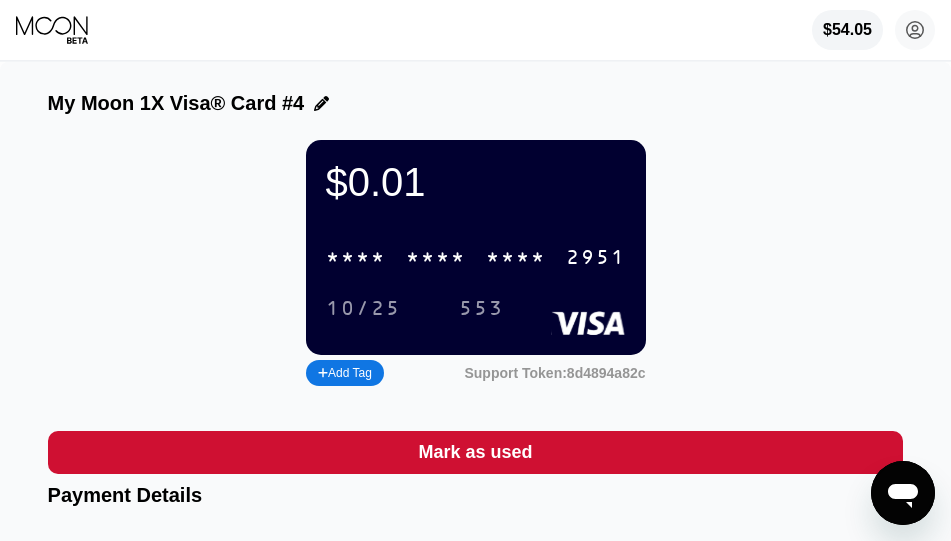 click on "* * * * * * * * * * * * [LAST_FOUR]" at bounding box center (476, 257) 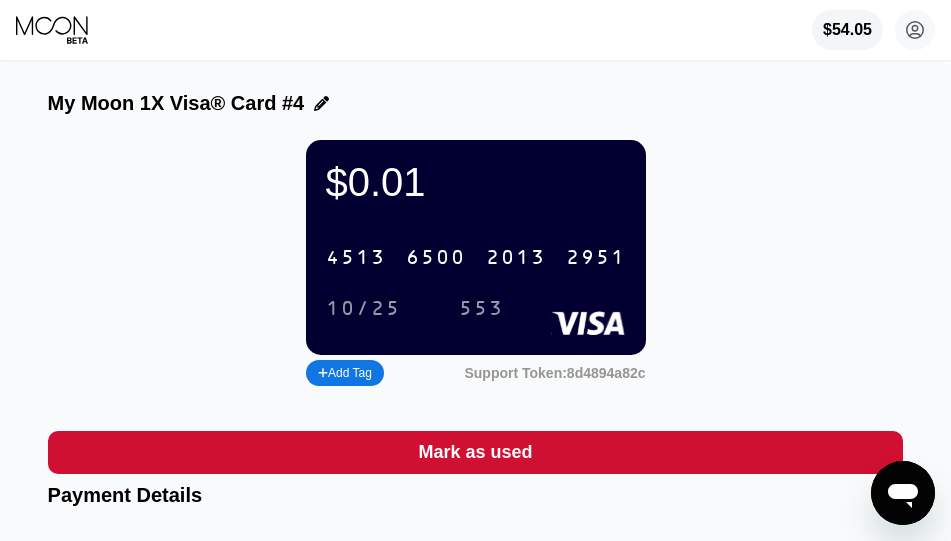 click 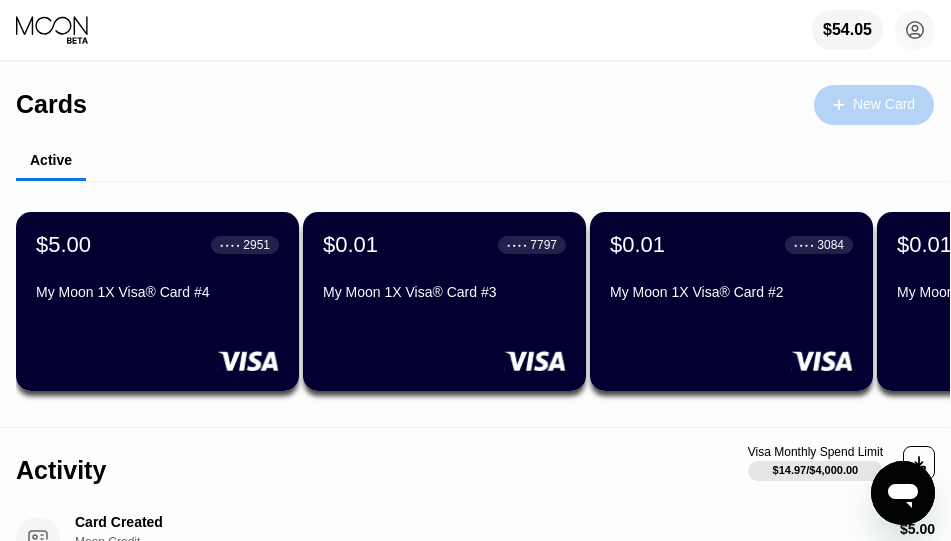 click on "New Card" at bounding box center [884, 104] 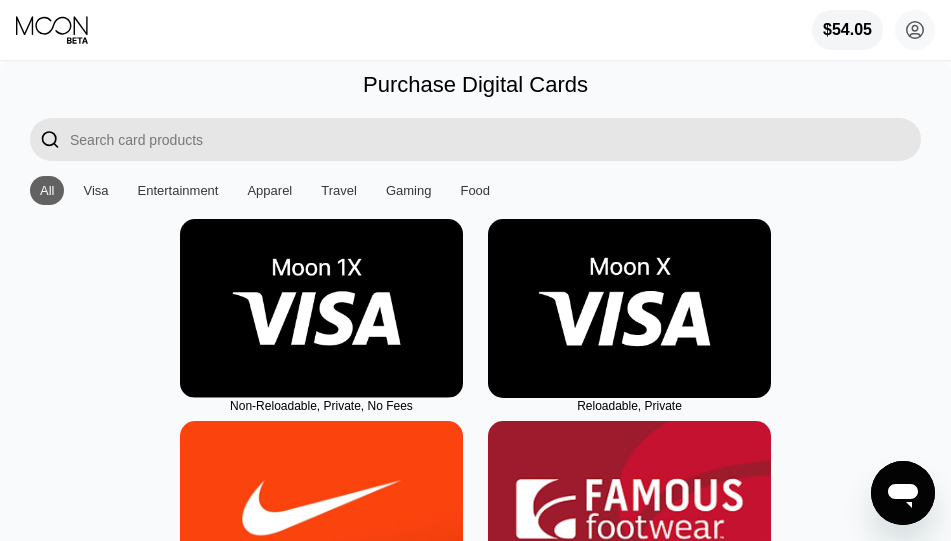scroll, scrollTop: 14, scrollLeft: 0, axis: vertical 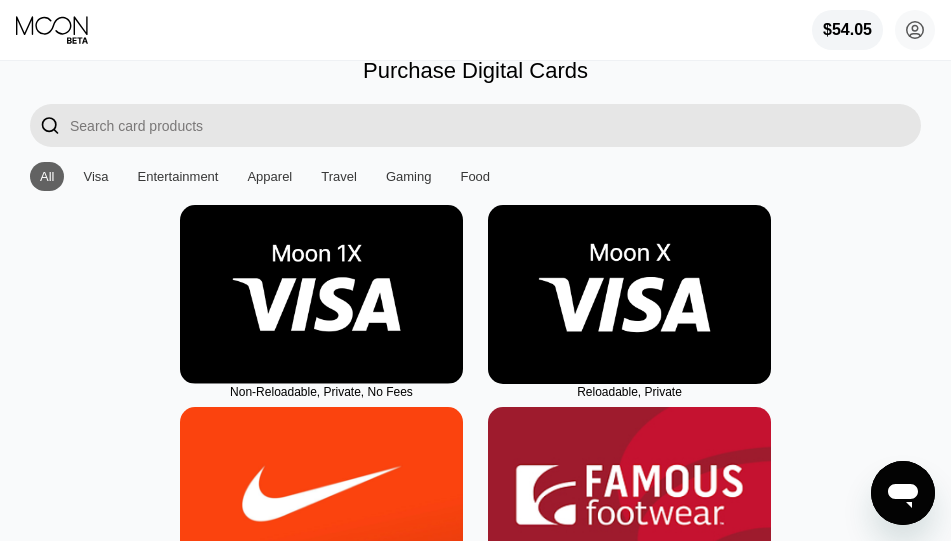 click at bounding box center [321, 294] 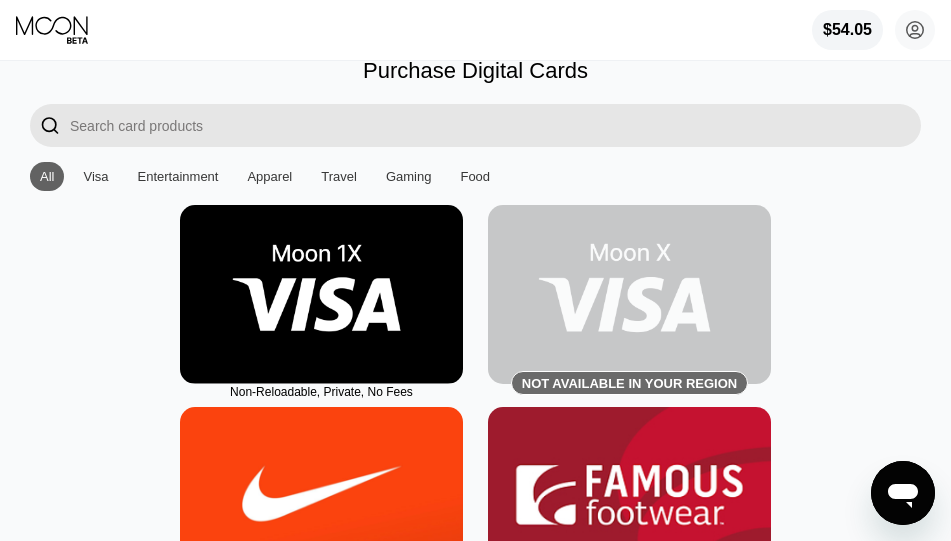 click on "Cards    New Card Active $0.01 ● ● ● ● 2951 My Moon 1X Visa® Card #4 $0.01 ● ● ● ● 7797 My Moon 1X Visa® Card #3 $0.01 ● ● ● ● 3084 My Moon 1X Visa® Card #2 $0.01 ● ● ● ● 6186 My Moon 1X Visa® Card Activity Visa Monthly Spend Limit $4.99 / $4,000.00 Card Created Moon Credit Used: $5.00 $5.00 Aug 06, 2025 4:58 PM Legendz.com              813-5224467  US Pending Purchase $4.99 Aug 06, 2025 4:58 PM Card Created Moon Credit Used: $5.00 $5.00 Aug 06, 2025 4:57 PM Purchased Moon Credit Settled Purchase $65.01 Aug 06, 2025 3:25 PM Legendz.com              813-5224467  US Settled Purchase $4.99 Aug 02, 2025 5:04 AM Card Created Moon Credit Used: $5.00 $5.00 Aug 02, 2025 5:03 AM Legendz.com              813-5224467  US Settled Purchase $4.99 Jul 30, 2025 5:55 AM Card Created Moon Credit Used: $5.00 $5.00 Jul 30, 2025 5:50 AM ©  2025  Moon LLC All Rights Reserved Company About Us Careers Contact Us Legal Terms of Service Privacy Policy Support FAQs Contact Us Products Sitemap Learn" at bounding box center (475, 256) 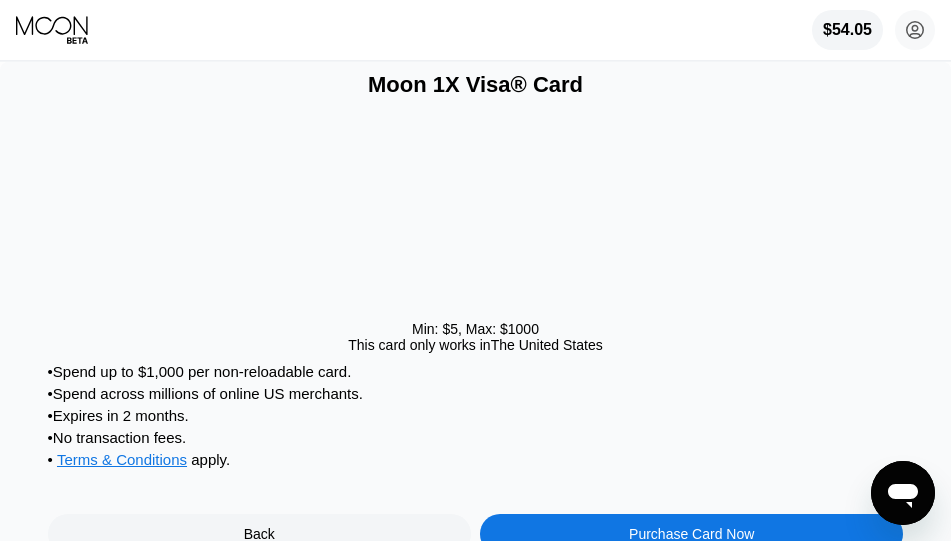 scroll, scrollTop: 0, scrollLeft: 0, axis: both 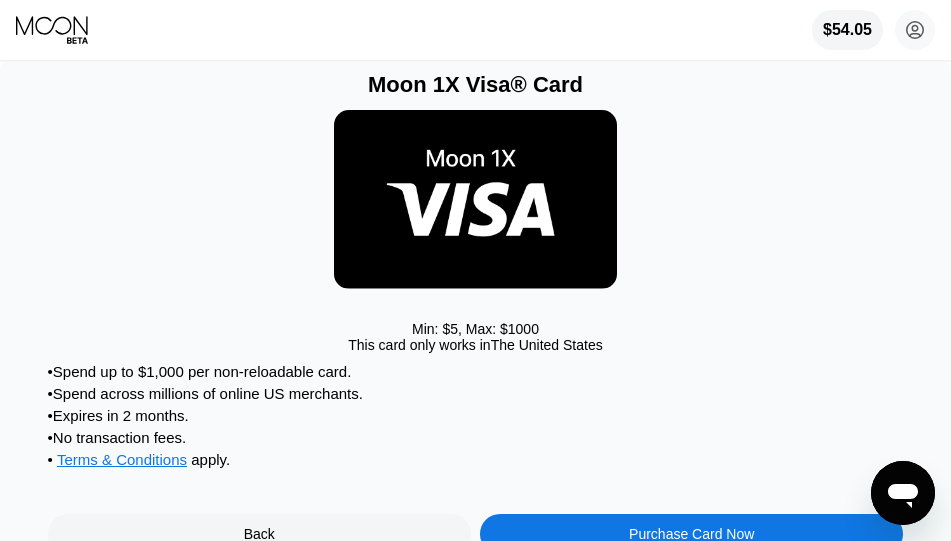 click on "•  Spend up to $1,000 per non-reloadable card. •  Spend across millions of online US merchants. •  Expires in 2 months. •  No transaction fees. •   Terms & Conditions   apply . Back Purchase Card Now" at bounding box center [476, 458] 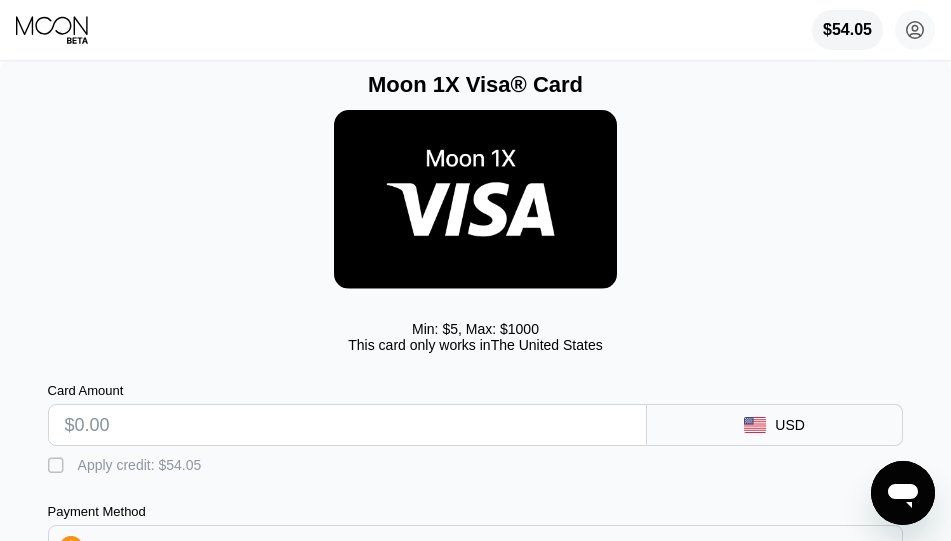 type on "0" 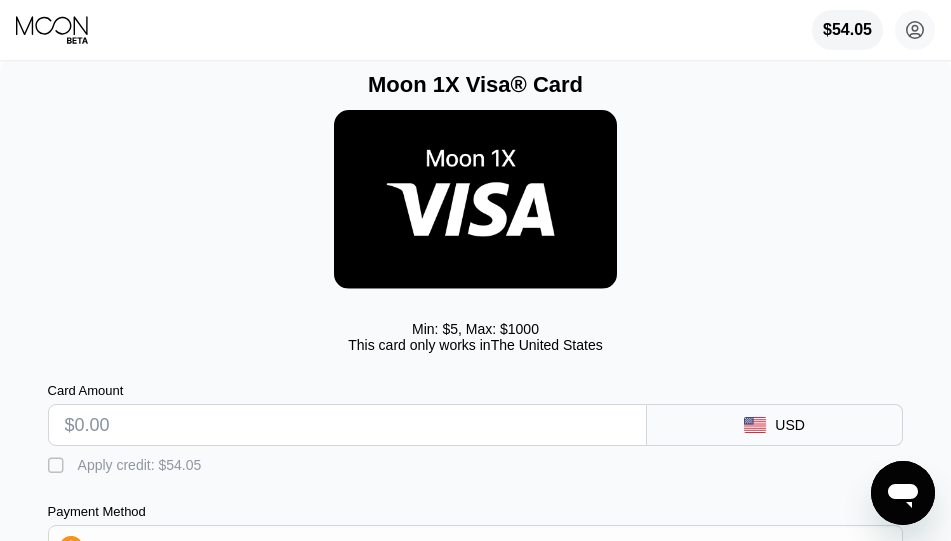 scroll, scrollTop: 70, scrollLeft: 0, axis: vertical 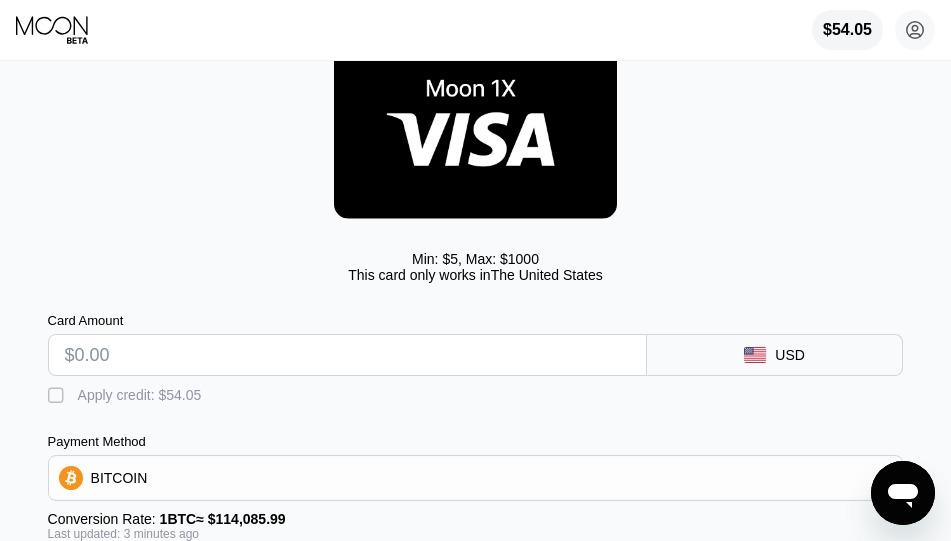 click at bounding box center [347, 355] 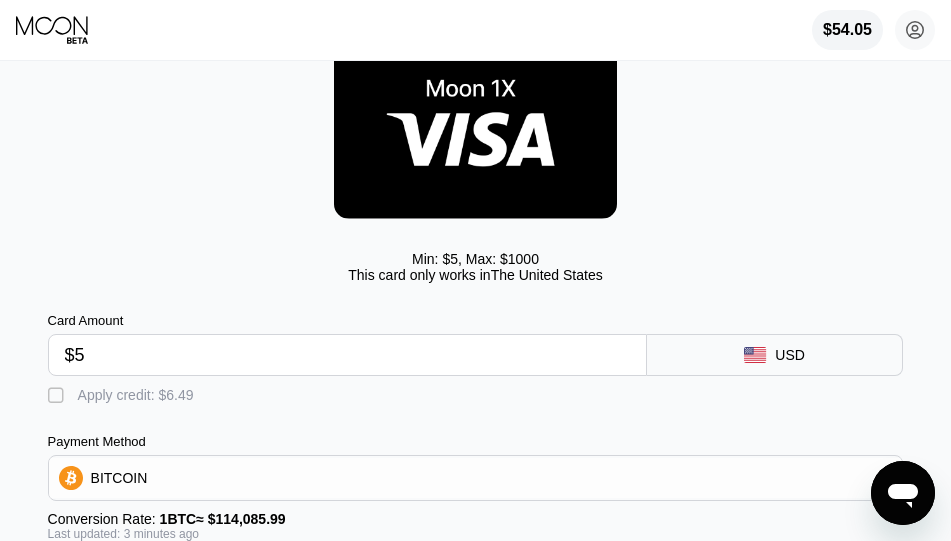 type on "0.00005691" 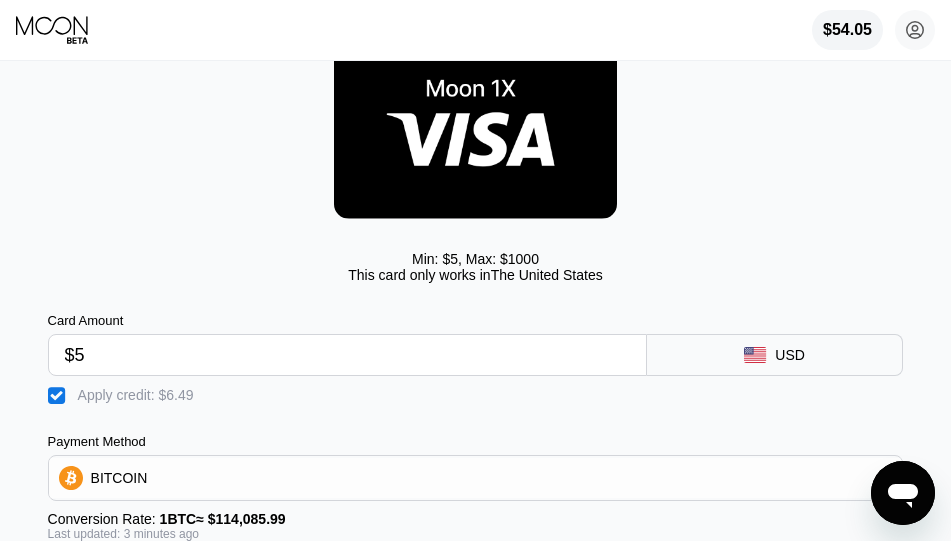 type on "0" 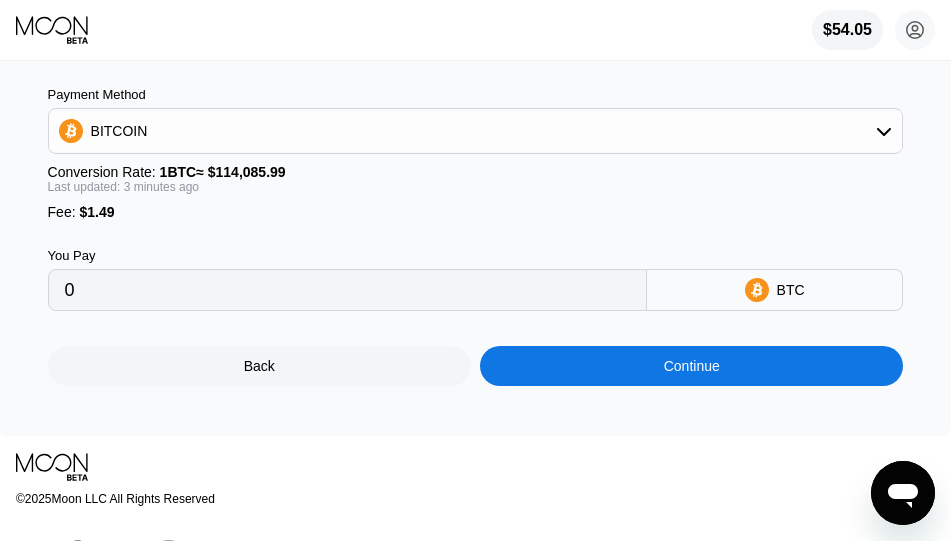 scroll, scrollTop: 531, scrollLeft: 0, axis: vertical 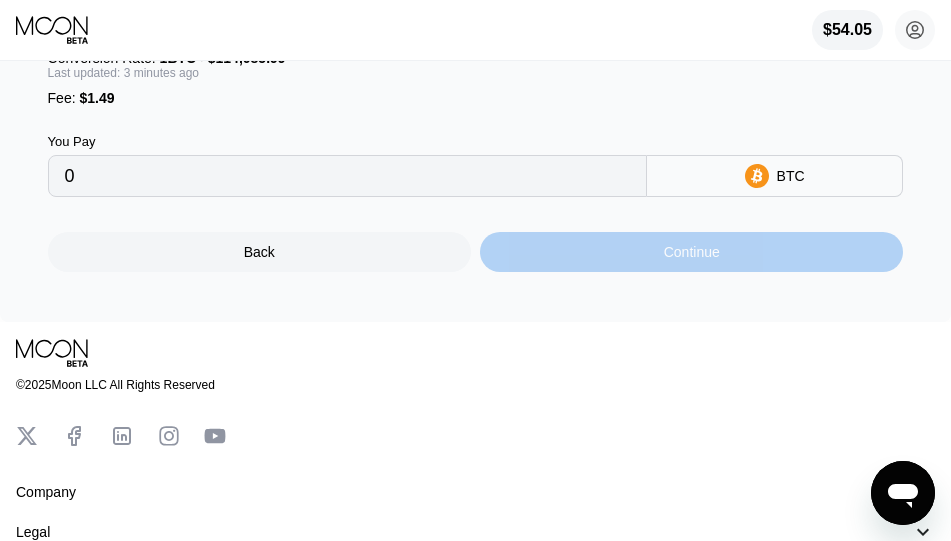 click on "Continue" at bounding box center (691, 252) 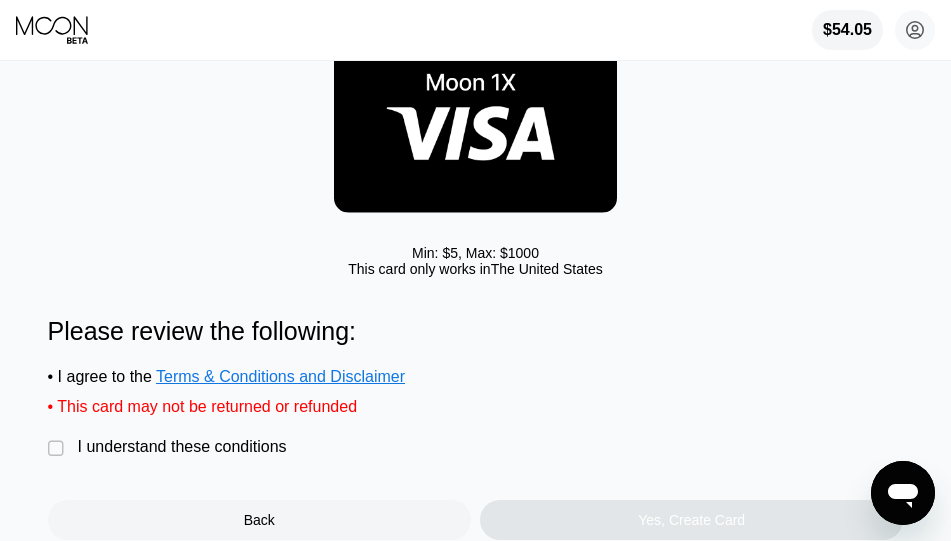 scroll, scrollTop: 87, scrollLeft: 0, axis: vertical 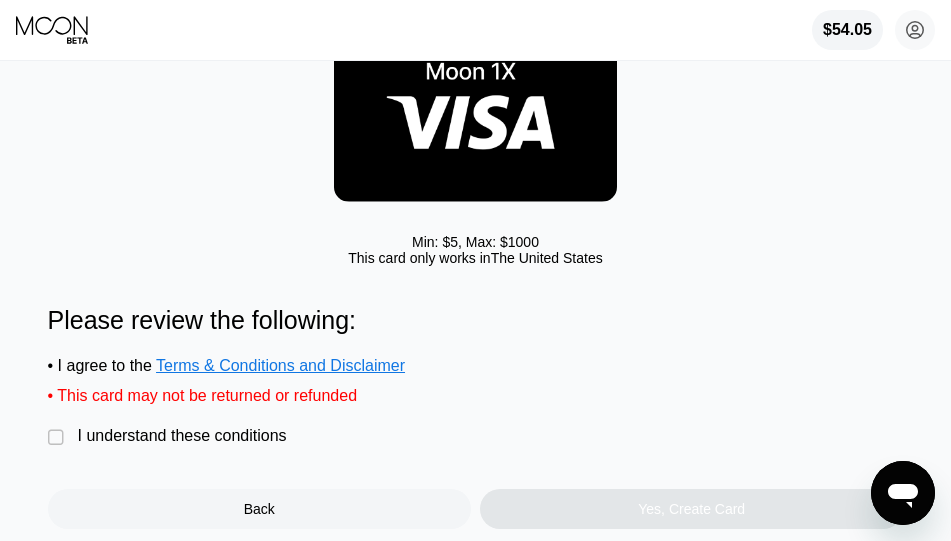 drag, startPoint x: 62, startPoint y: 439, endPoint x: 140, endPoint y: 447, distance: 78.40918 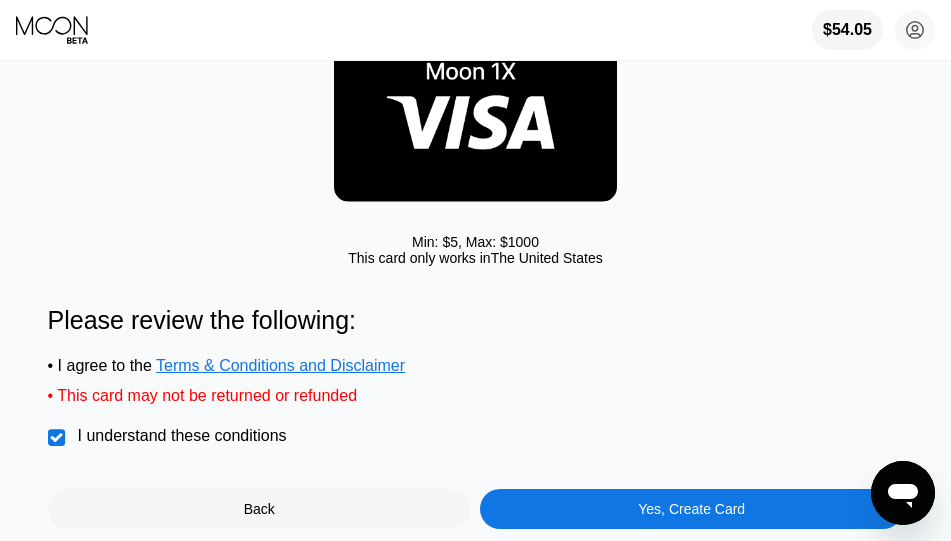 click on "Yes, Create Card" at bounding box center [691, 509] 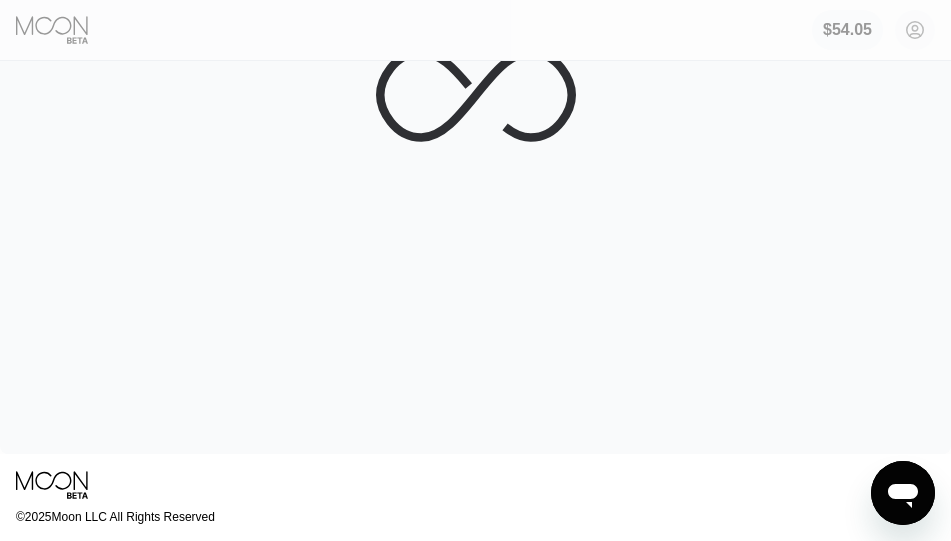 scroll, scrollTop: 0, scrollLeft: 0, axis: both 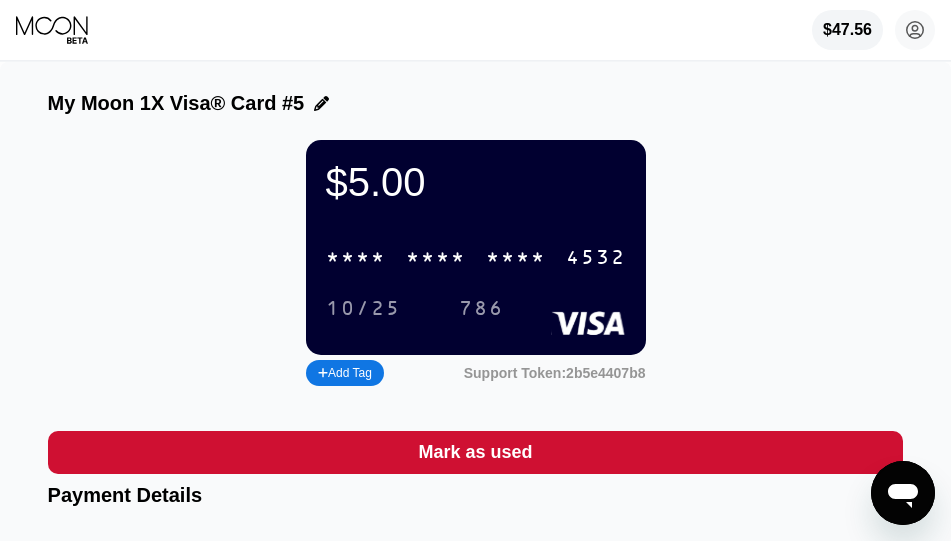click on "* * * *" at bounding box center [356, 258] 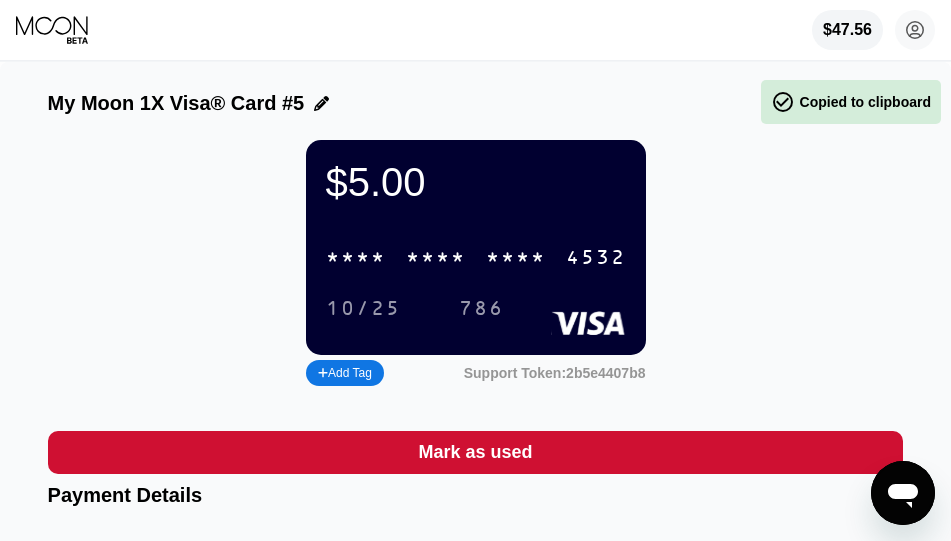 click on "* * * *" at bounding box center [356, 258] 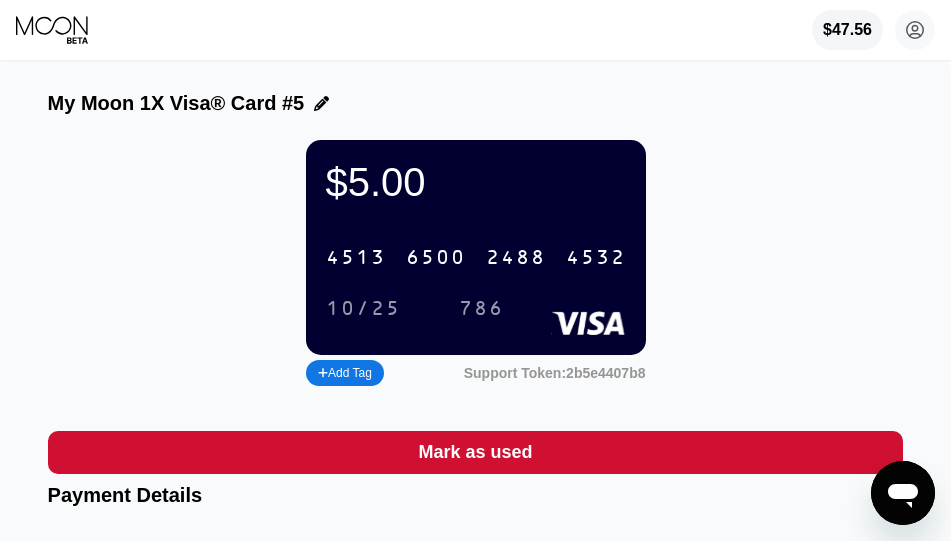 click on "4513" at bounding box center [356, 258] 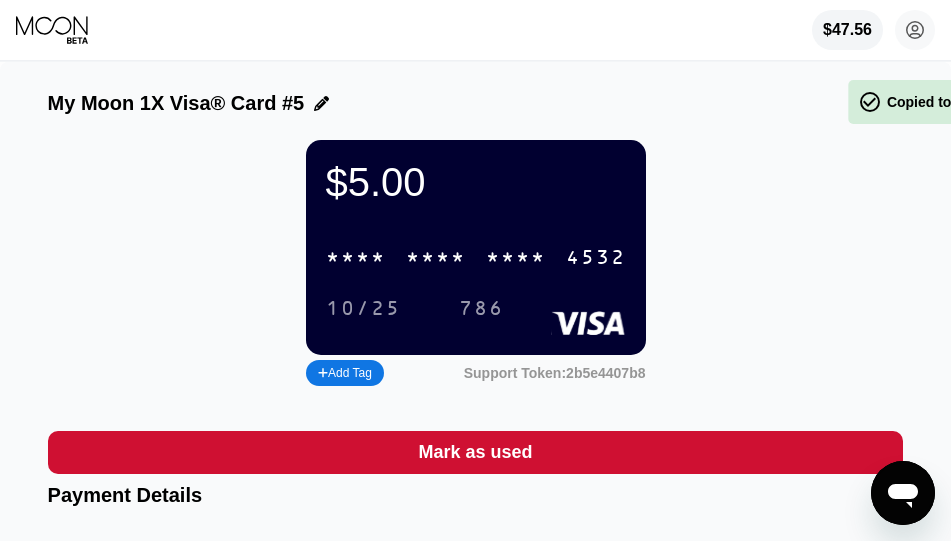 click on "* * * *" at bounding box center (356, 258) 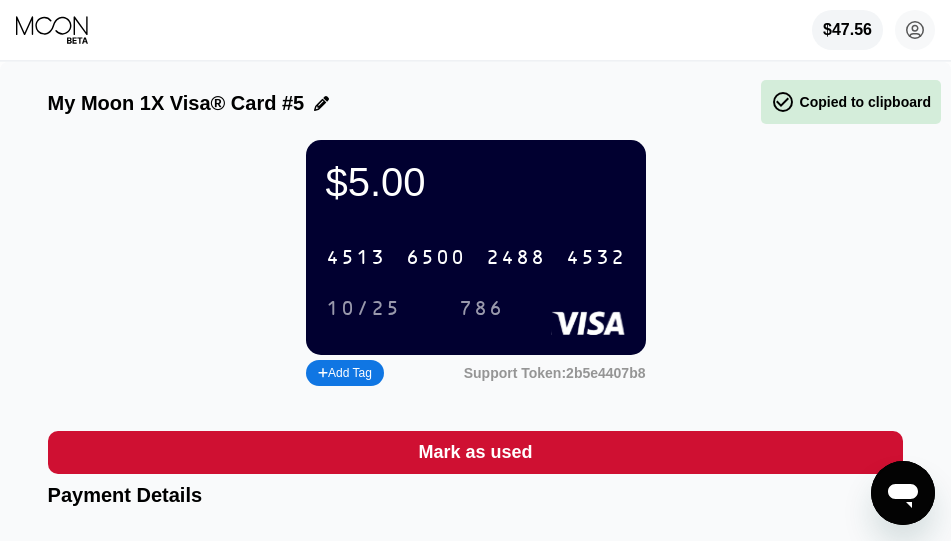 click on "4513" at bounding box center [356, 258] 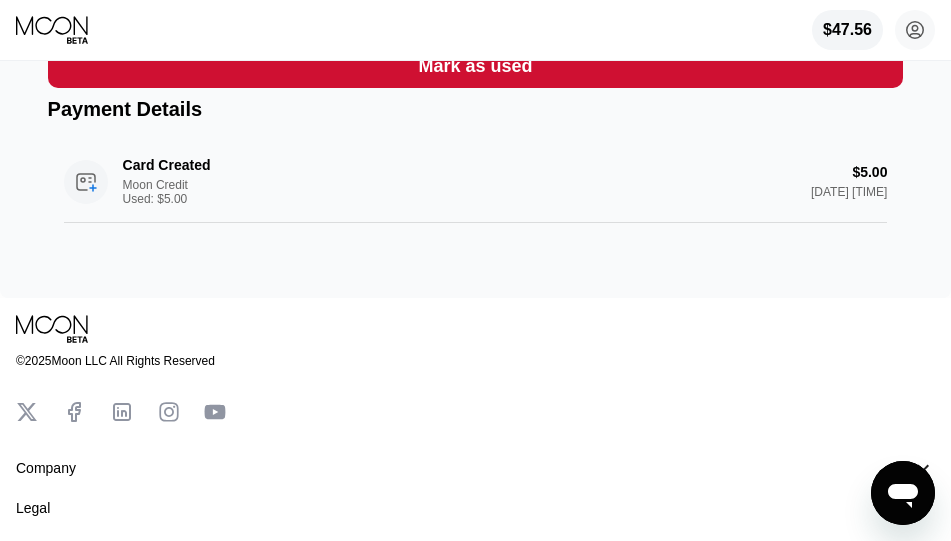 scroll, scrollTop: 363, scrollLeft: 0, axis: vertical 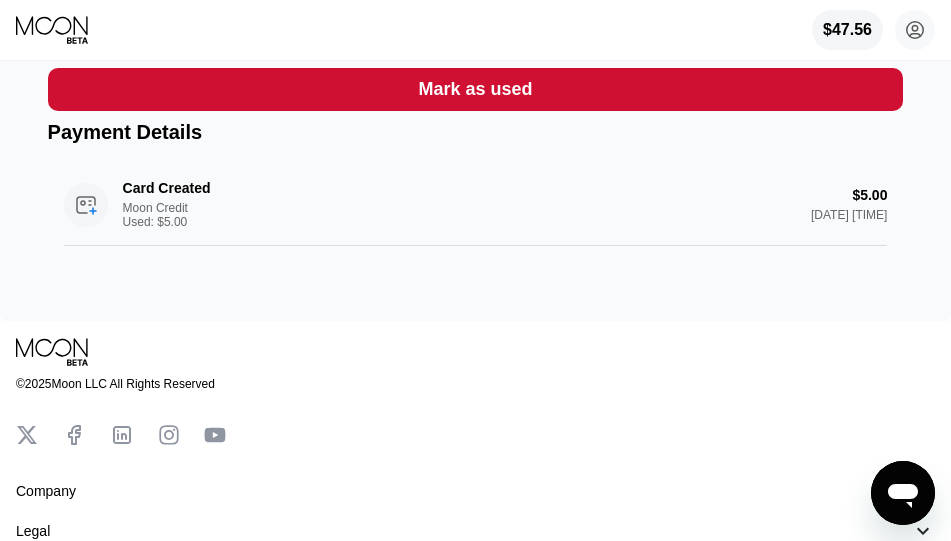 click on "My Moon 1X Visa® Card #5 $5.00 * * * * * * * * * * * * 4532 10/25 786  Add Tag Support Token:  2b5e4407b8 Mark as used Payment Details Card Created Moon Credit Used: $5.00 $5.00 Aug 06, 2025 5:00 PM" at bounding box center [475, 10] 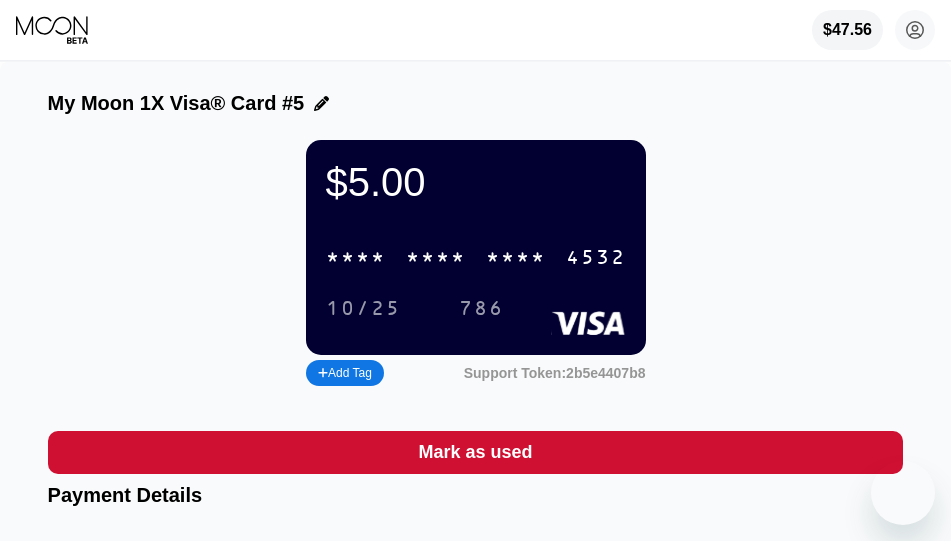 scroll, scrollTop: 363, scrollLeft: 0, axis: vertical 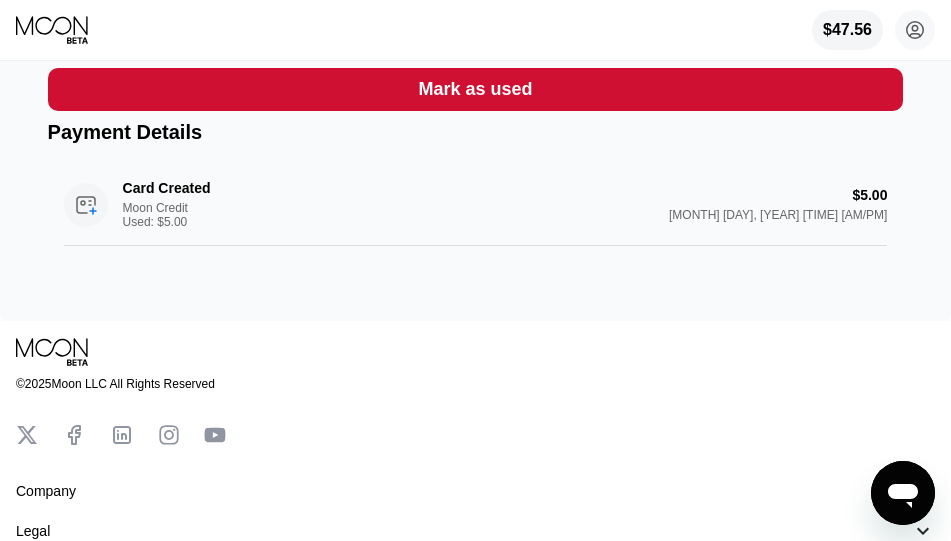 click on "$47.56 [FIRST] [LAST] [EMAIL]  Home Settings Support Careers About Us Log out Privacy policy Terms" at bounding box center (475, 30) 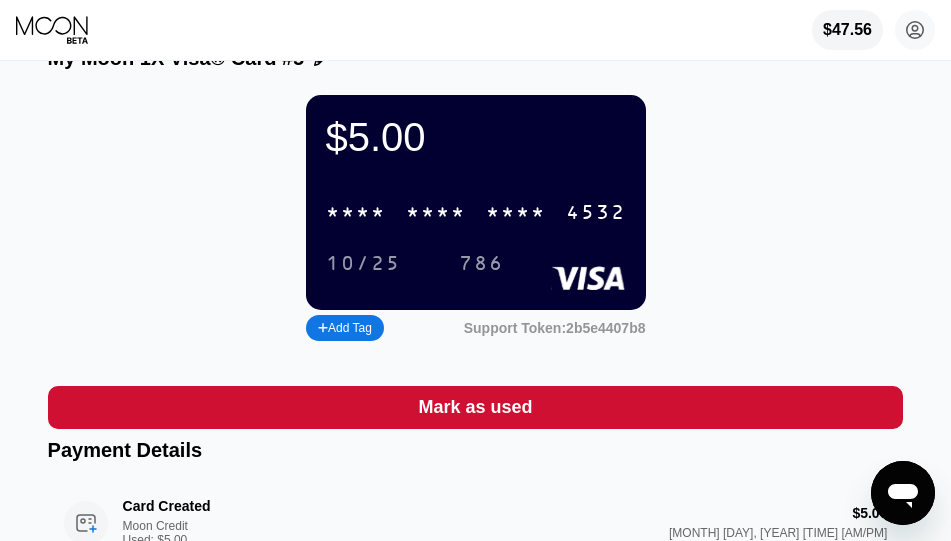scroll, scrollTop: 40, scrollLeft: 0, axis: vertical 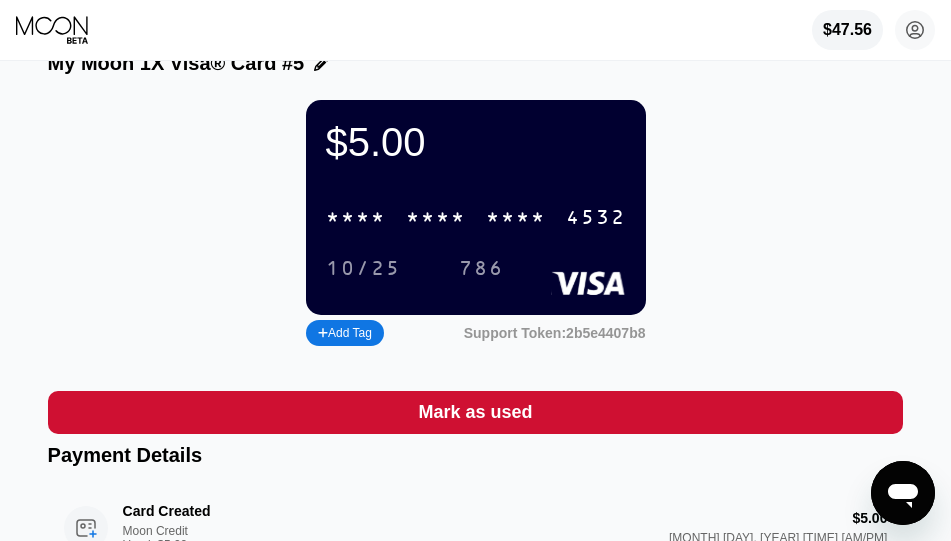 click on "* * * * * * * * * * * * [CARD NUMBER]" at bounding box center [476, 217] 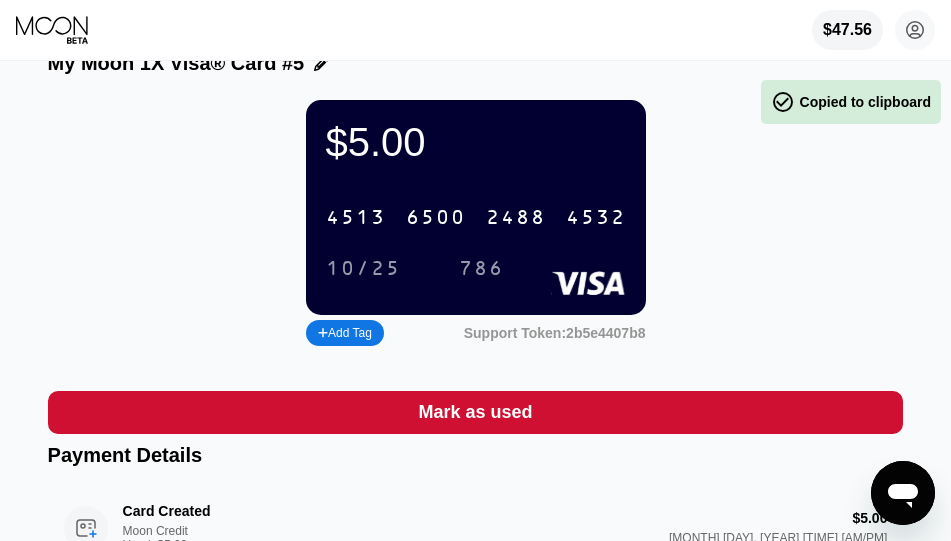 click on "4513" at bounding box center [356, 218] 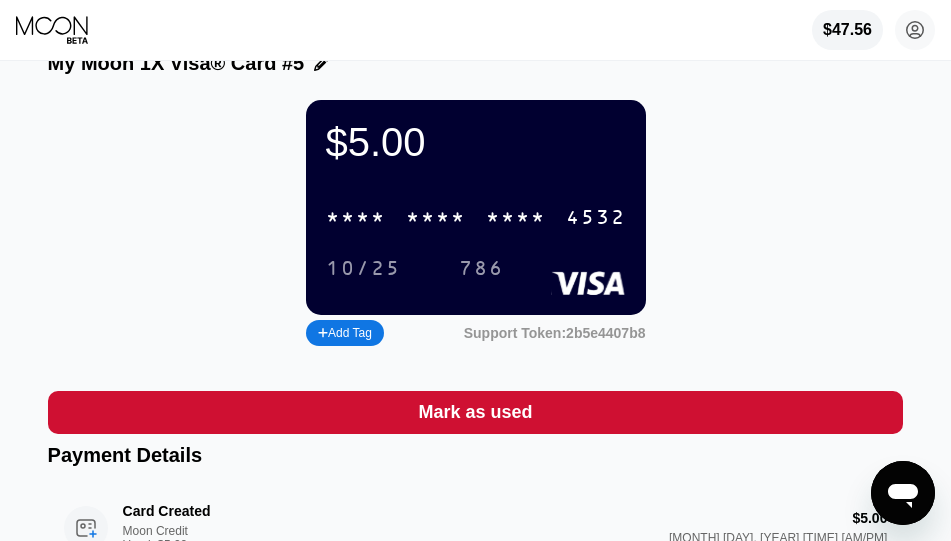 click on "* * * * * * * * * * * * [CARD NUMBER]" at bounding box center (476, 217) 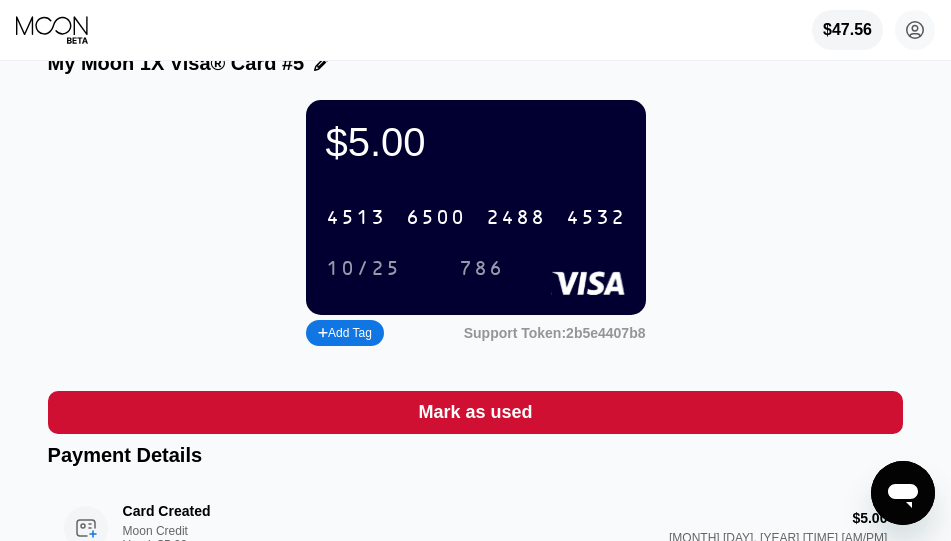 click 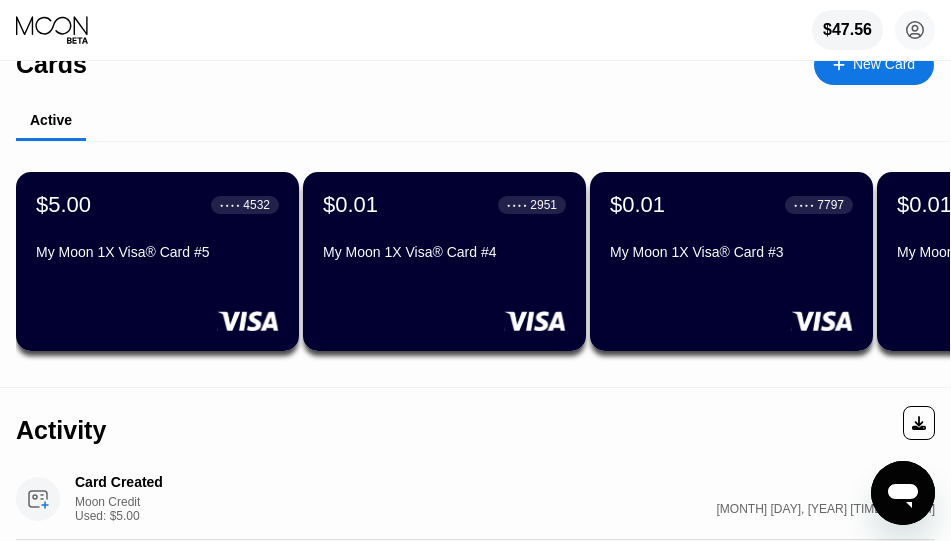scroll, scrollTop: 0, scrollLeft: 0, axis: both 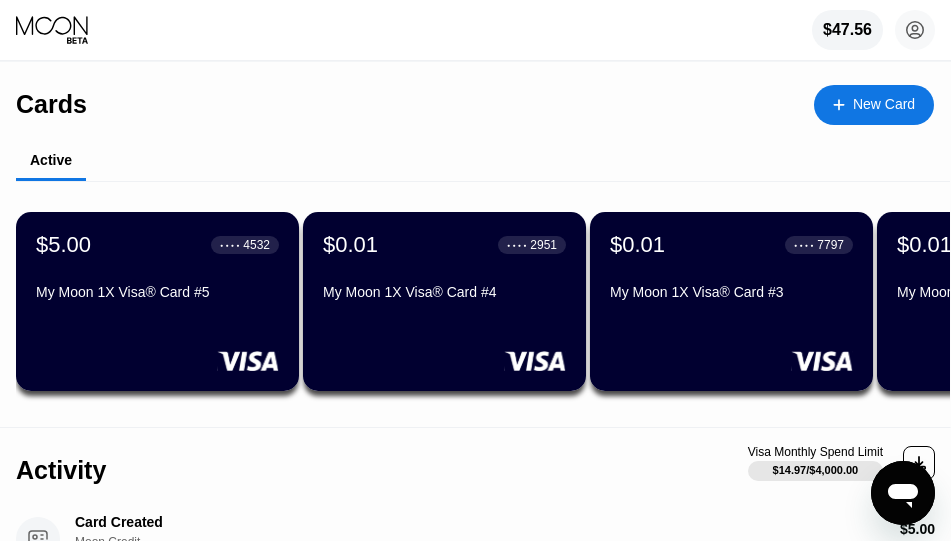 click on "$5.00 ● ● ● ● 4532 [CARD NAME] 1X [CARD TYPE]® Card #[CARD NUMBER]" at bounding box center [157, 301] 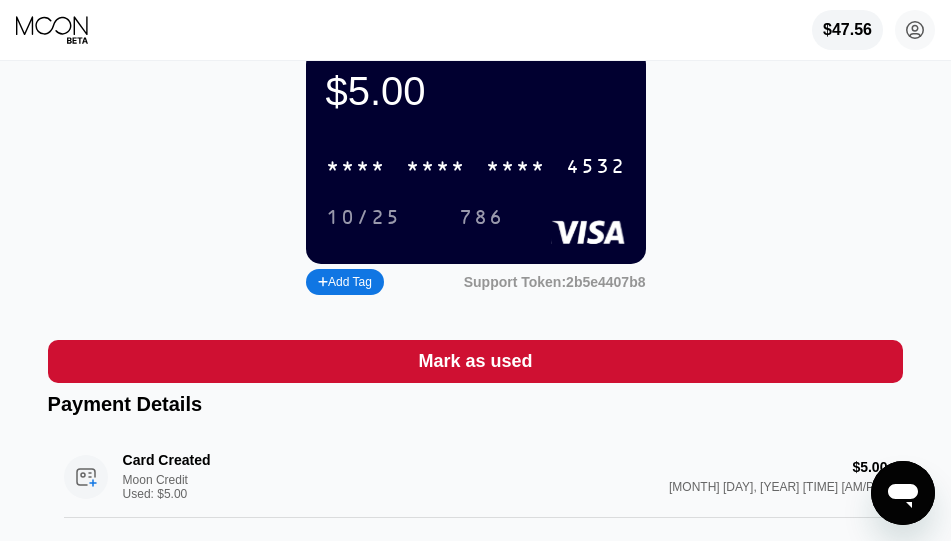 scroll, scrollTop: 83, scrollLeft: 0, axis: vertical 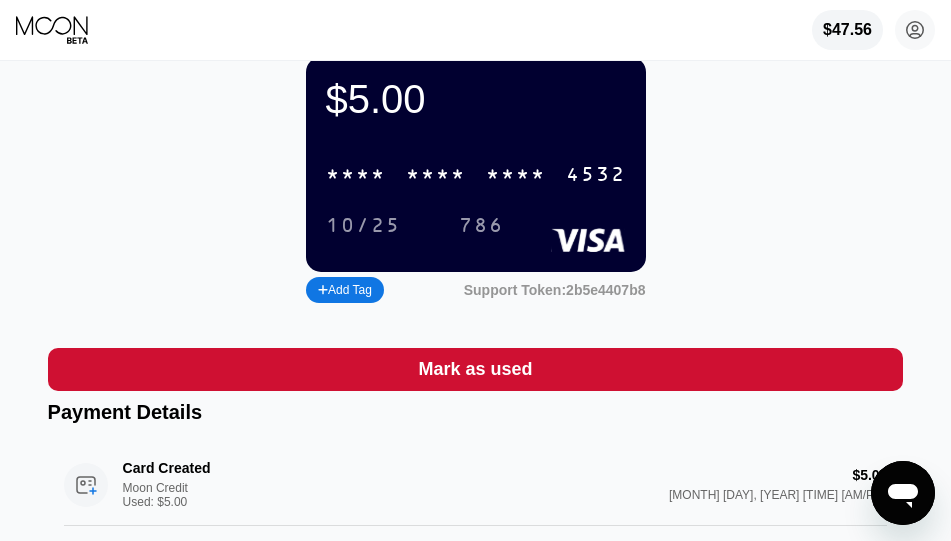 click on "* * * * * * * * * * * * [CARD NUMBER] [EXPIRY] [CVV]" at bounding box center (476, 191) 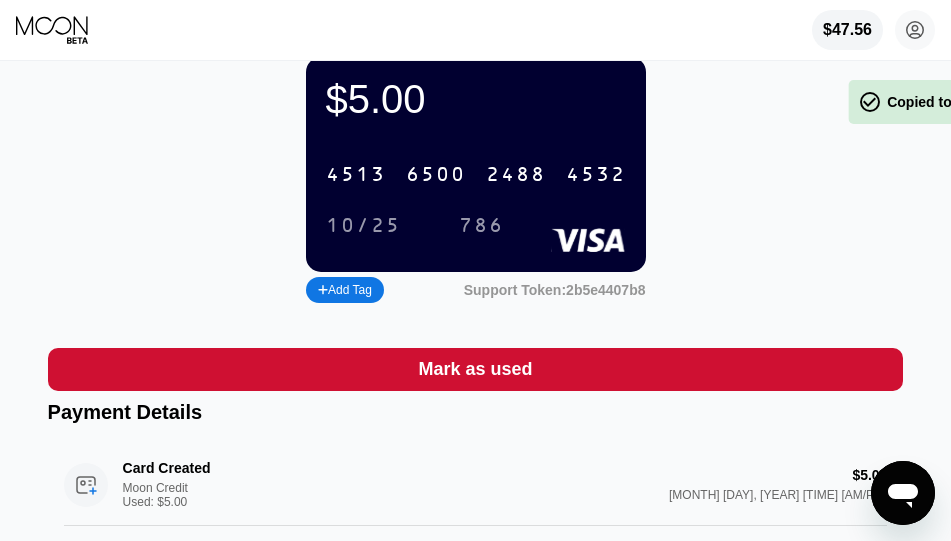 click on "2488" at bounding box center (516, 175) 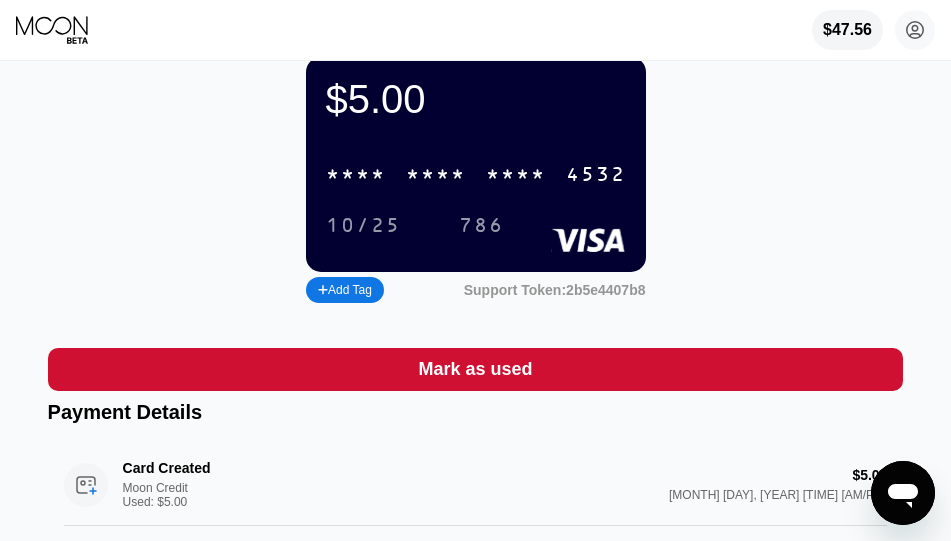 click 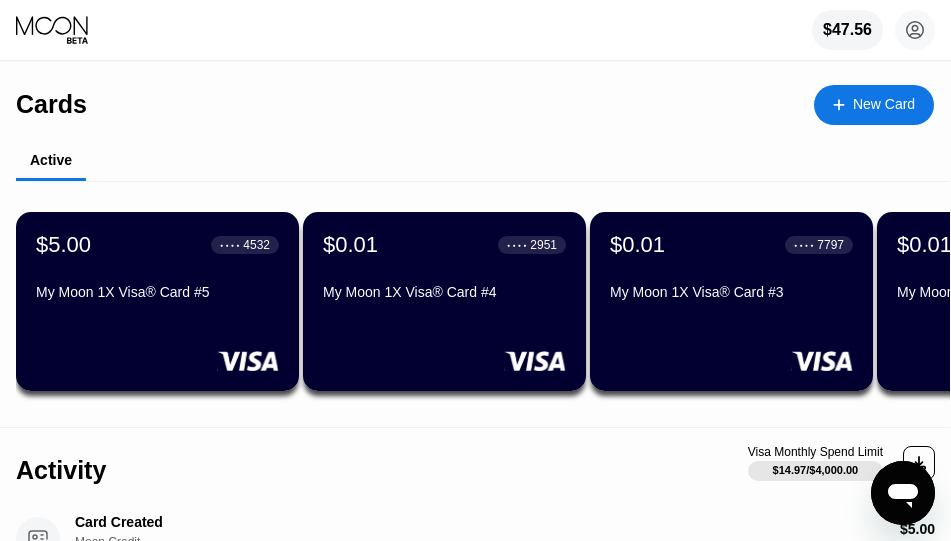 scroll, scrollTop: 1, scrollLeft: 0, axis: vertical 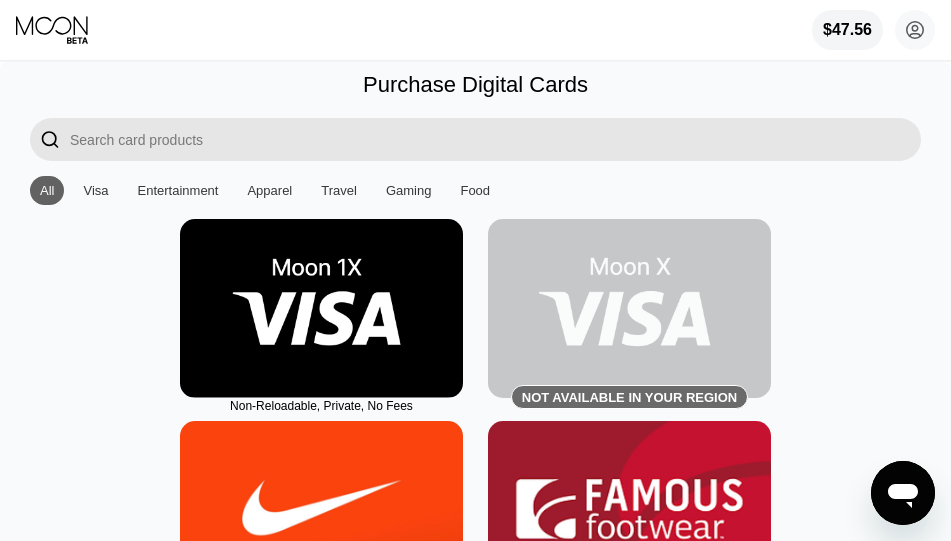 click at bounding box center (321, 308) 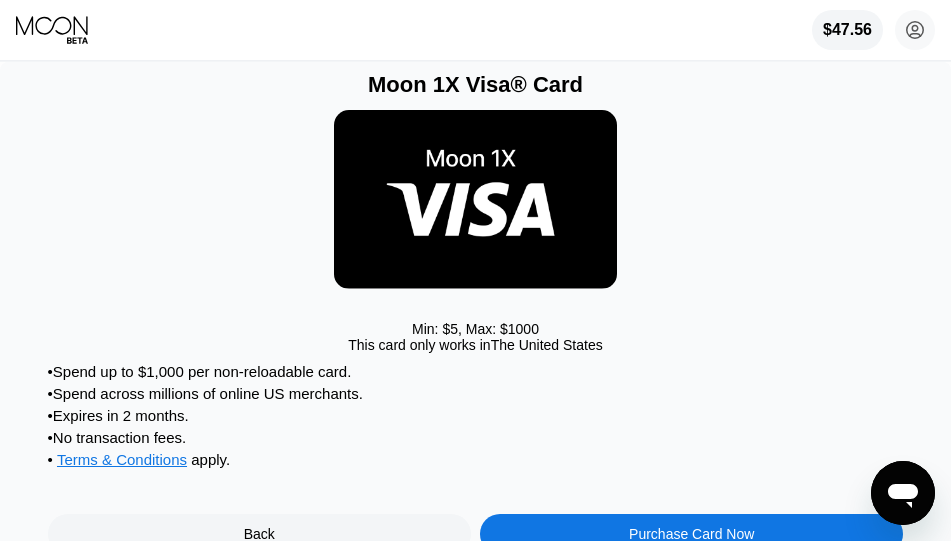 click on "Purchase Card Now" at bounding box center [691, 534] 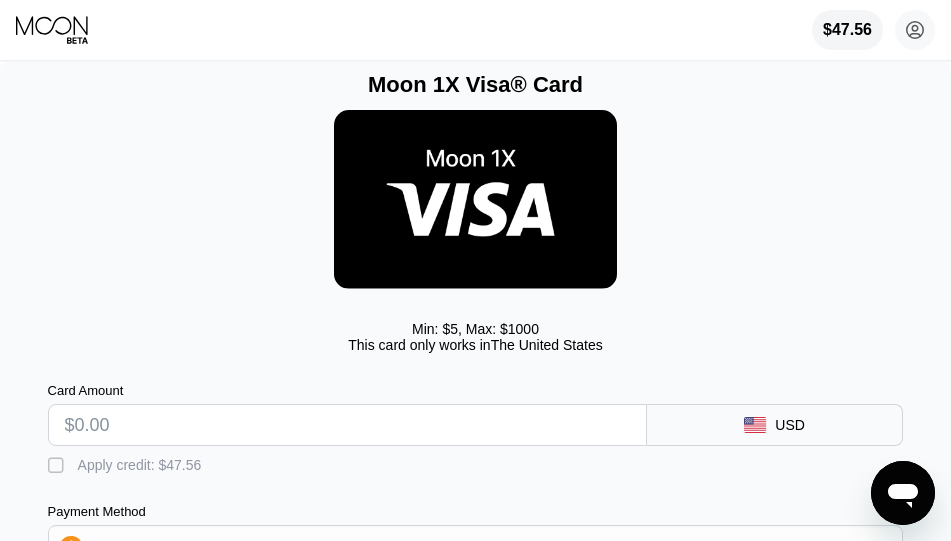 click at bounding box center [347, 425] 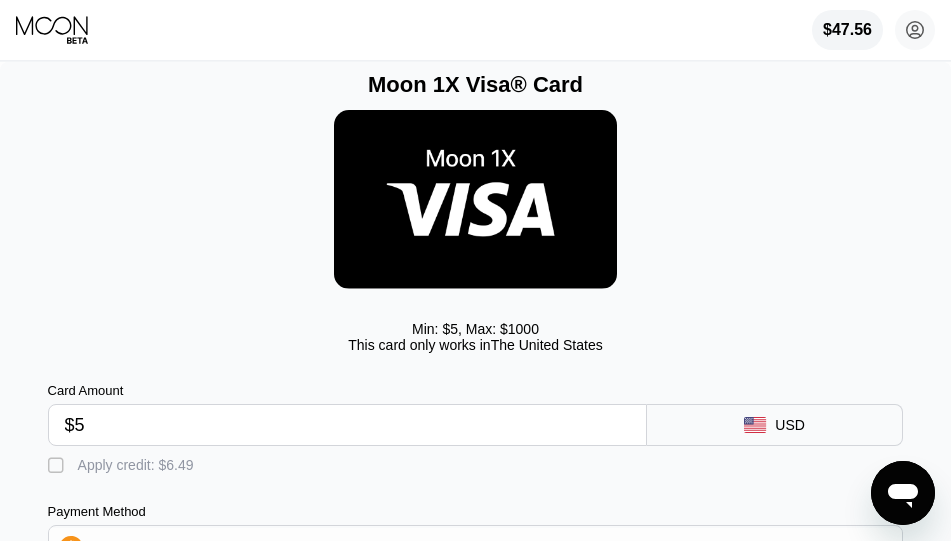 type on "0.00005687" 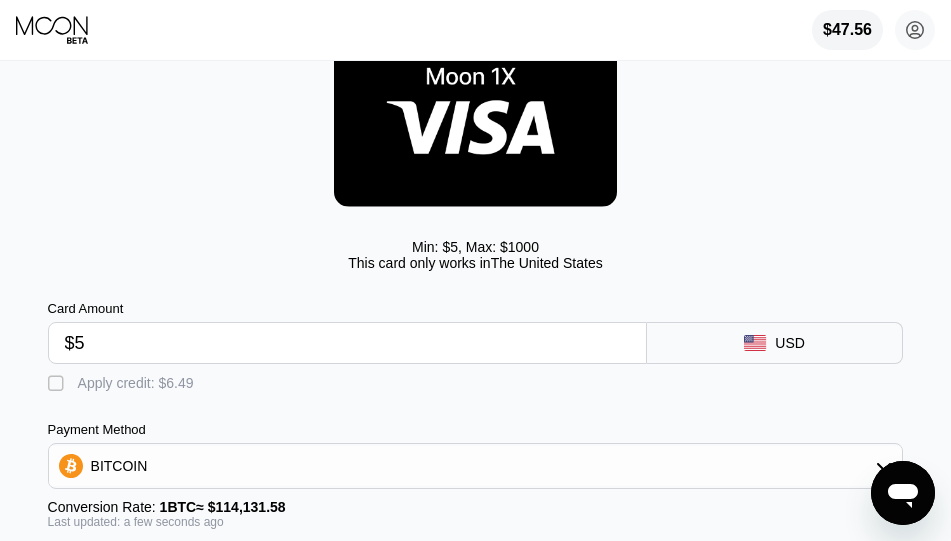 scroll, scrollTop: 101, scrollLeft: 0, axis: vertical 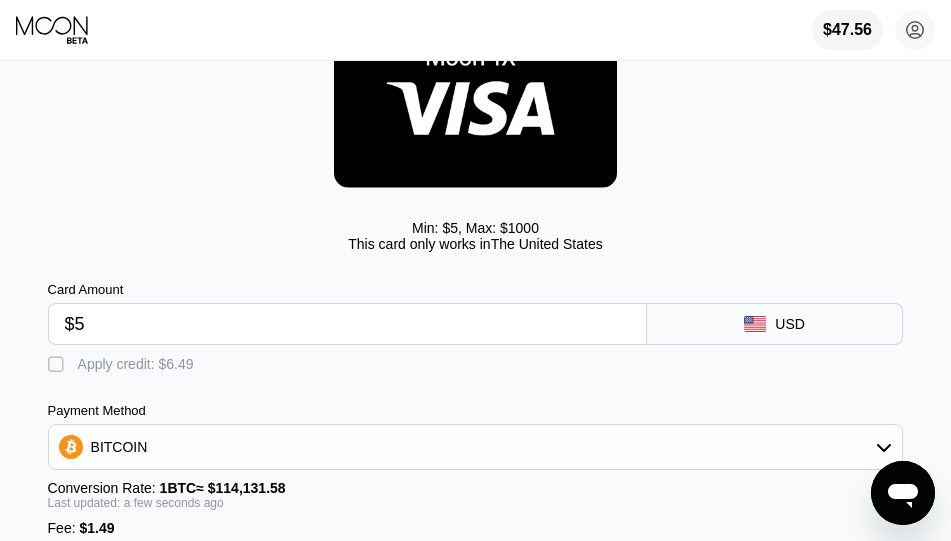click on "Moon 1X Visa® Card Min: $ 5 , Max: $ 1000 This card only works in  The United States Card Amount $5 USD  Apply credit: $6.49 Payment Method BITCOIN Conversion Rate:   1  BTC  ≈   $114,131.58 Last updated:   a few seconds ago Fee :   $1.49 You Pay 0.00005687 BTC Back Continue" at bounding box center (475, 356) 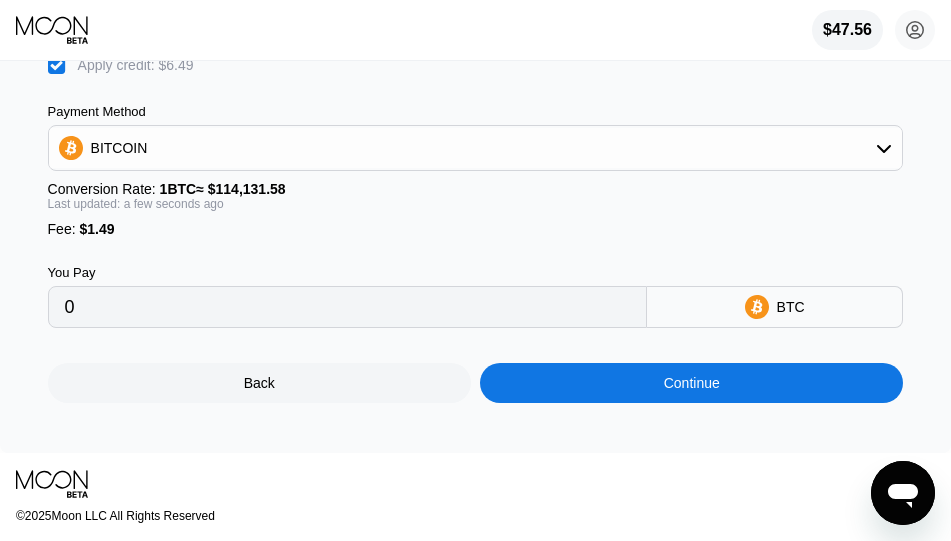 scroll, scrollTop: 425, scrollLeft: 0, axis: vertical 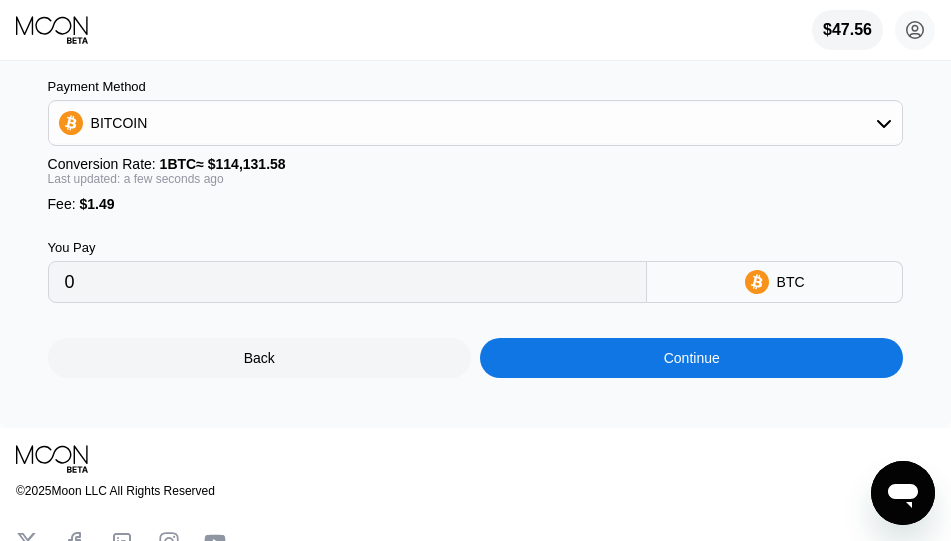 click on "Continue" at bounding box center (692, 358) 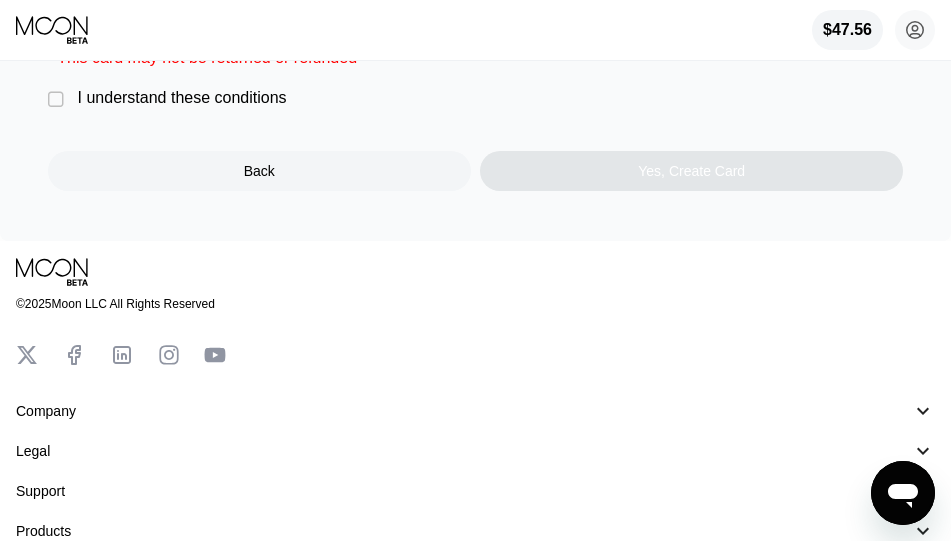 scroll, scrollTop: 0, scrollLeft: 0, axis: both 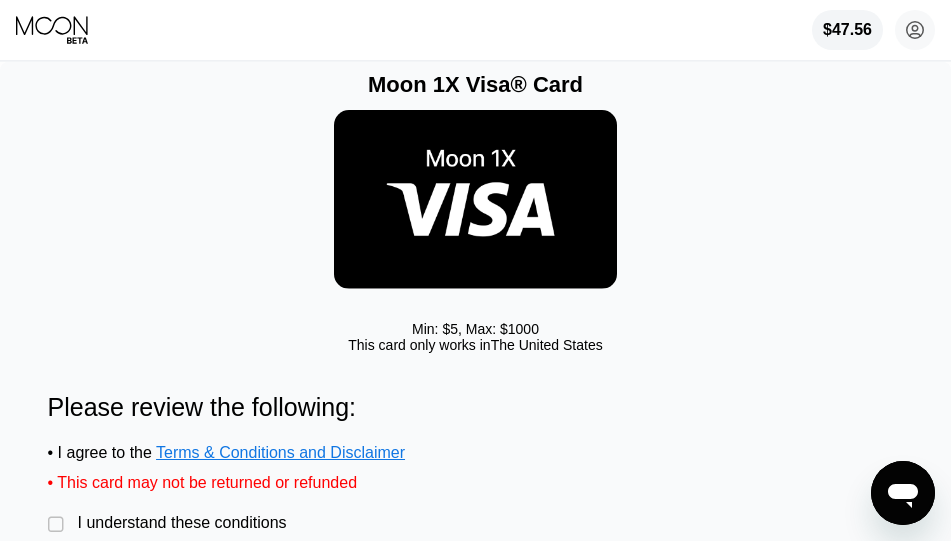 click on "Please review the following: • I agree to the   Terms & Conditions and Disclaimer • This card may not be returned or refunded  I understand these conditions Back Yes, Create Card" at bounding box center [476, 504] 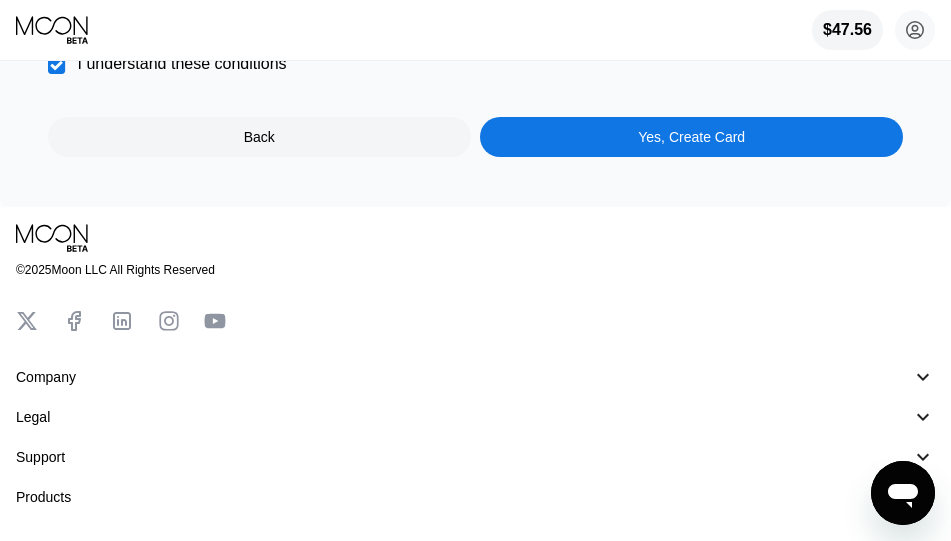 scroll, scrollTop: 487, scrollLeft: 0, axis: vertical 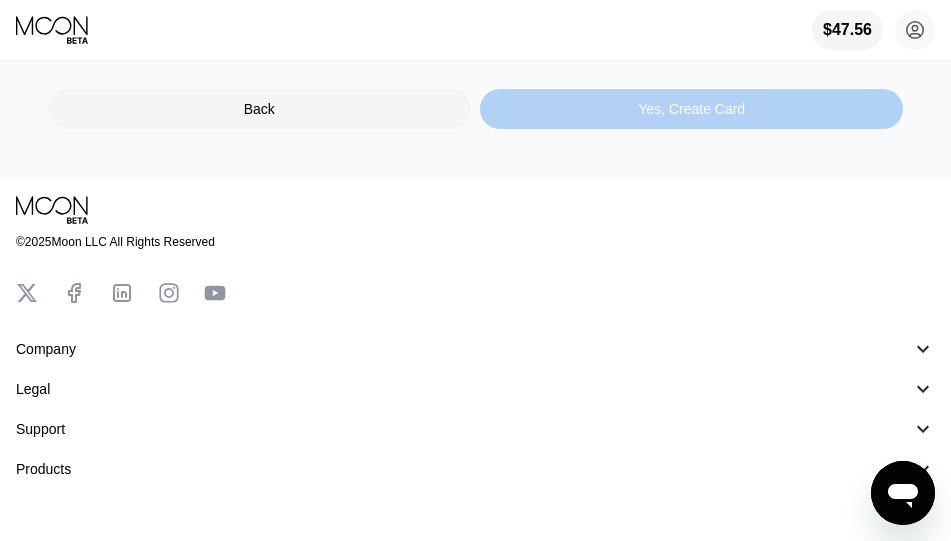 click on "Yes, Create Card" at bounding box center [691, 109] 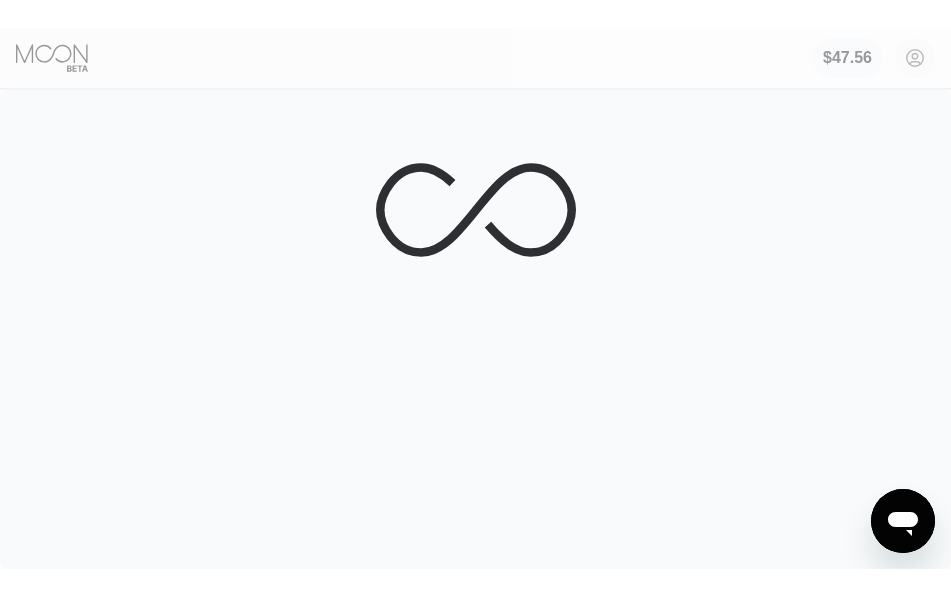 scroll, scrollTop: 0, scrollLeft: 0, axis: both 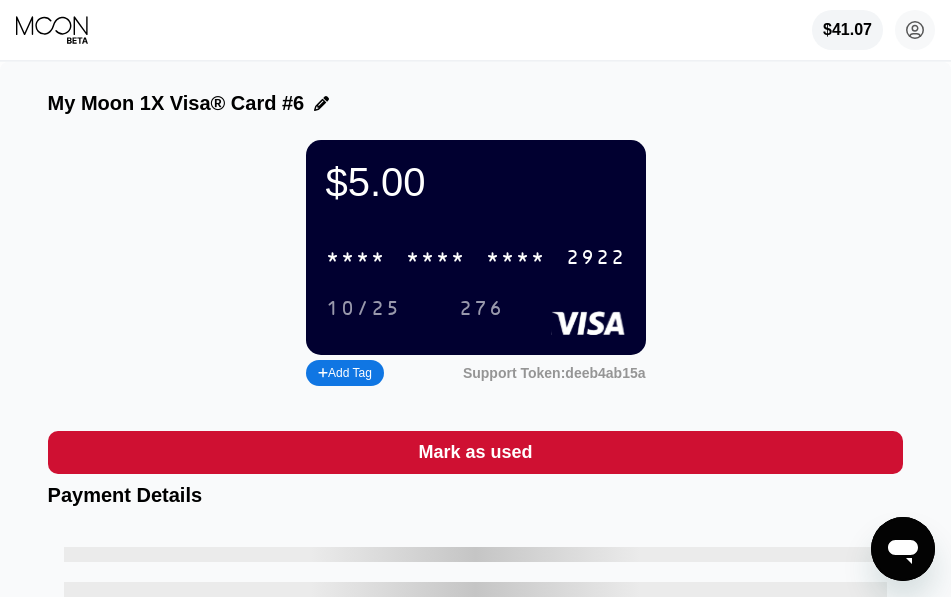 click on "* * * * * * * * * * * * 2922" at bounding box center [476, 257] 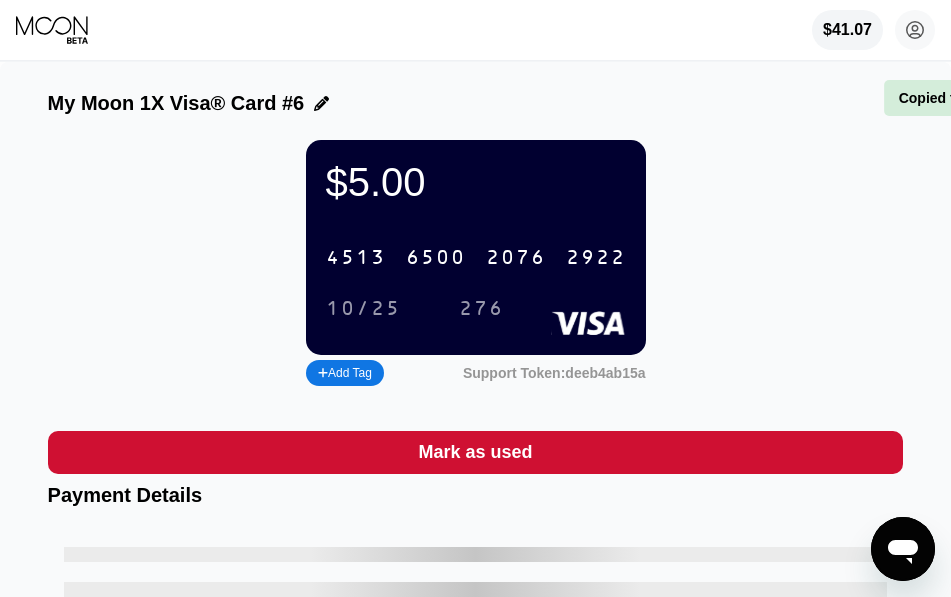 click on "4513 6500 2076 2922" at bounding box center [476, 257] 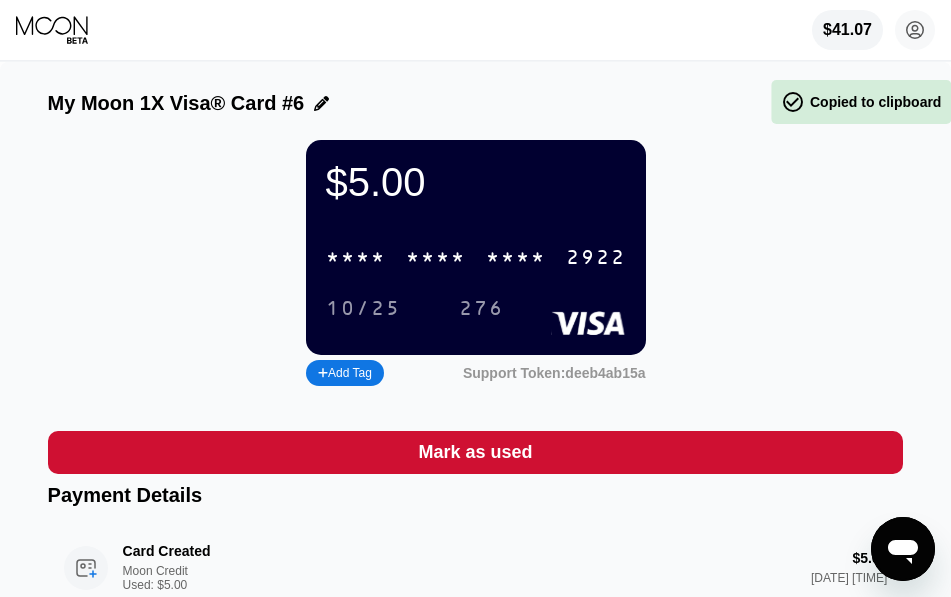 click on "* * * * * * * * * * * * 2922" at bounding box center (476, 257) 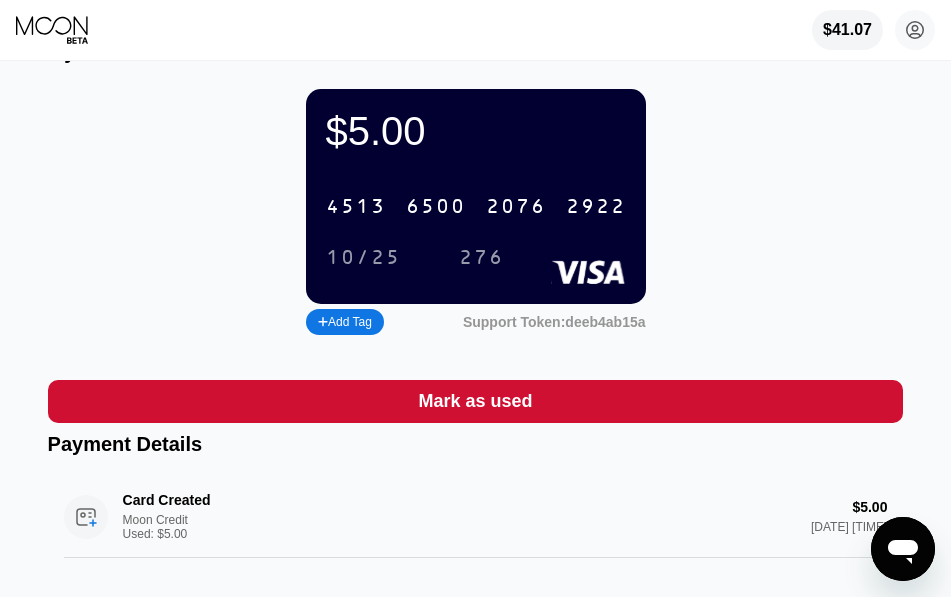 scroll, scrollTop: 0, scrollLeft: 0, axis: both 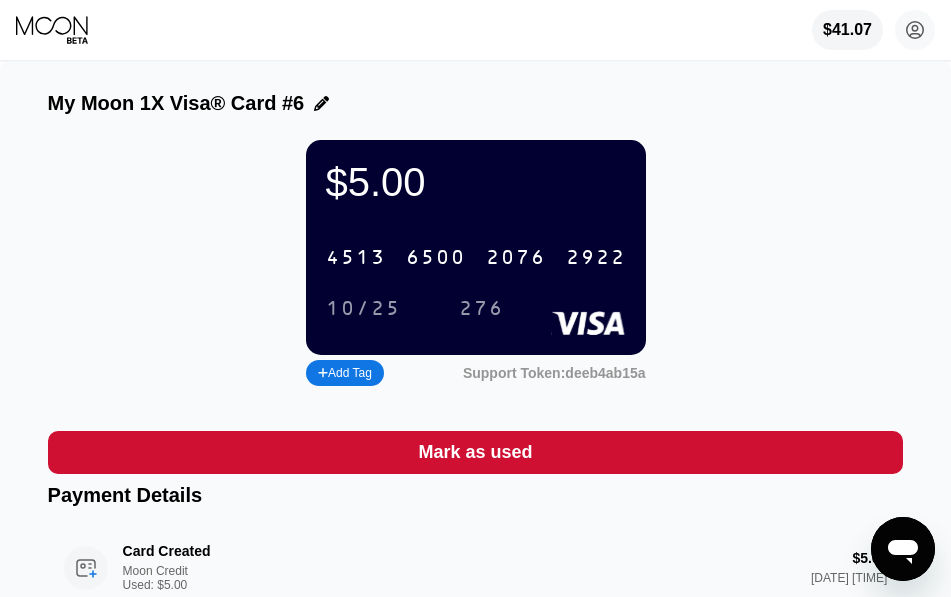 click 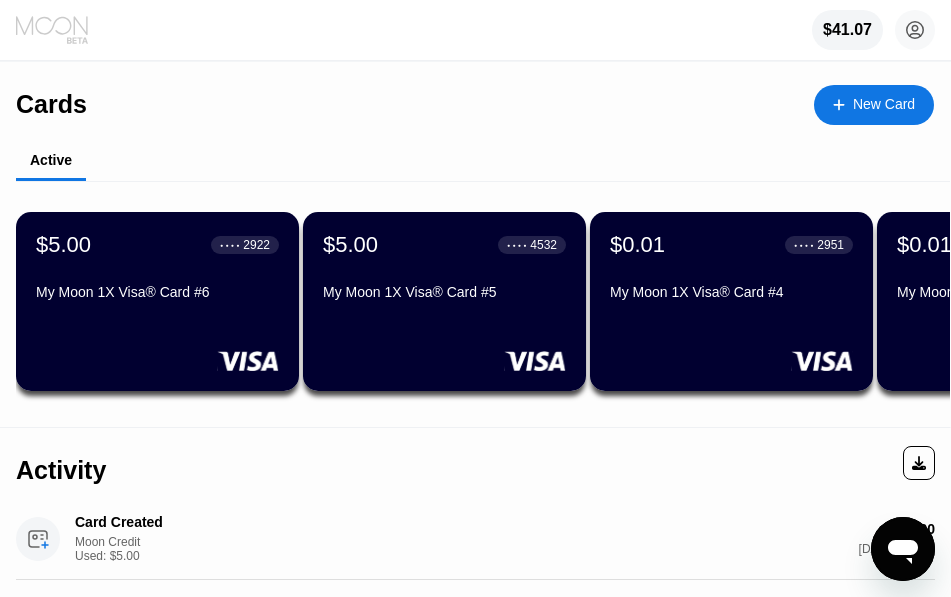 click 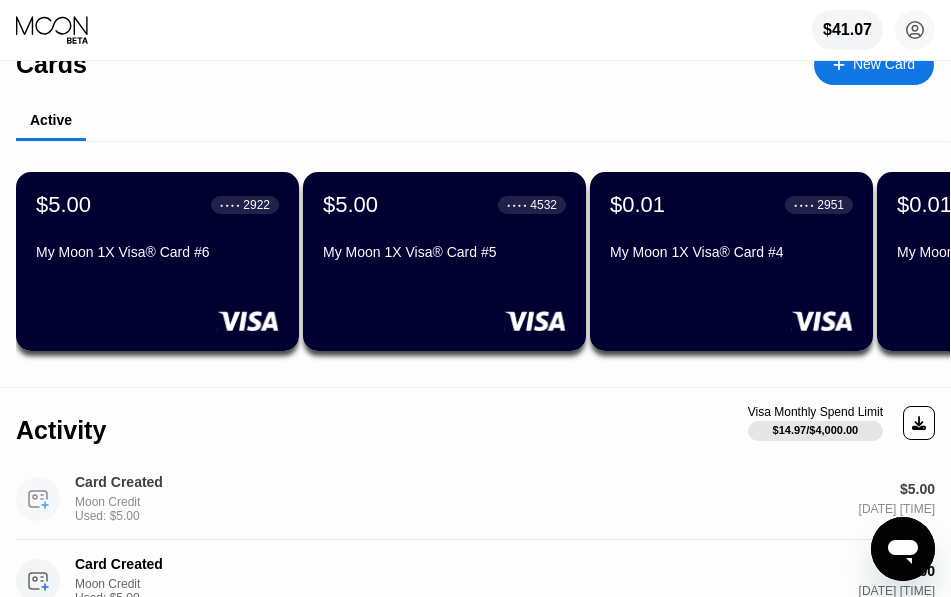 scroll, scrollTop: 0, scrollLeft: 0, axis: both 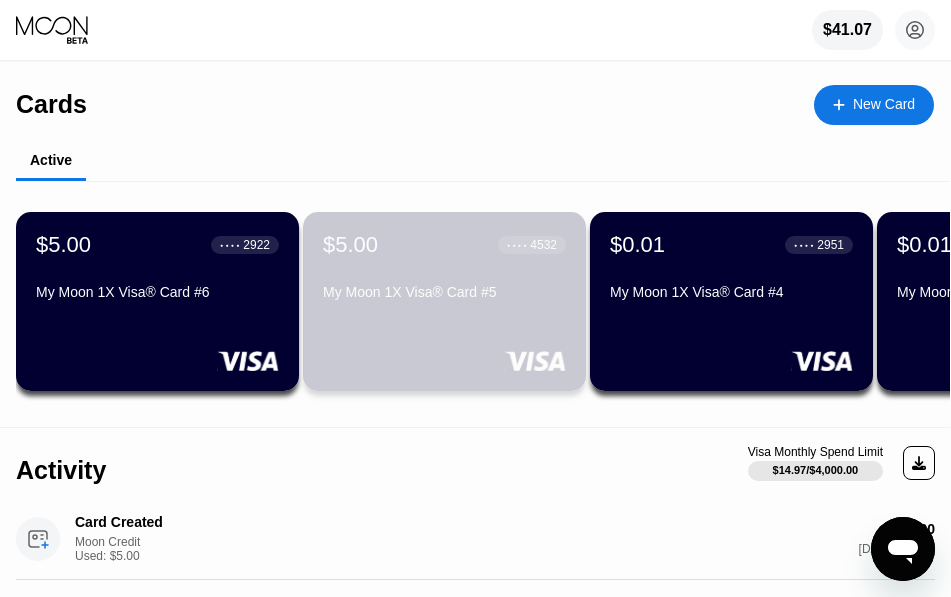 click at bounding box center (444, 361) 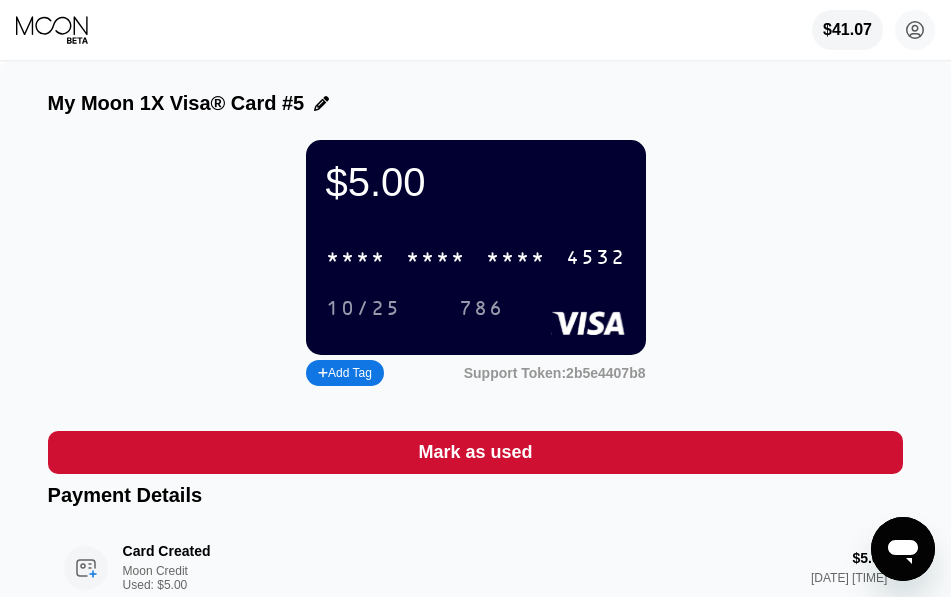 click on "* * * *" at bounding box center [436, 258] 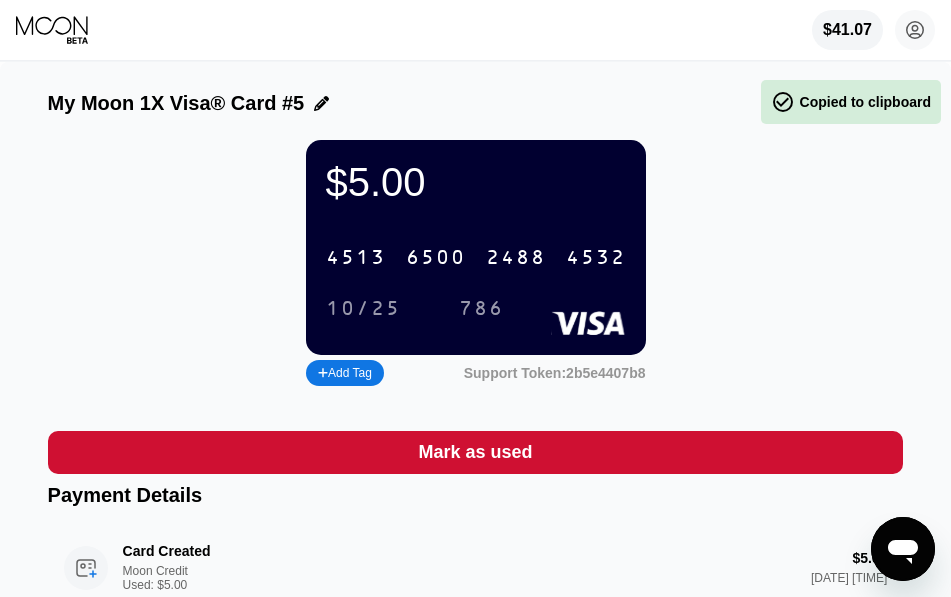 click on "6500" at bounding box center [436, 258] 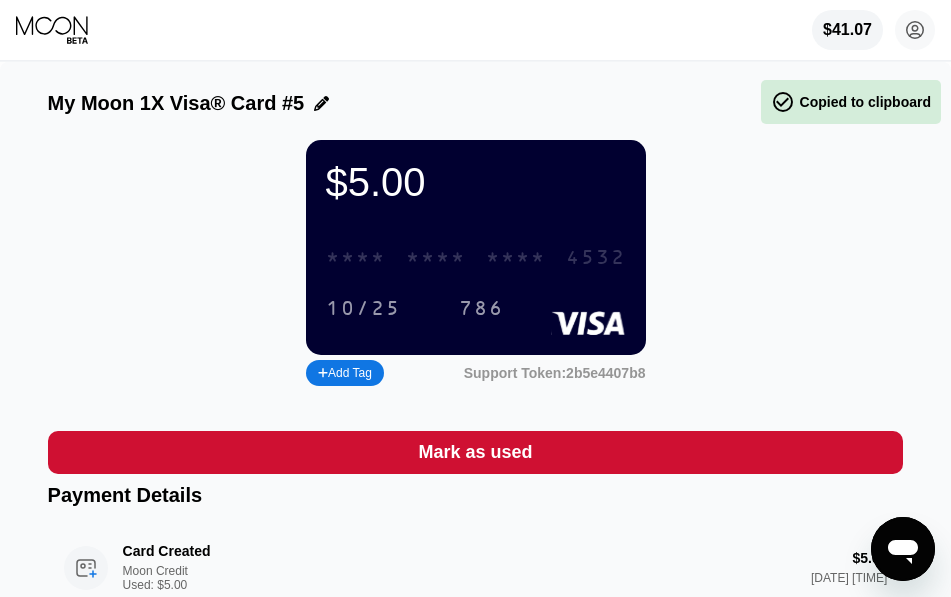 click on "* * * *" at bounding box center [436, 258] 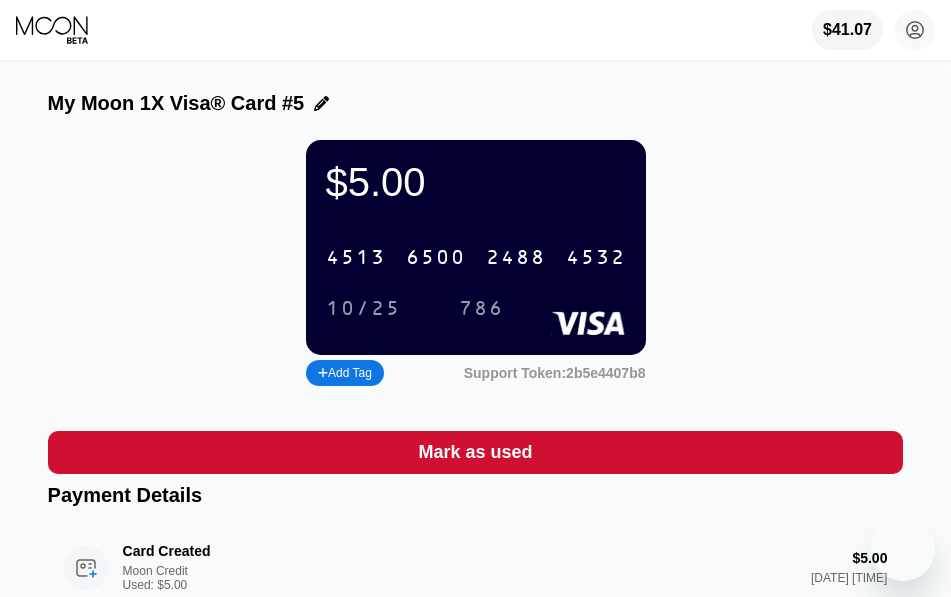 scroll, scrollTop: 0, scrollLeft: 0, axis: both 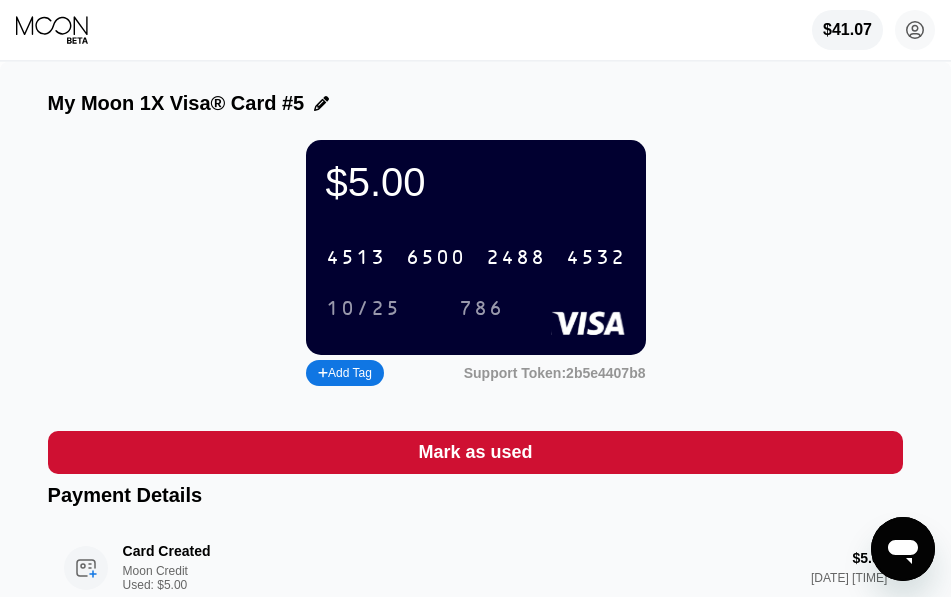 click 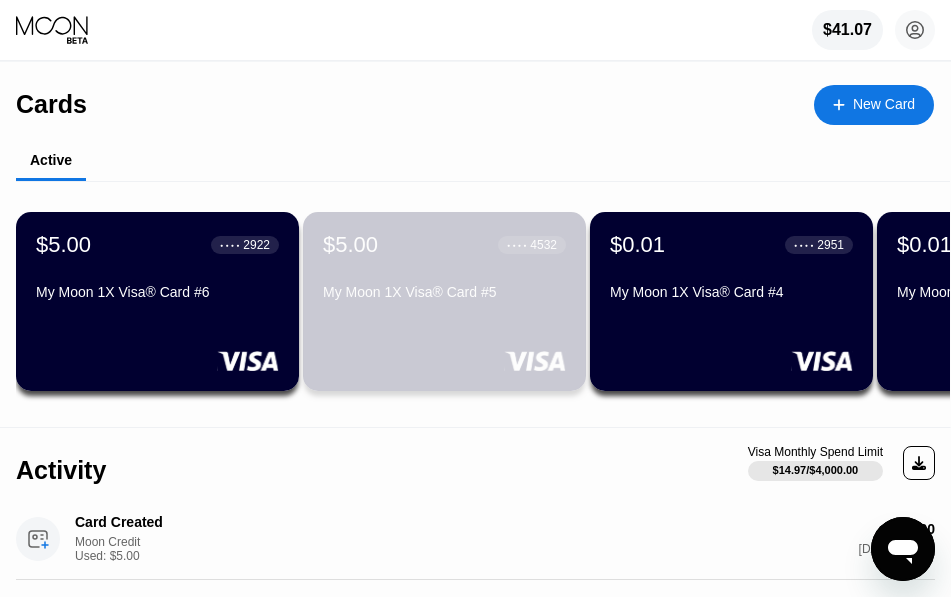 click on "$[PRICE] ● ● ● ● [LAST_FOUR] [PRODUCT] [QUANTITY] [CARD_TYPE]® Card #[NUMBER]" at bounding box center (444, 270) 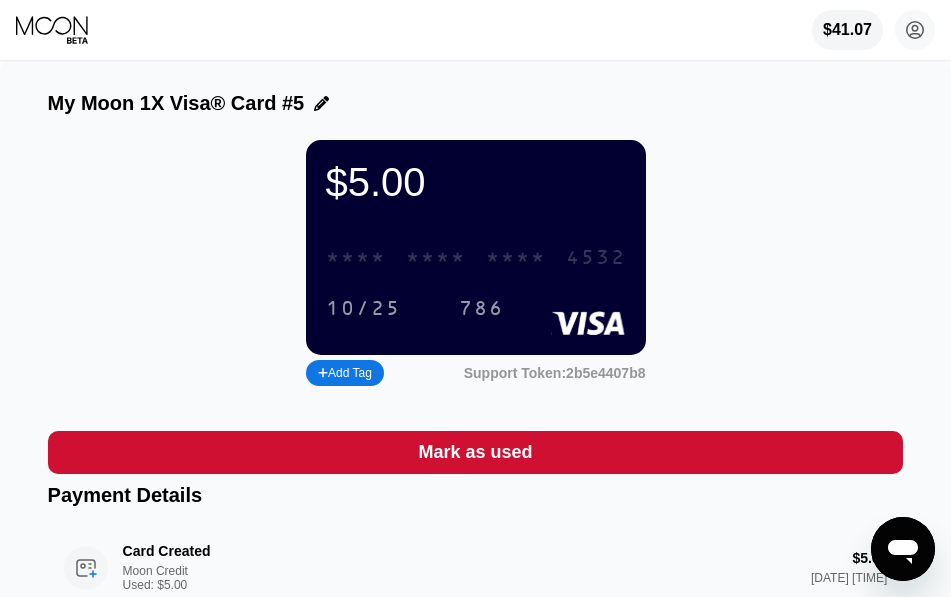 click on "* * * *" at bounding box center [436, 258] 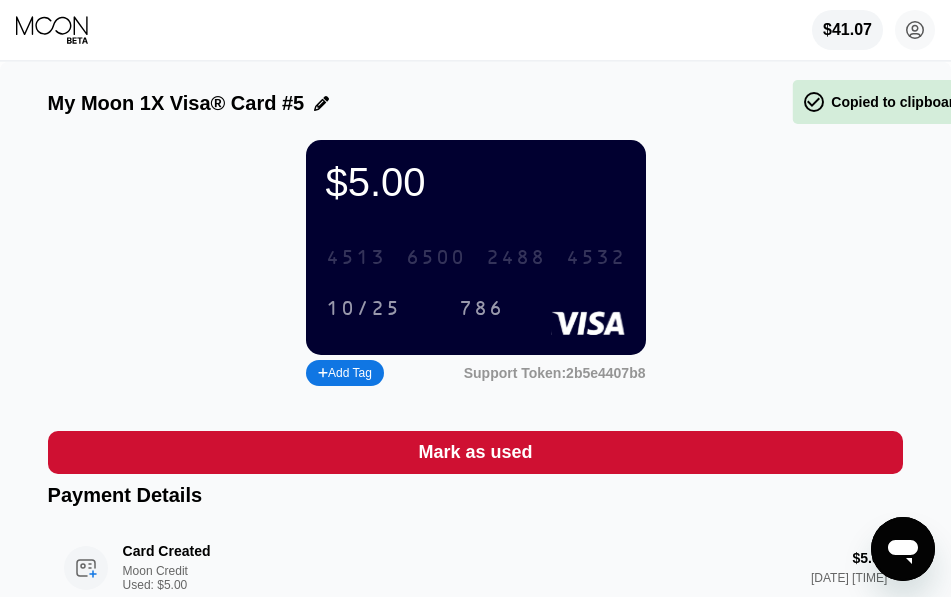 click on "6500" at bounding box center (436, 258) 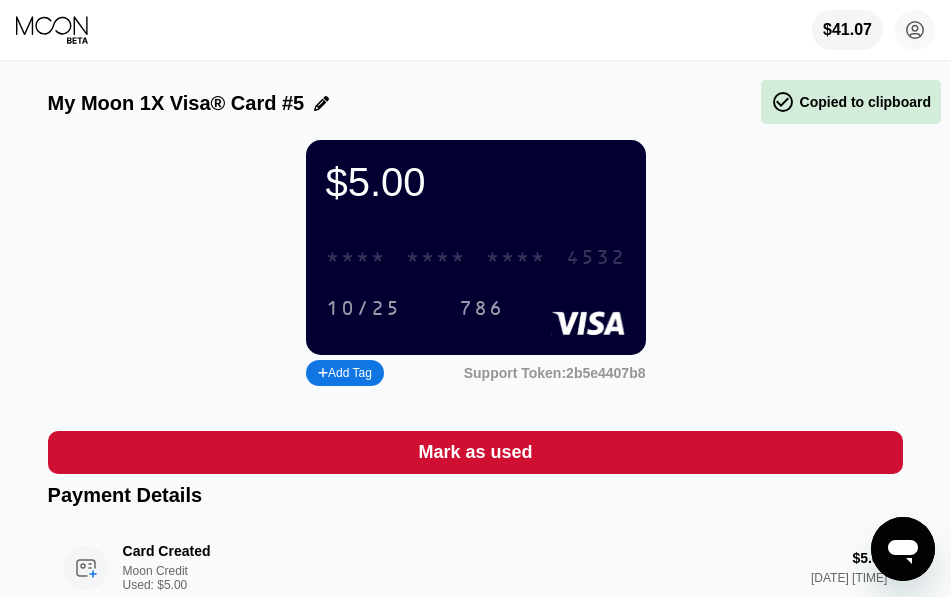 click on "* * * *" at bounding box center [436, 258] 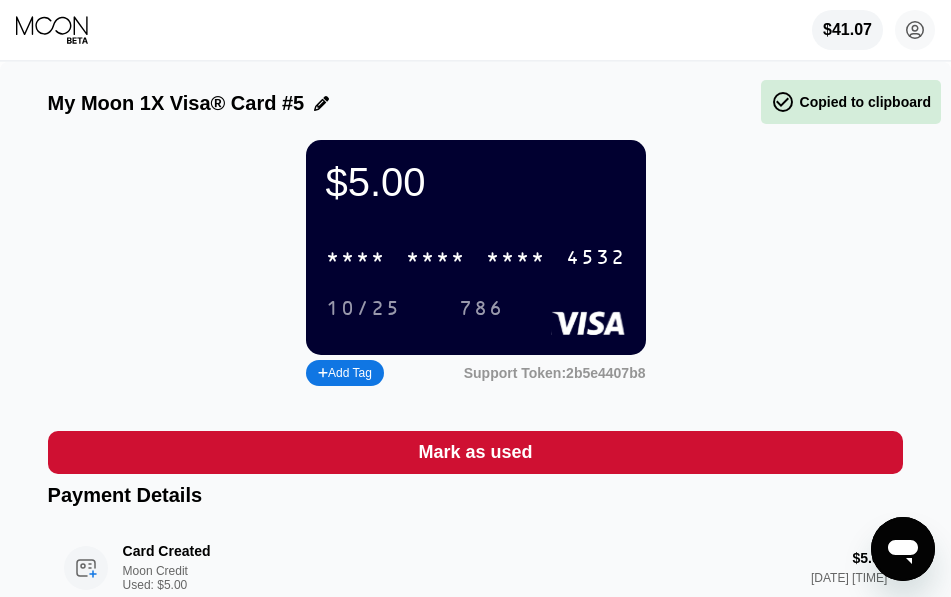 click on "* * * *" at bounding box center [436, 258] 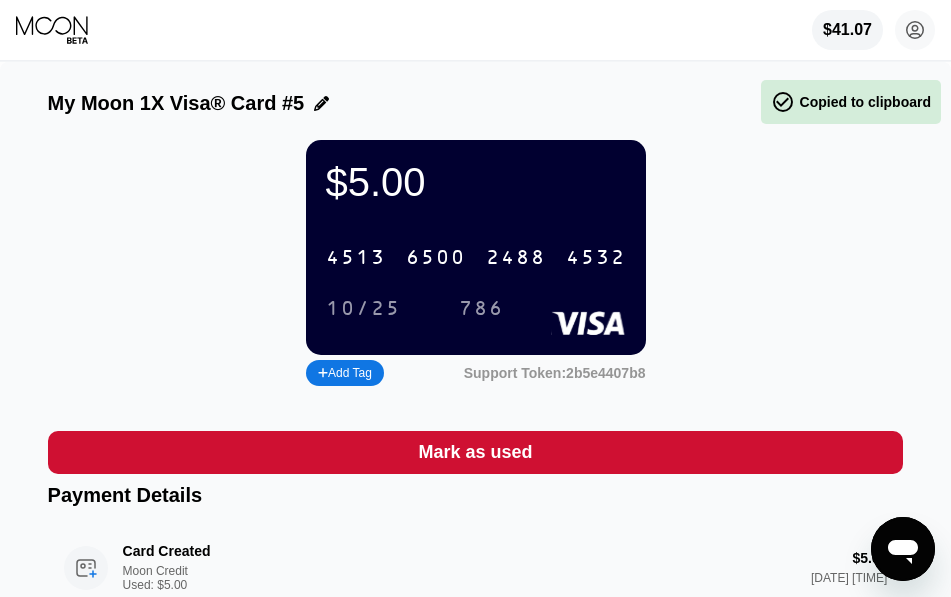 click on "6500" at bounding box center [436, 258] 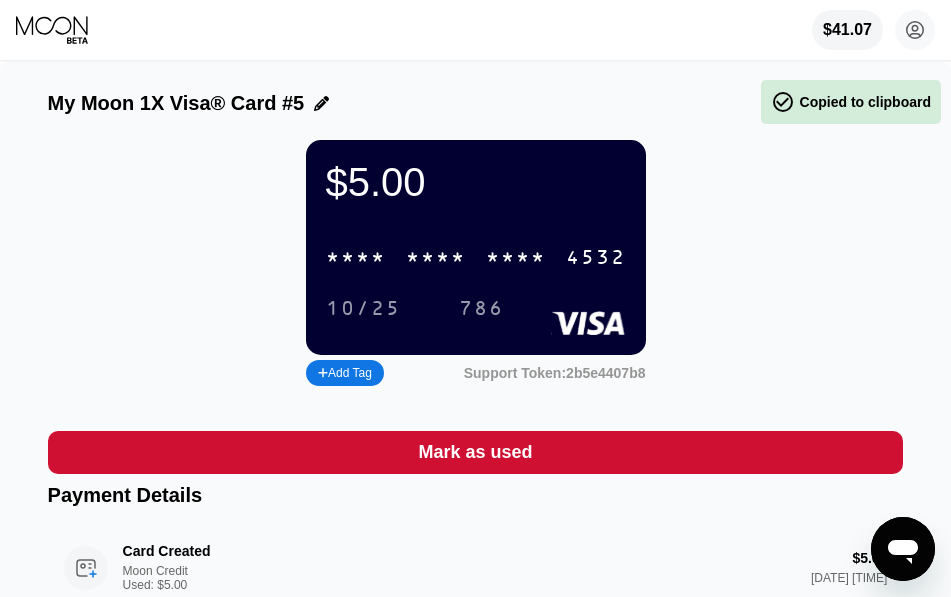click on "* * * *" at bounding box center [436, 258] 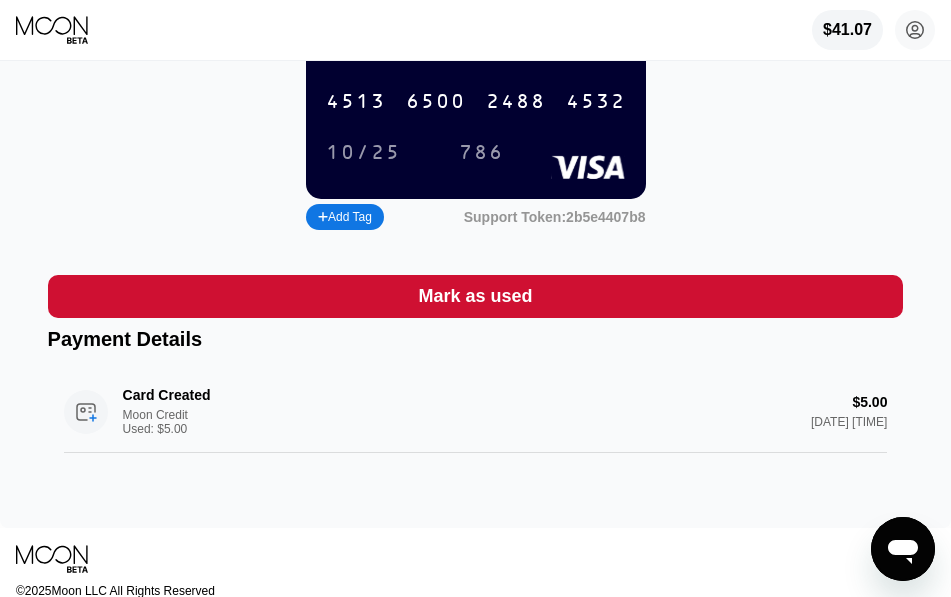 scroll, scrollTop: 0, scrollLeft: 0, axis: both 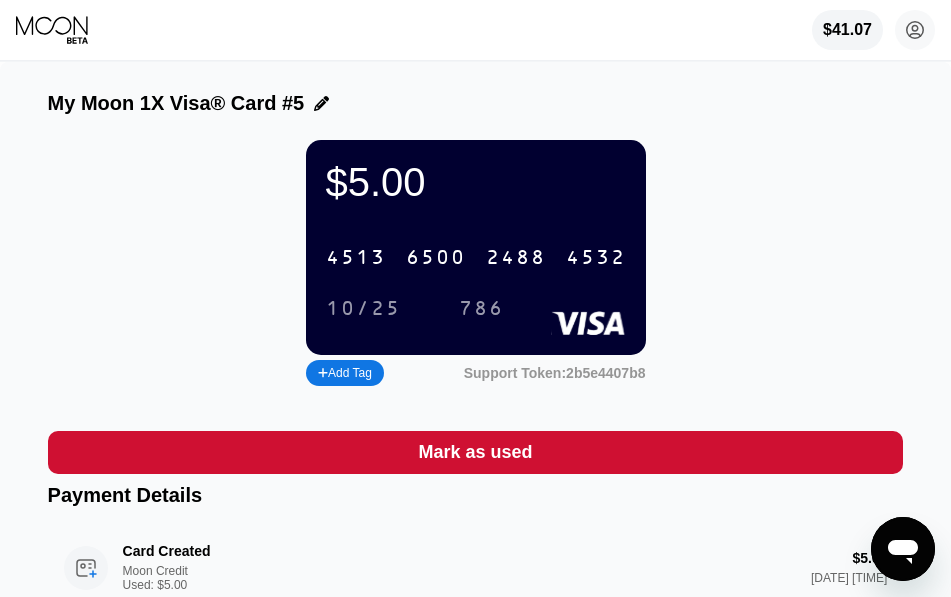 click on "6500" at bounding box center (436, 258) 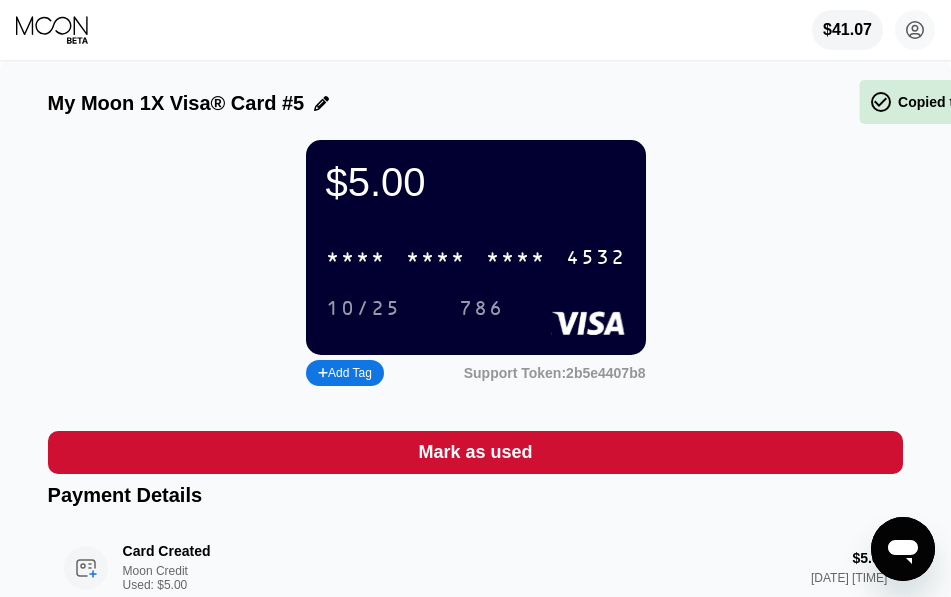 click on "* * * *" at bounding box center [516, 258] 